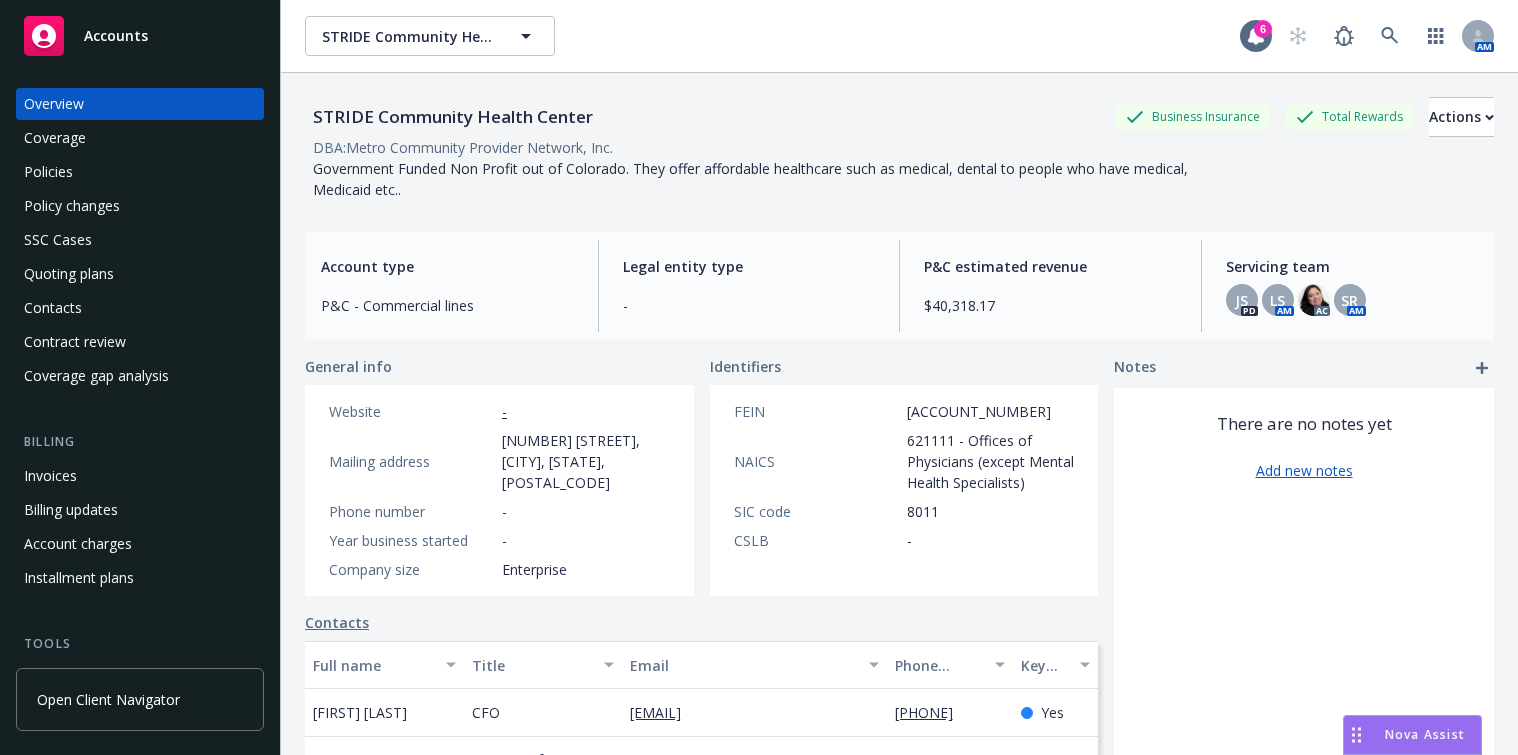 scroll, scrollTop: 0, scrollLeft: 0, axis: both 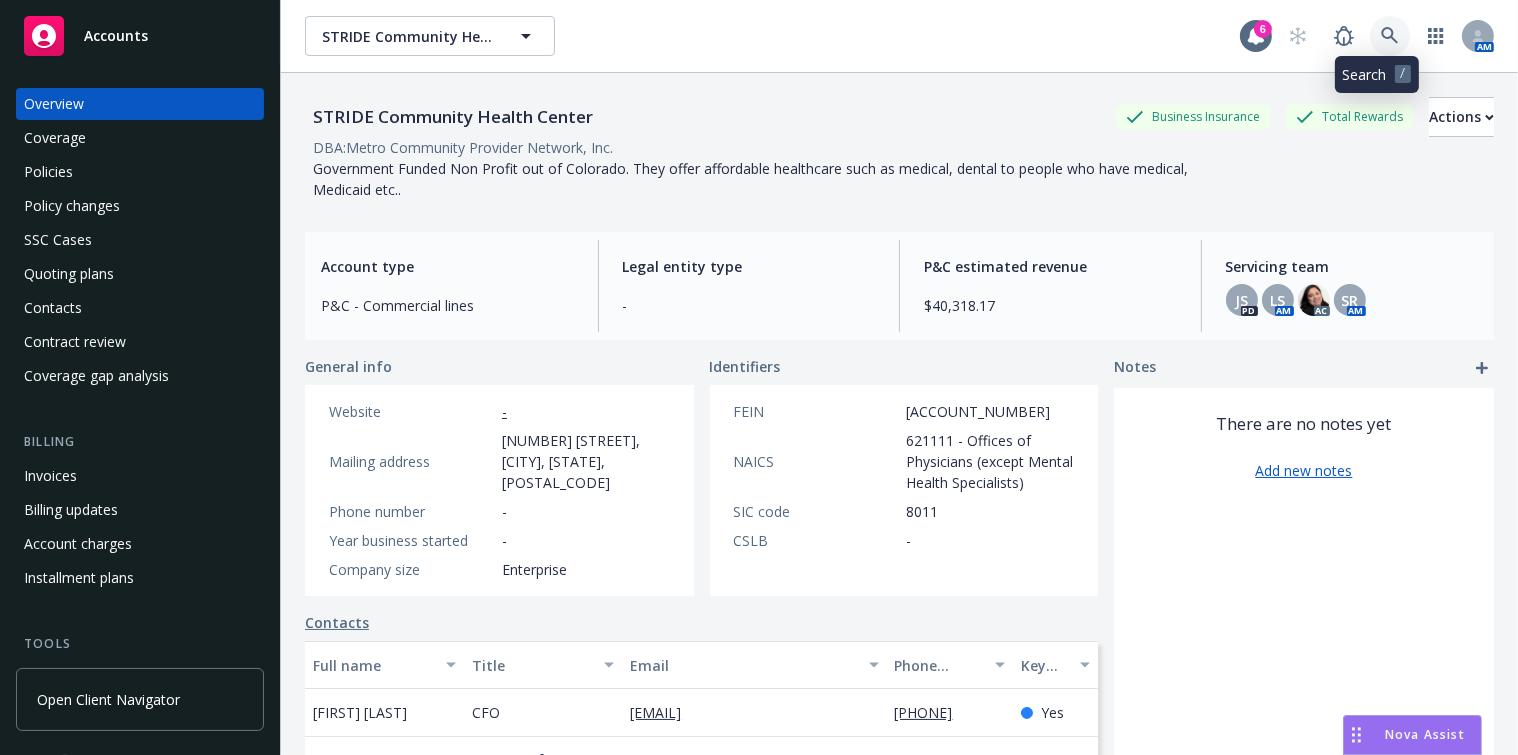 click at bounding box center [1390, 36] 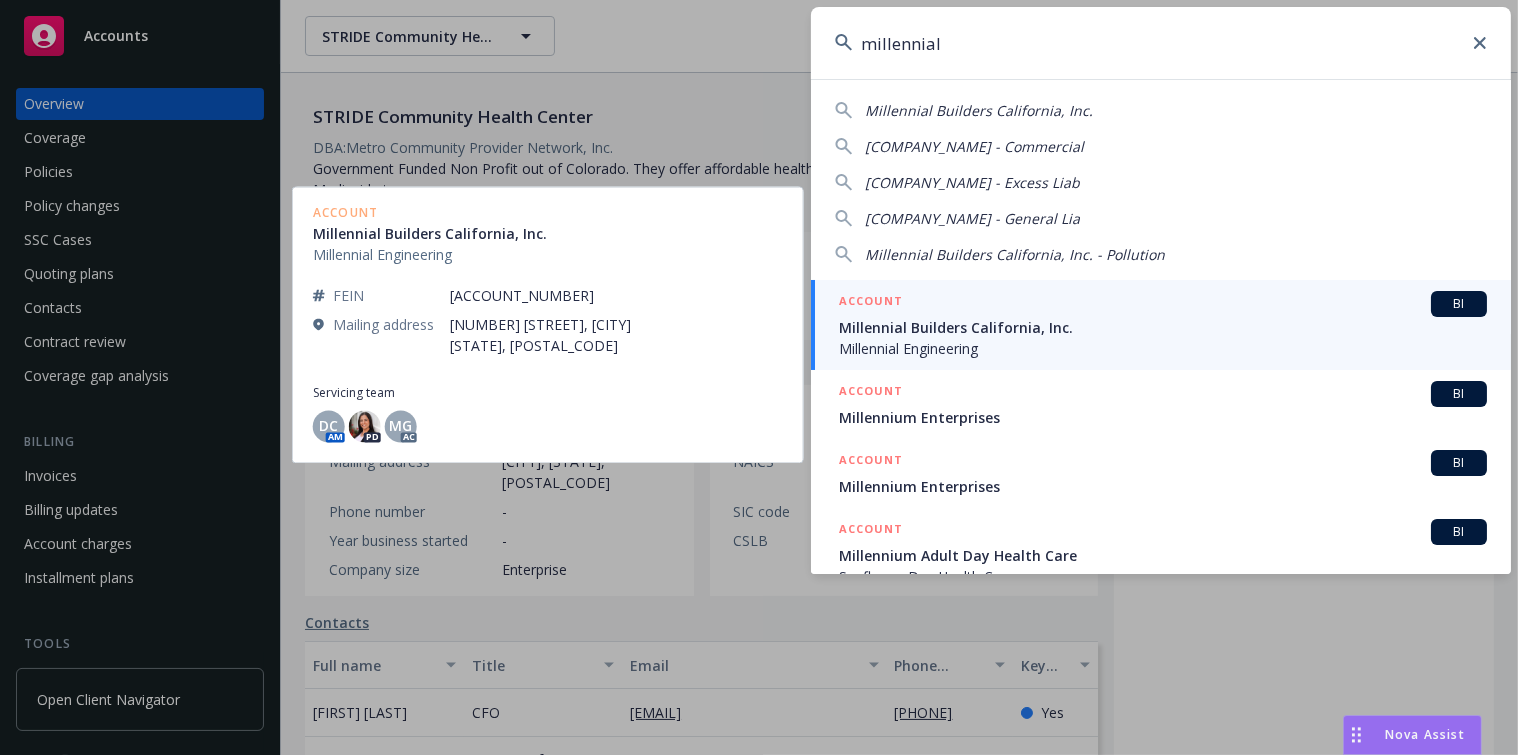 type on "millennial" 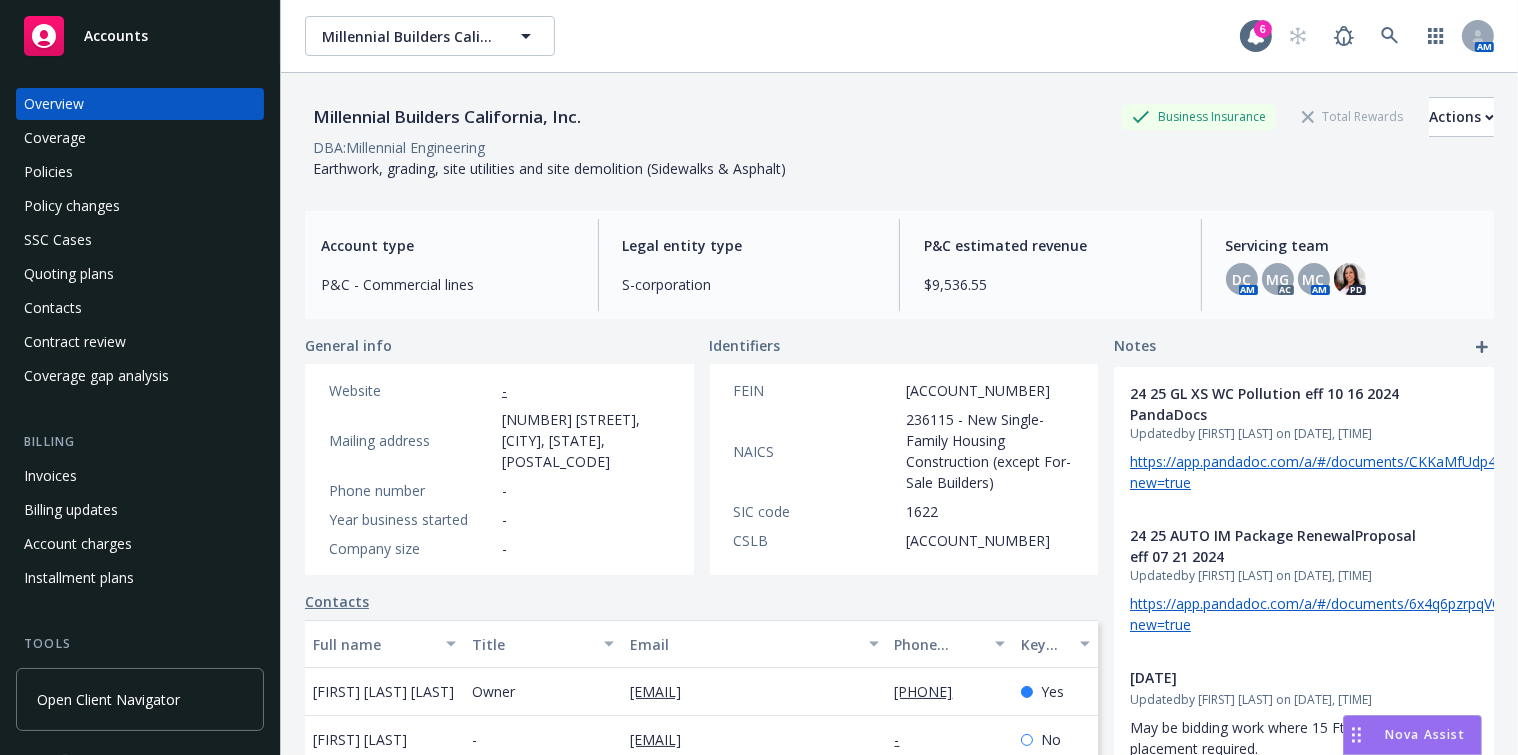 click on "Coverage" at bounding box center (140, 138) 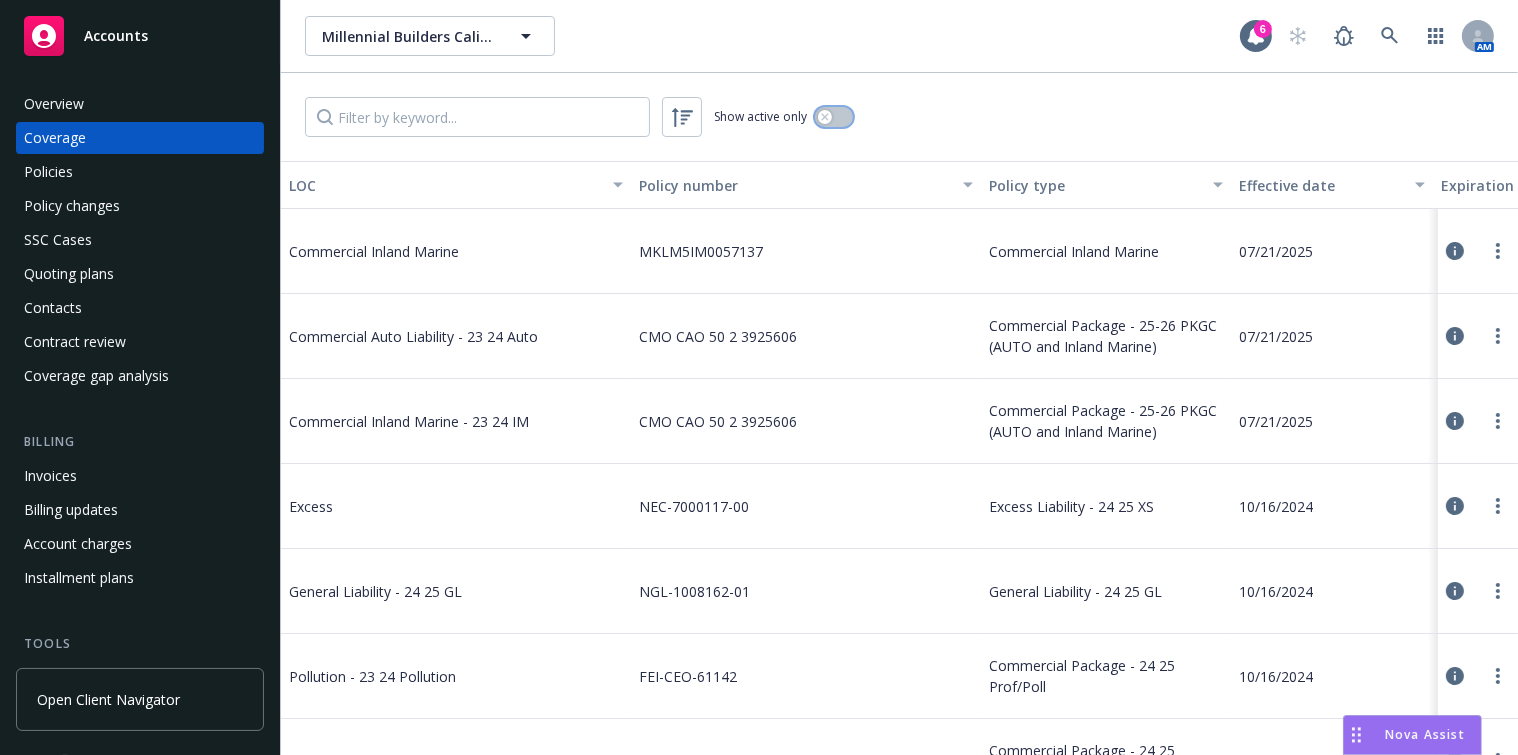 click at bounding box center (825, 117) 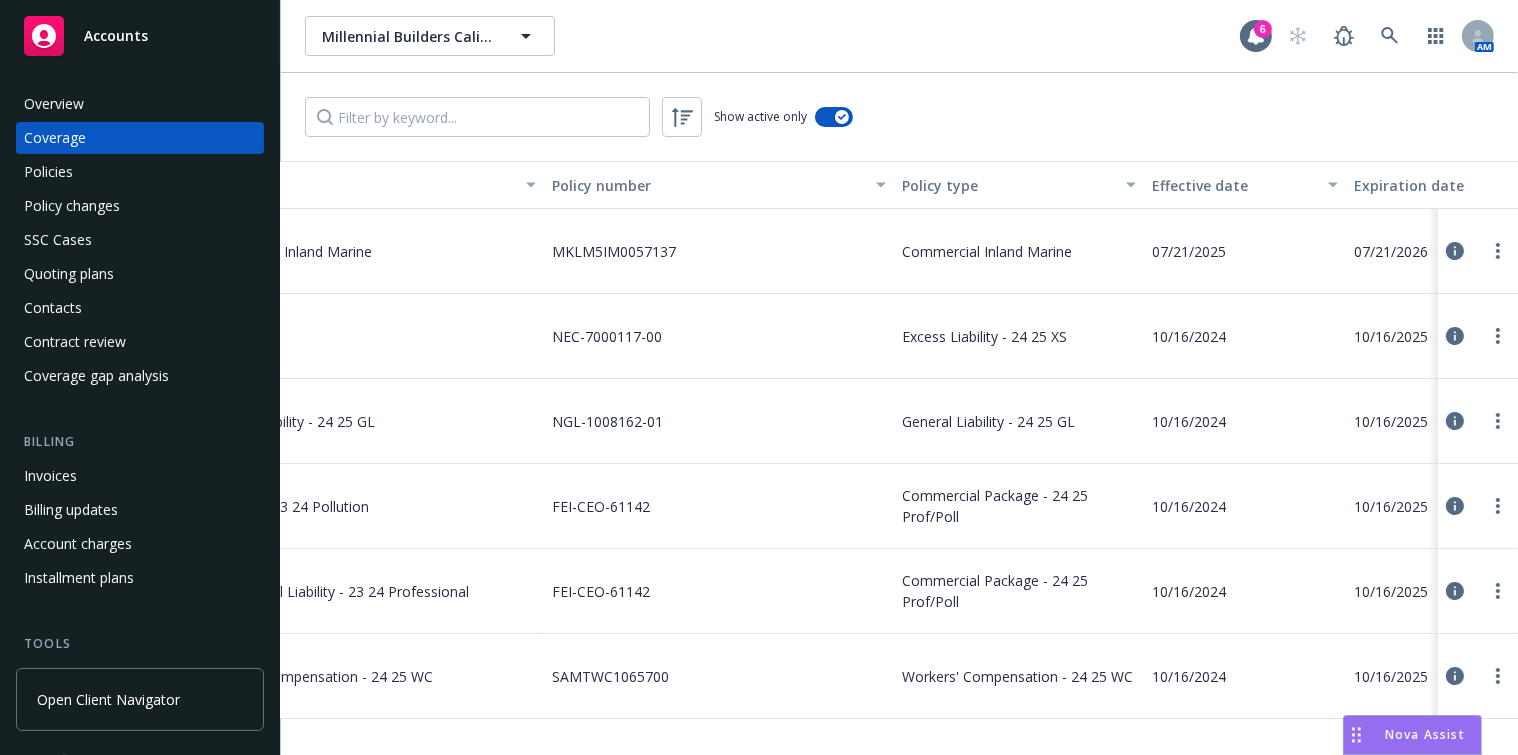 drag, startPoint x: 658, startPoint y: 361, endPoint x: 733, endPoint y: 380, distance: 77.36925 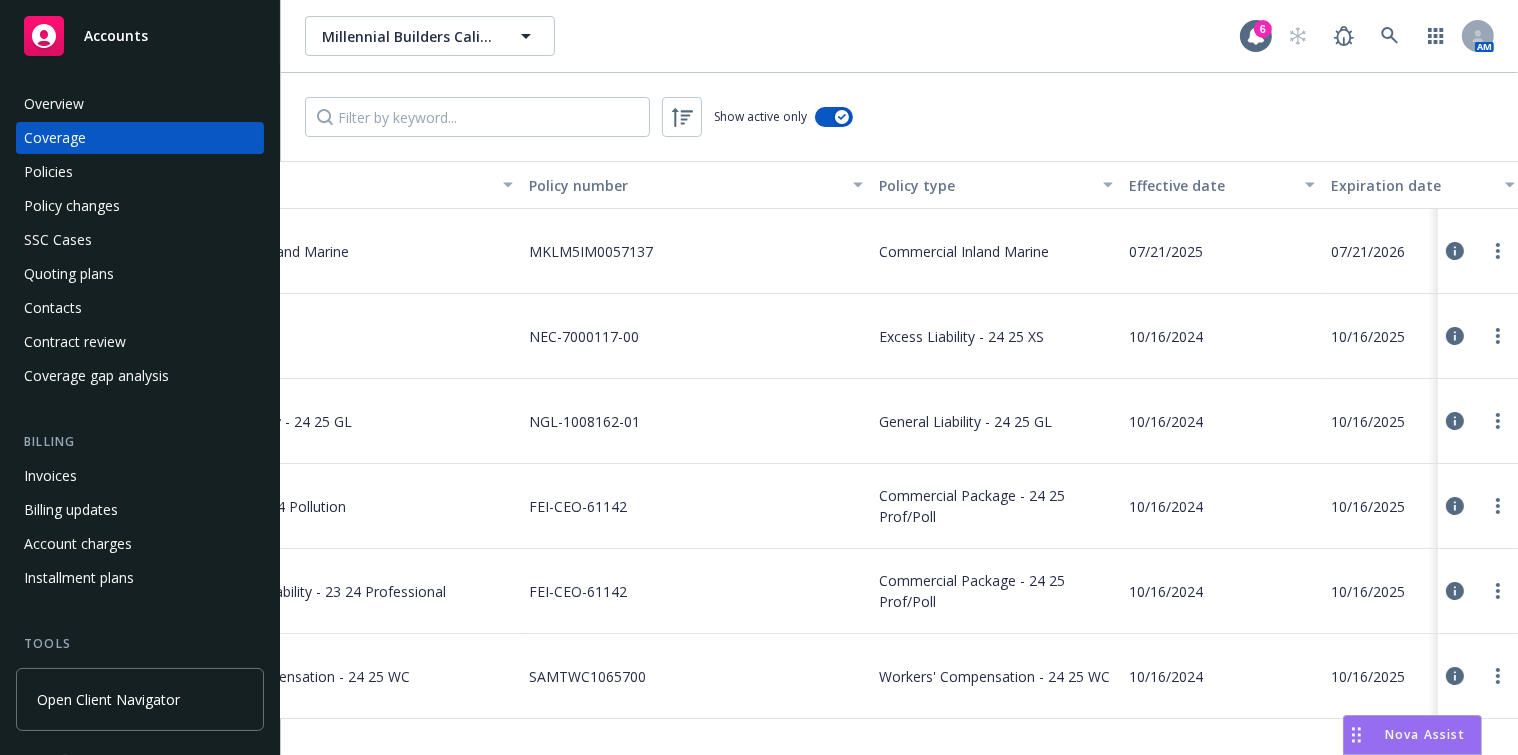 scroll, scrollTop: 0, scrollLeft: 0, axis: both 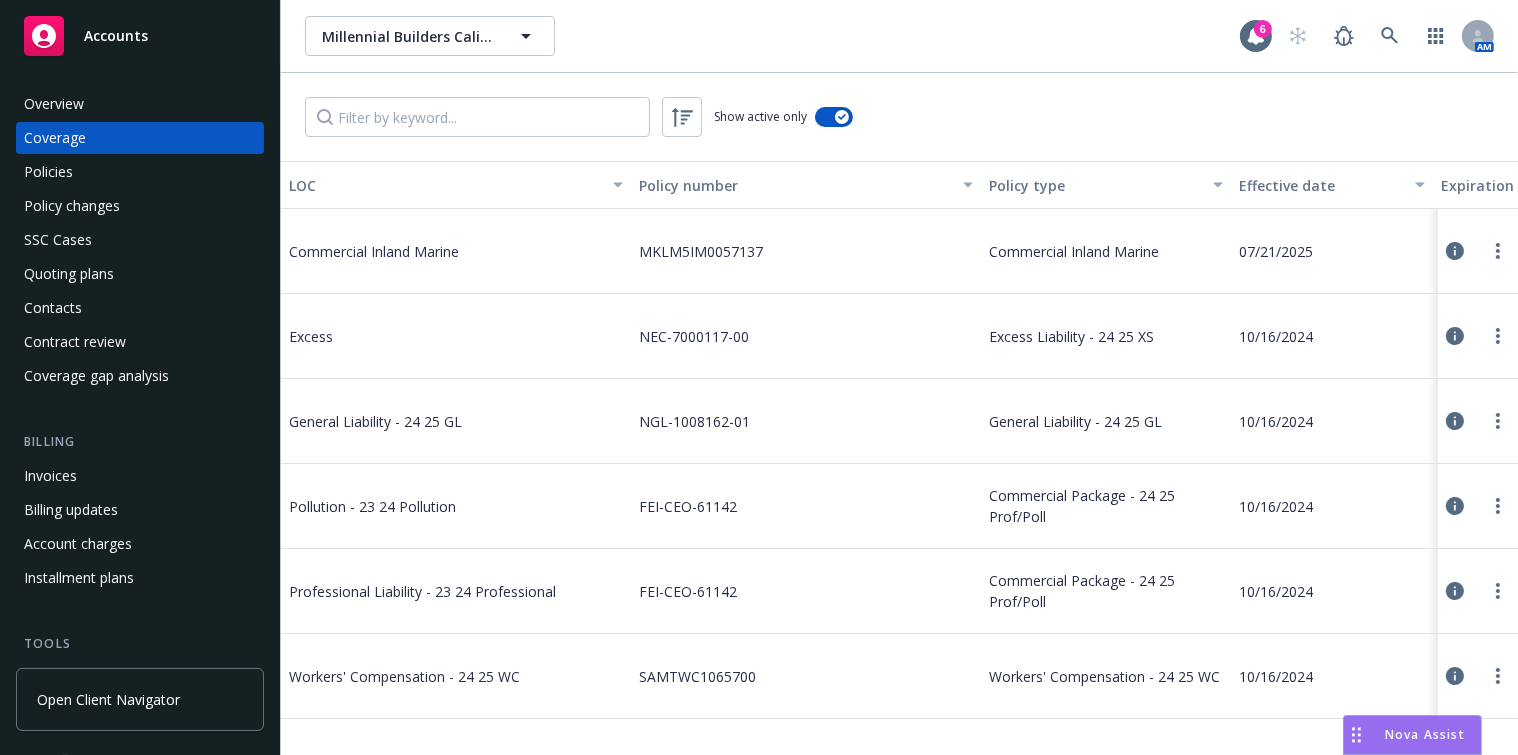 drag, startPoint x: 778, startPoint y: 370, endPoint x: 449, endPoint y: 363, distance: 329.07446 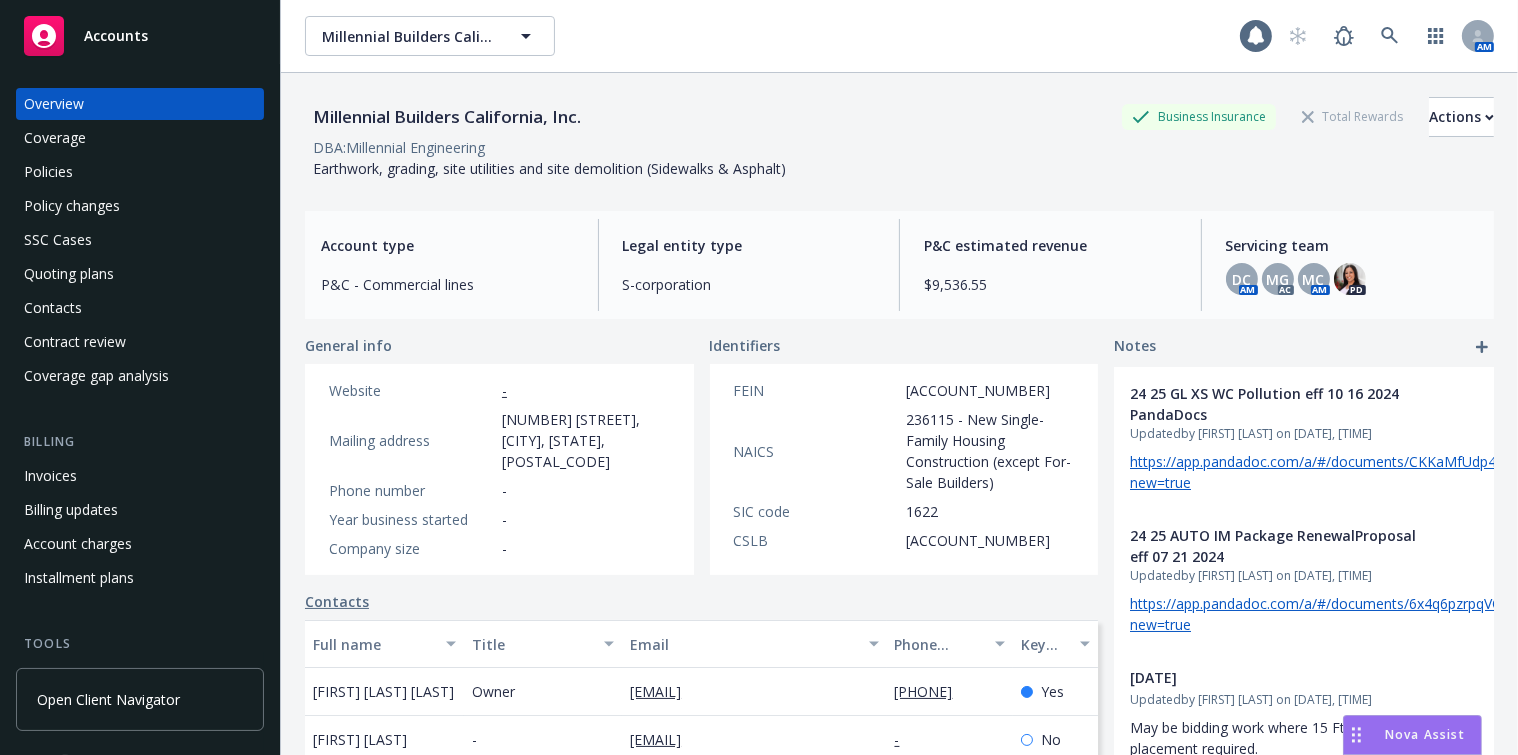 scroll, scrollTop: 363, scrollLeft: 0, axis: vertical 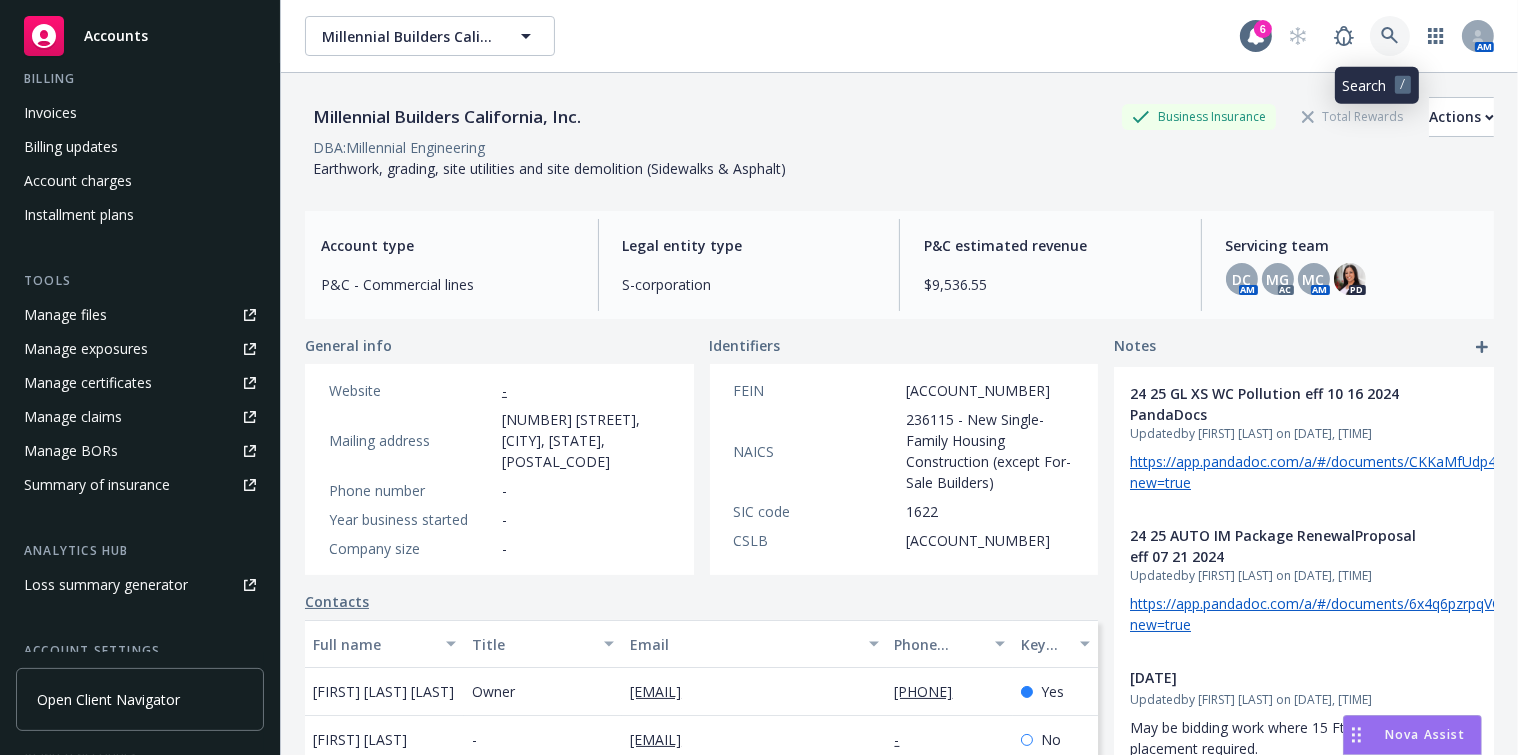 click at bounding box center [1390, 36] 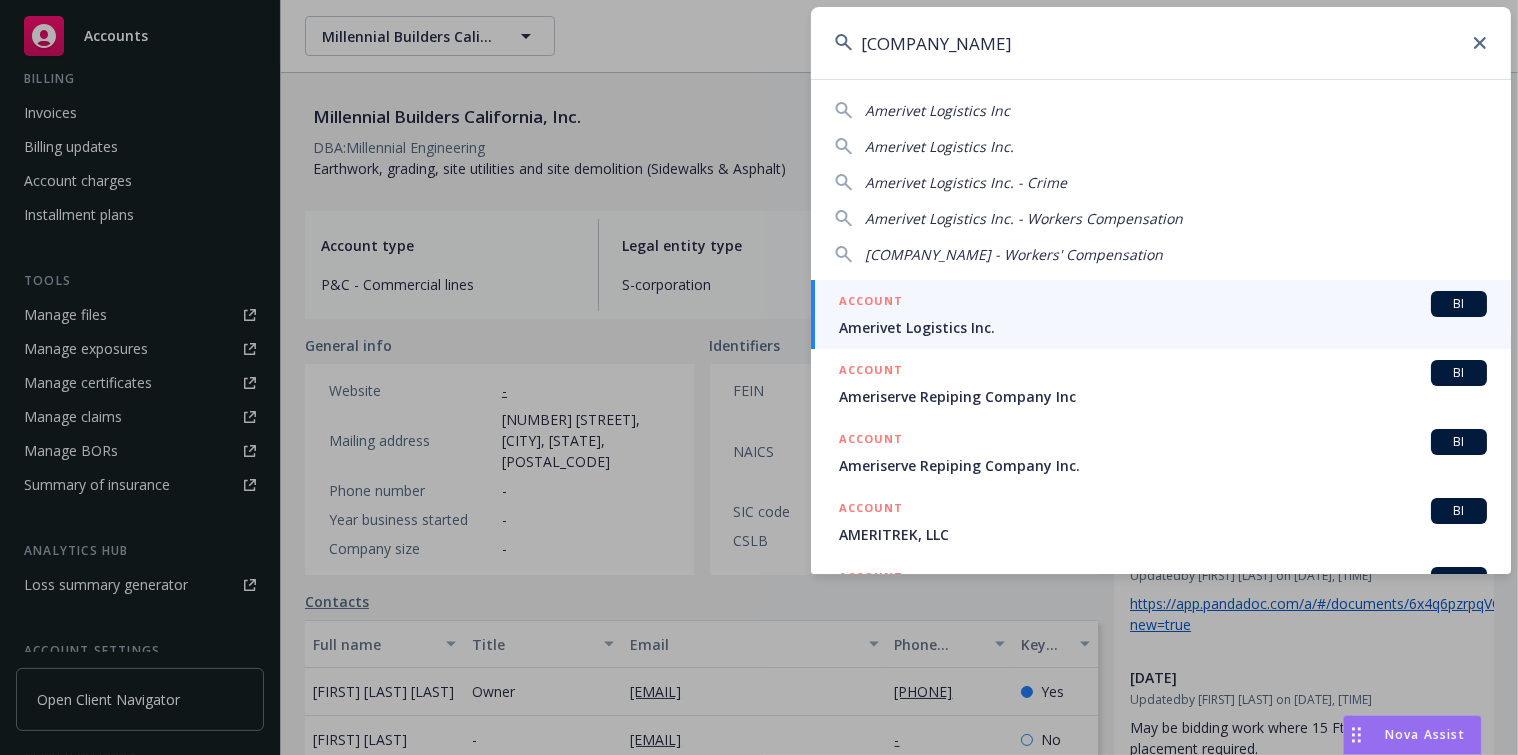 type on "[COMPANY_NAME]" 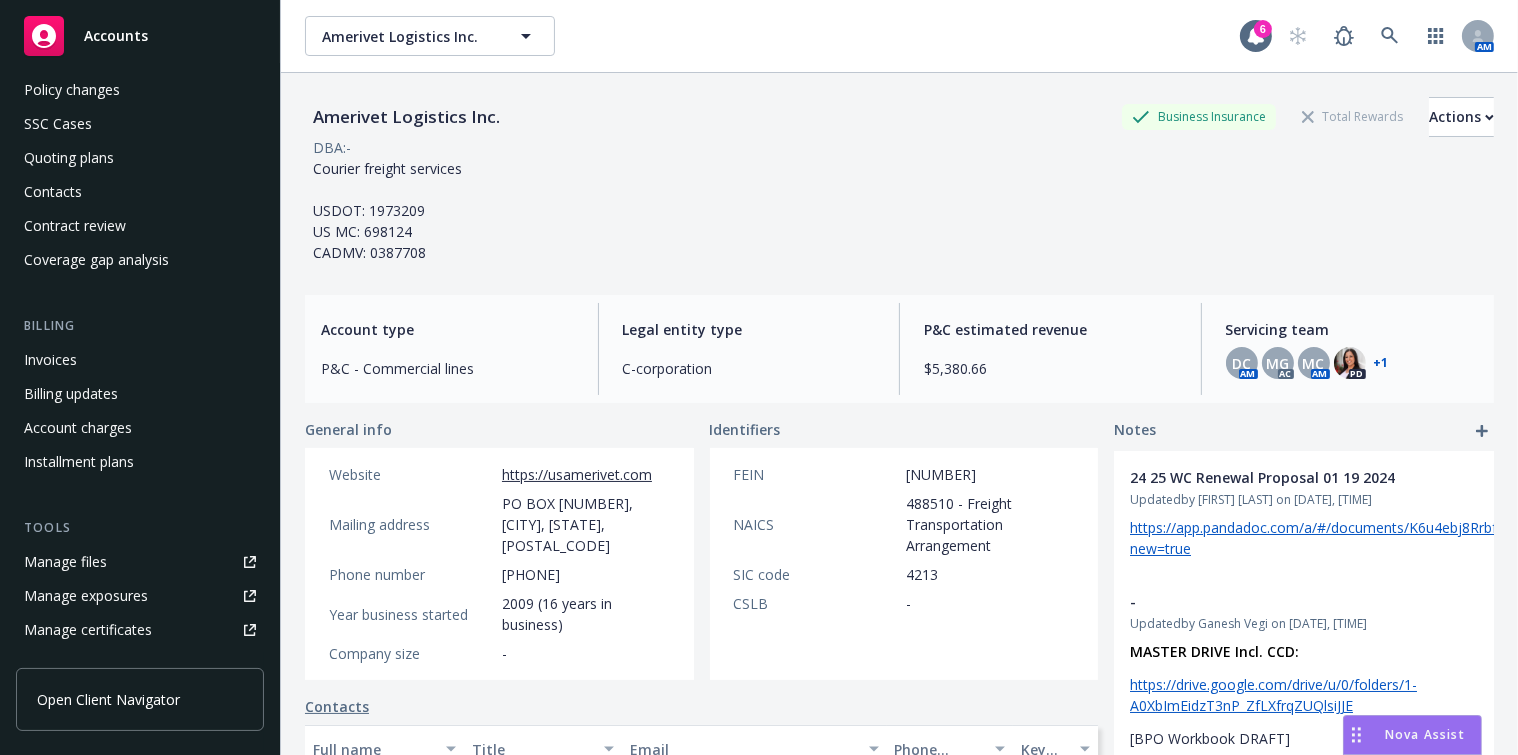 scroll, scrollTop: 0, scrollLeft: 0, axis: both 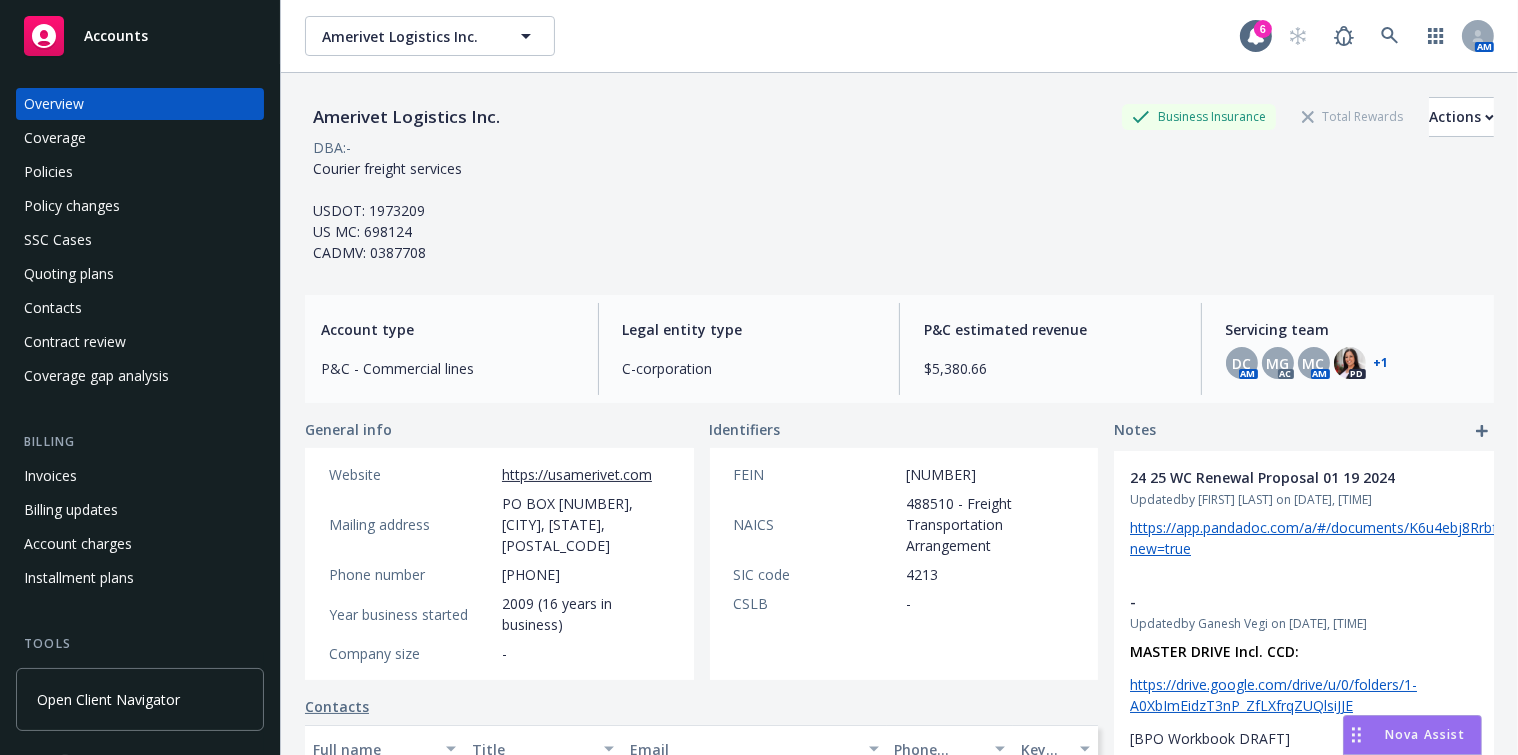 click on "Coverage" at bounding box center (140, 138) 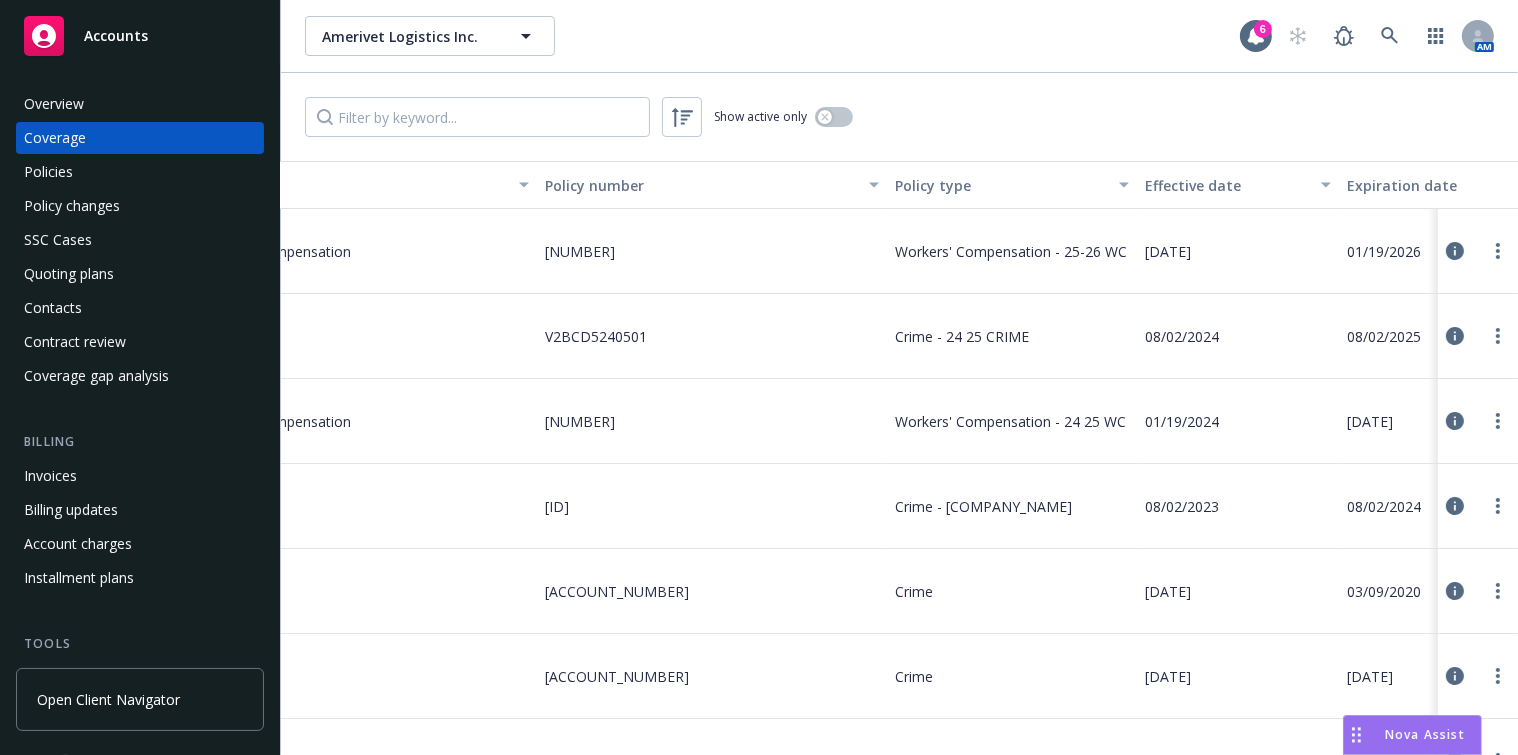 scroll, scrollTop: 0, scrollLeft: 128, axis: horizontal 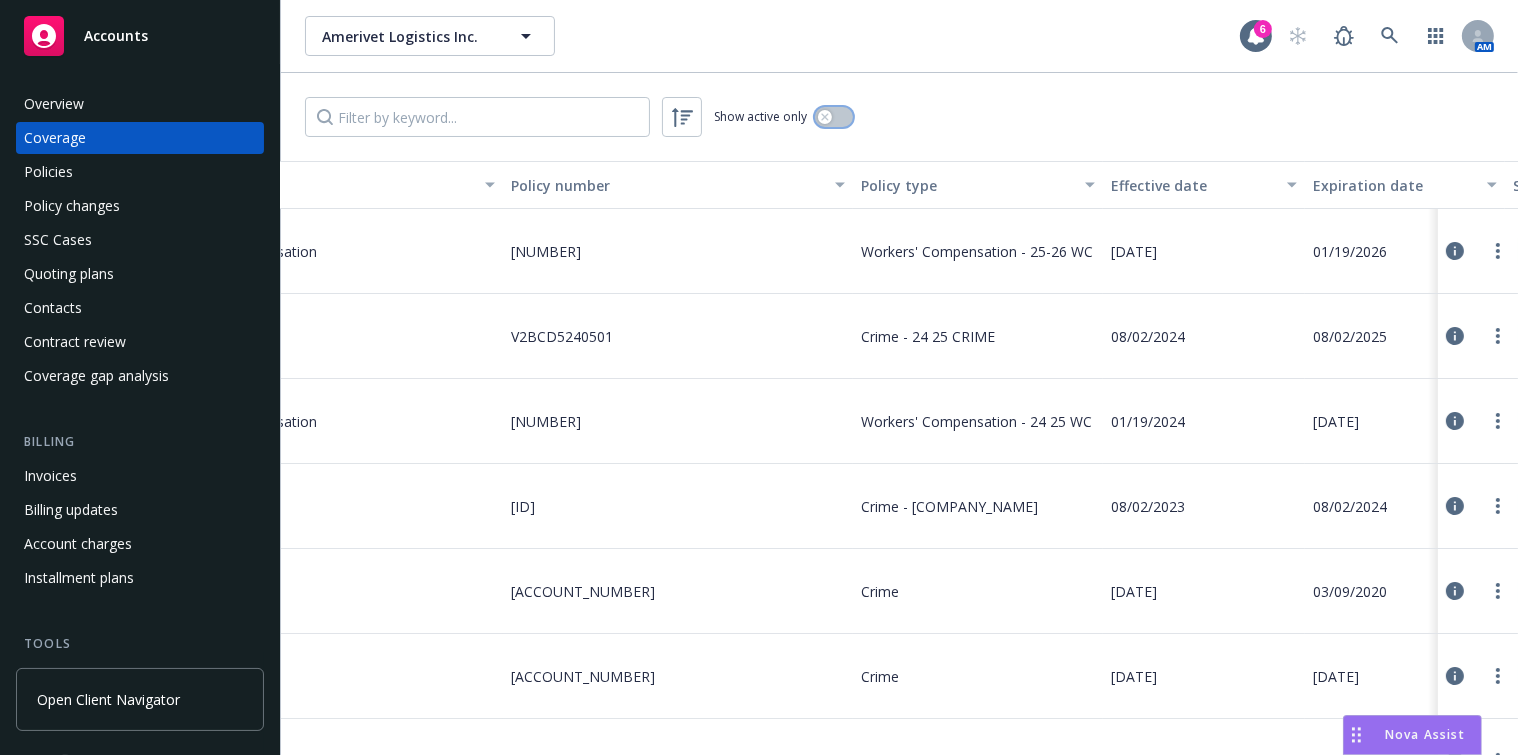 click at bounding box center [834, 117] 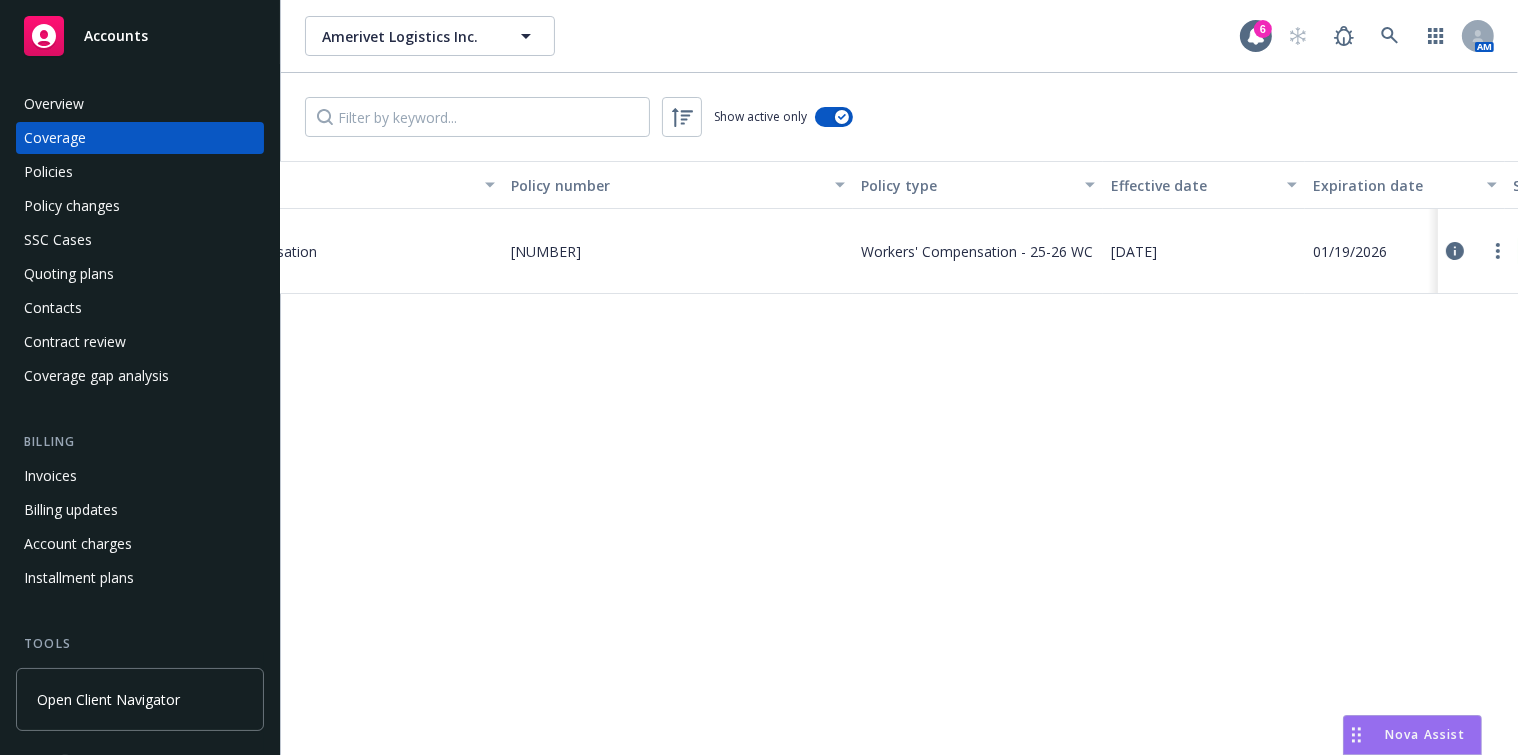 click on "Show active only" at bounding box center [899, 117] 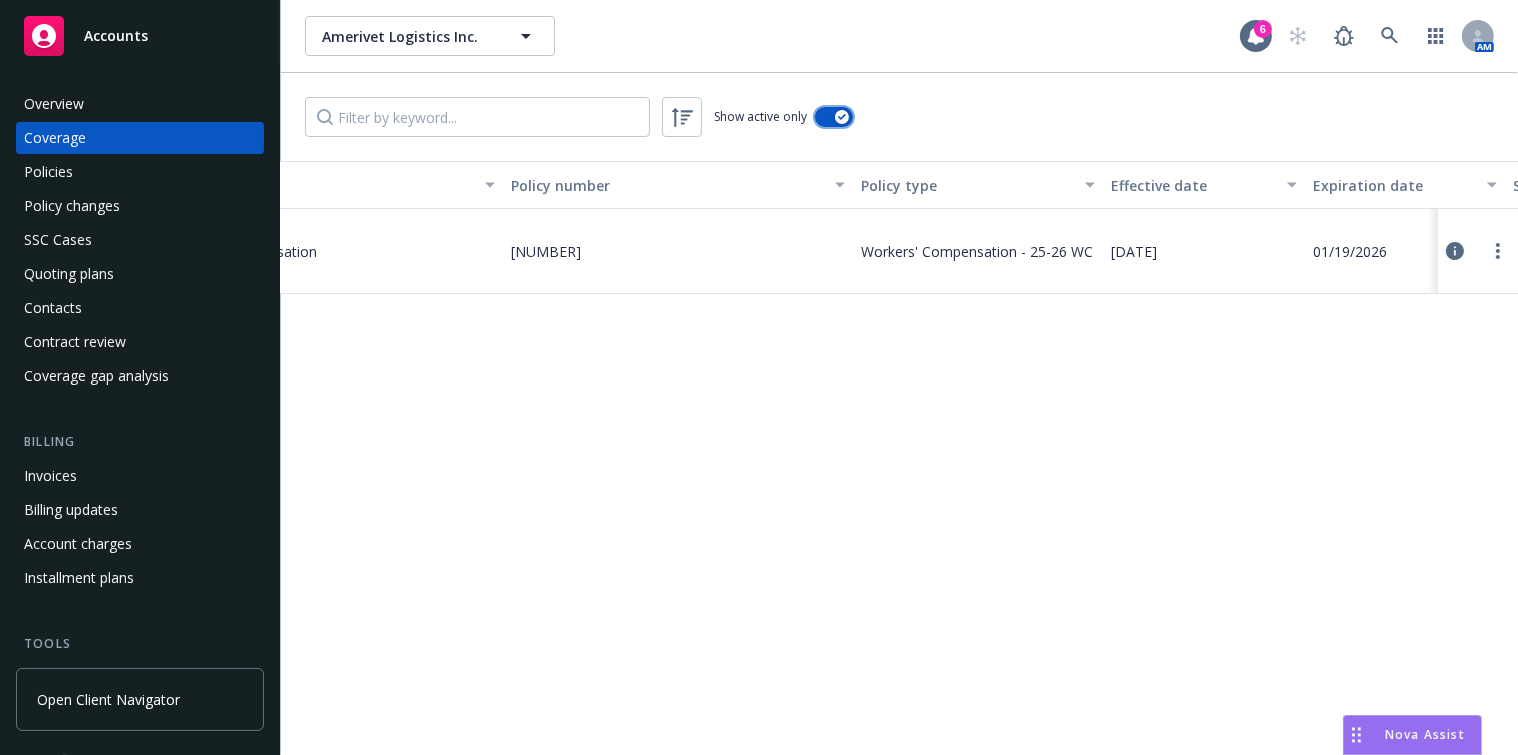 click at bounding box center (834, 117) 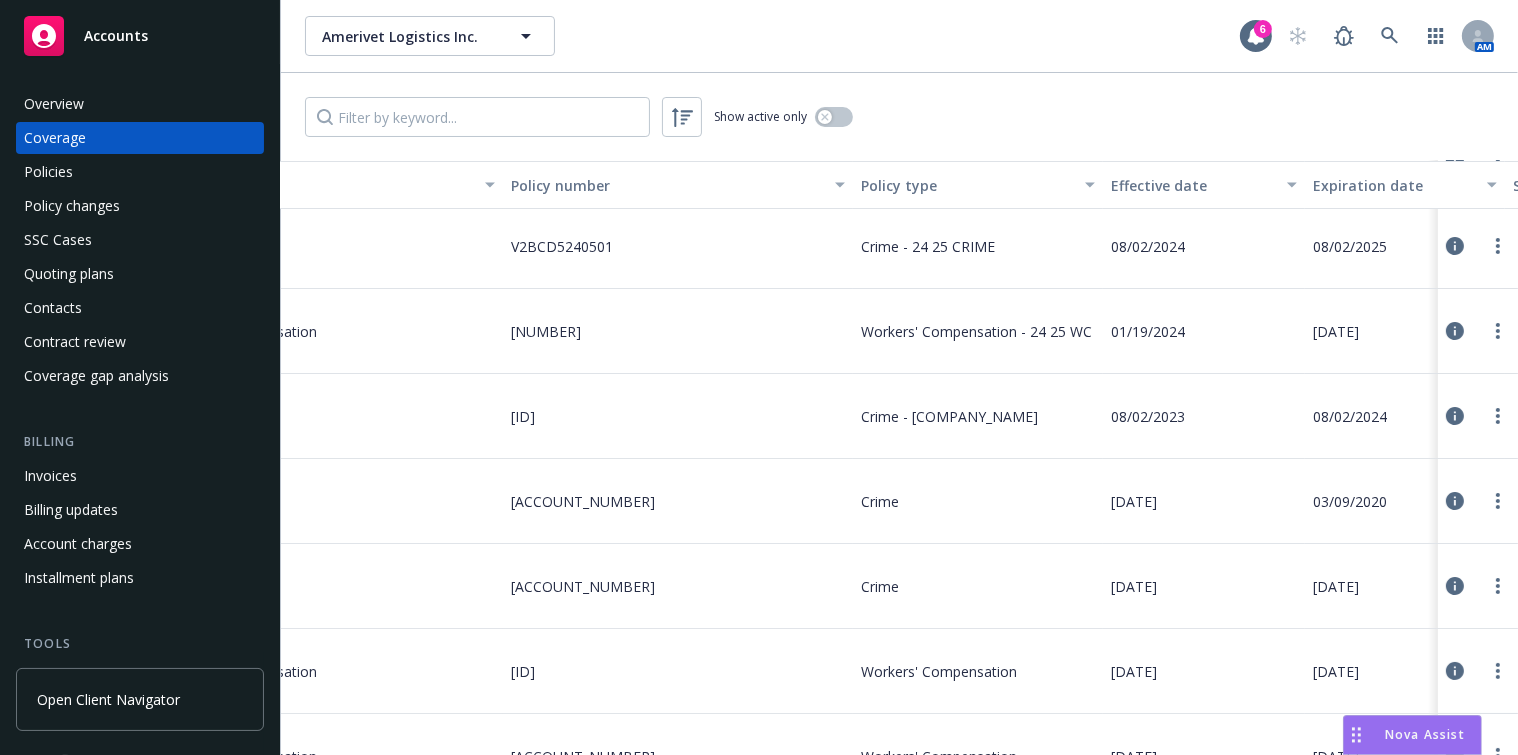 scroll, scrollTop: 89, scrollLeft: 76, axis: both 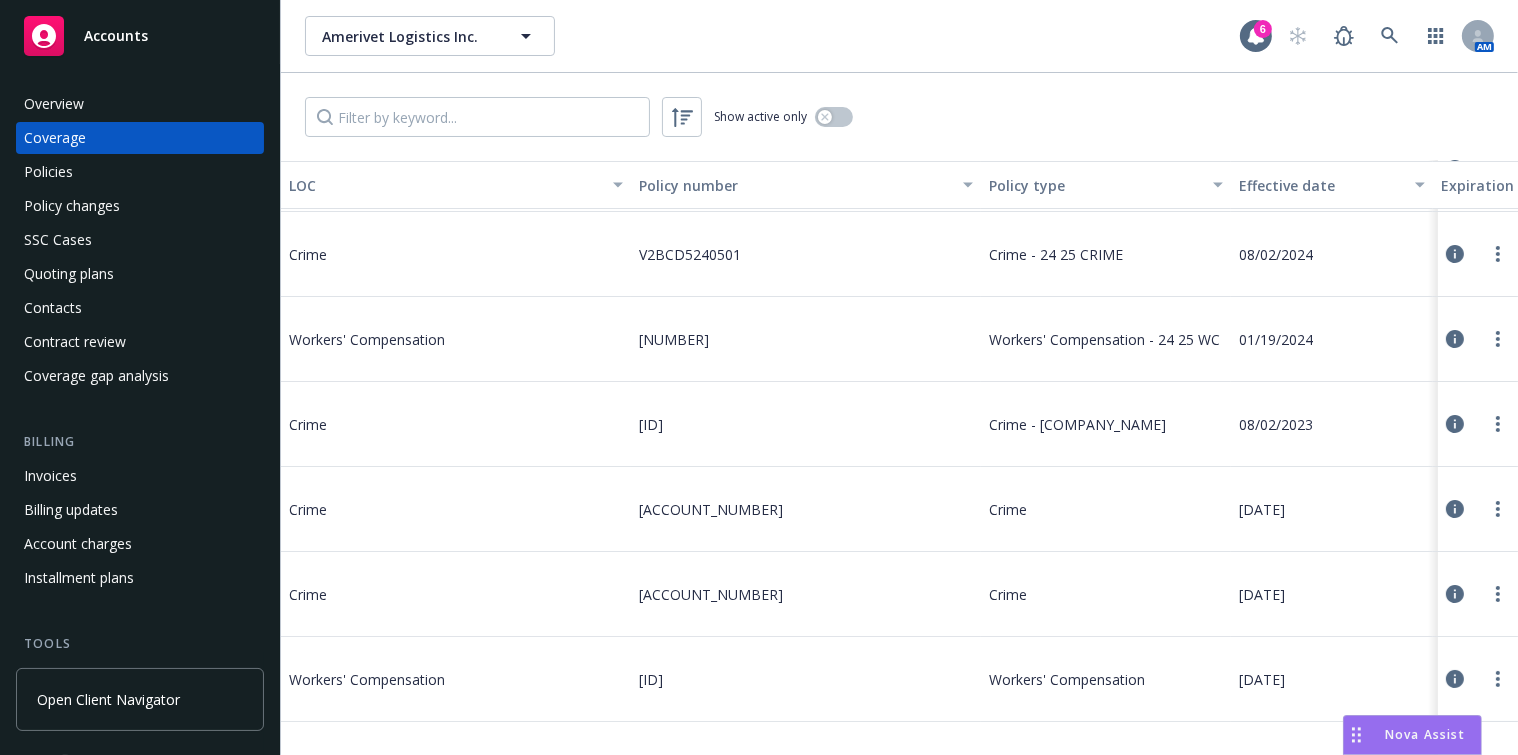 drag, startPoint x: 760, startPoint y: 360, endPoint x: 589, endPoint y: 290, distance: 184.77283 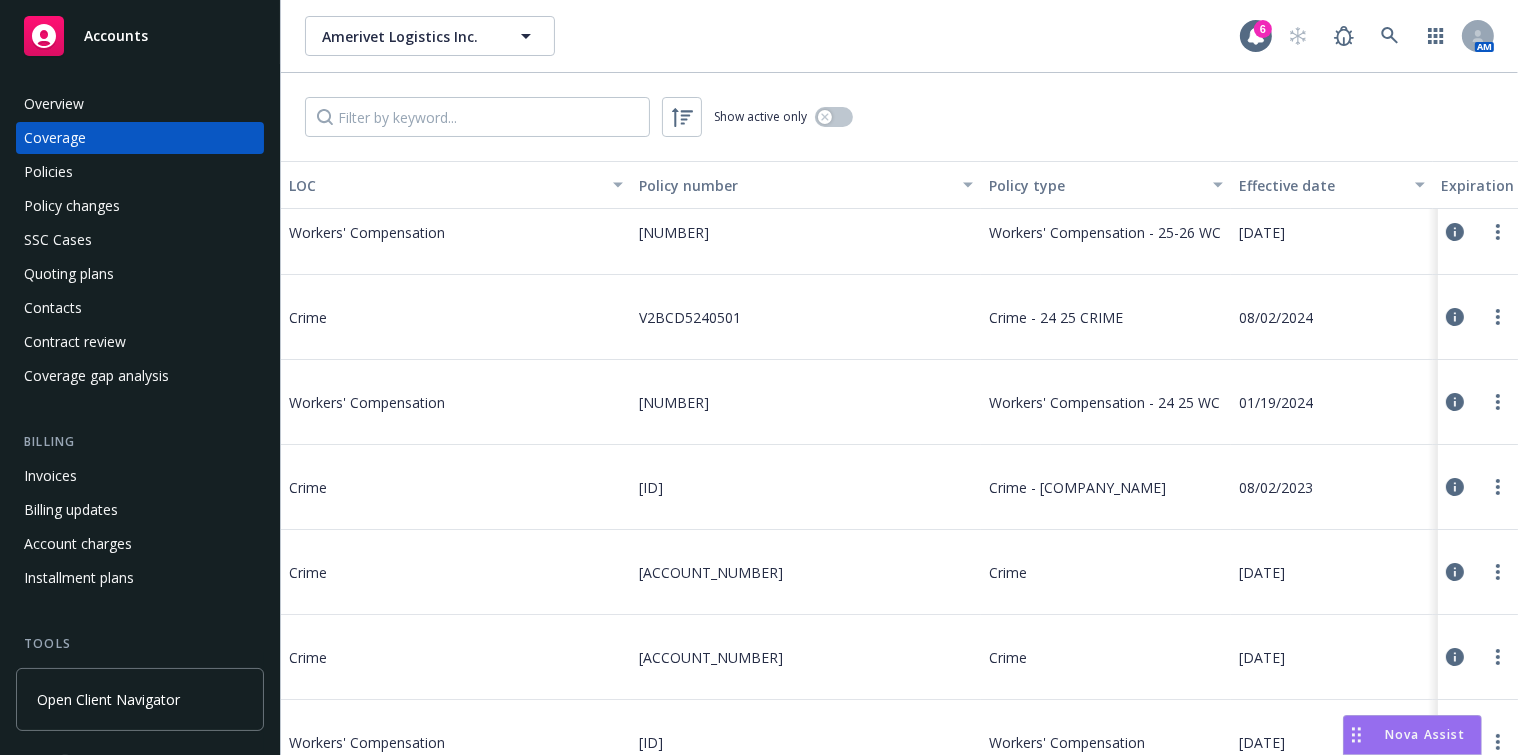 scroll, scrollTop: 0, scrollLeft: 0, axis: both 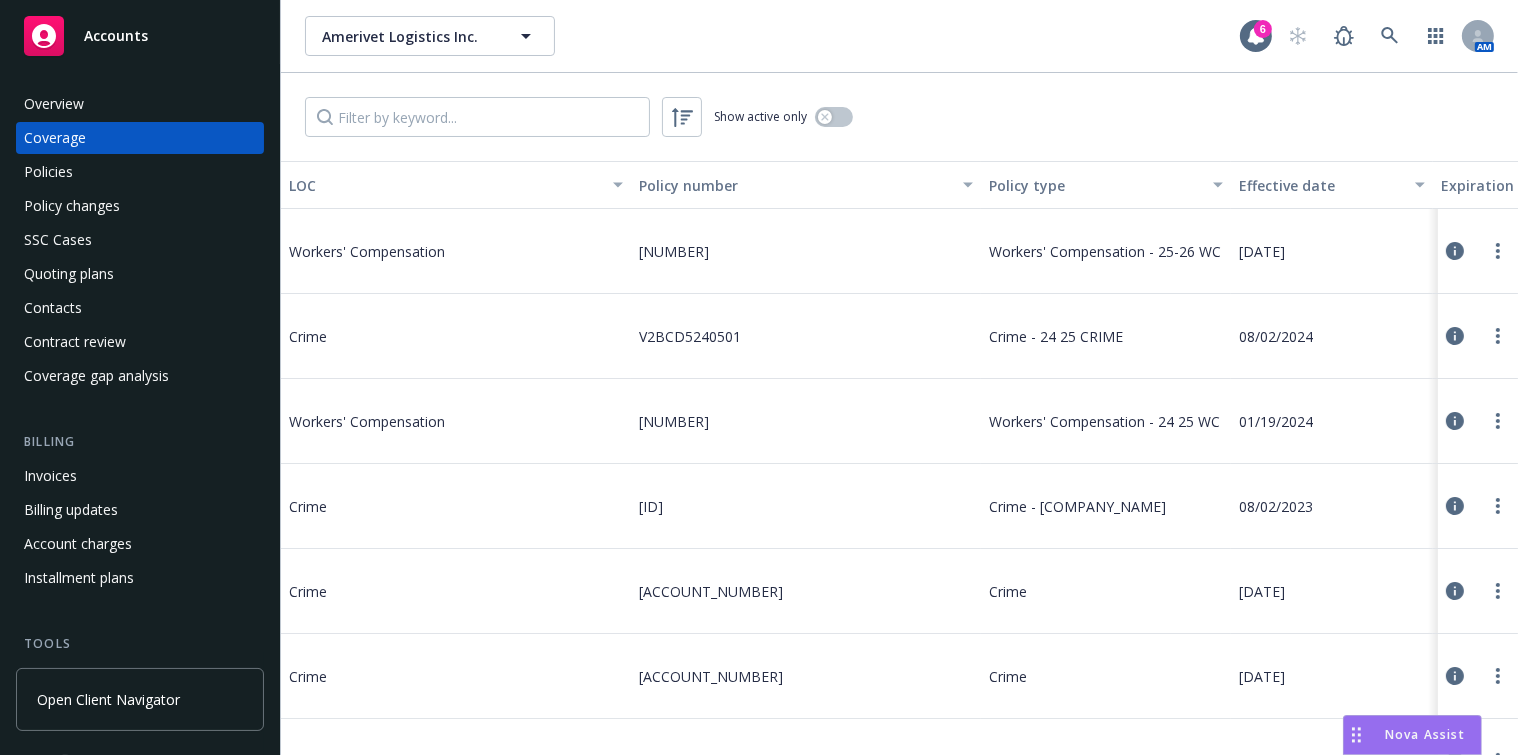 click on "Overview" at bounding box center (140, 104) 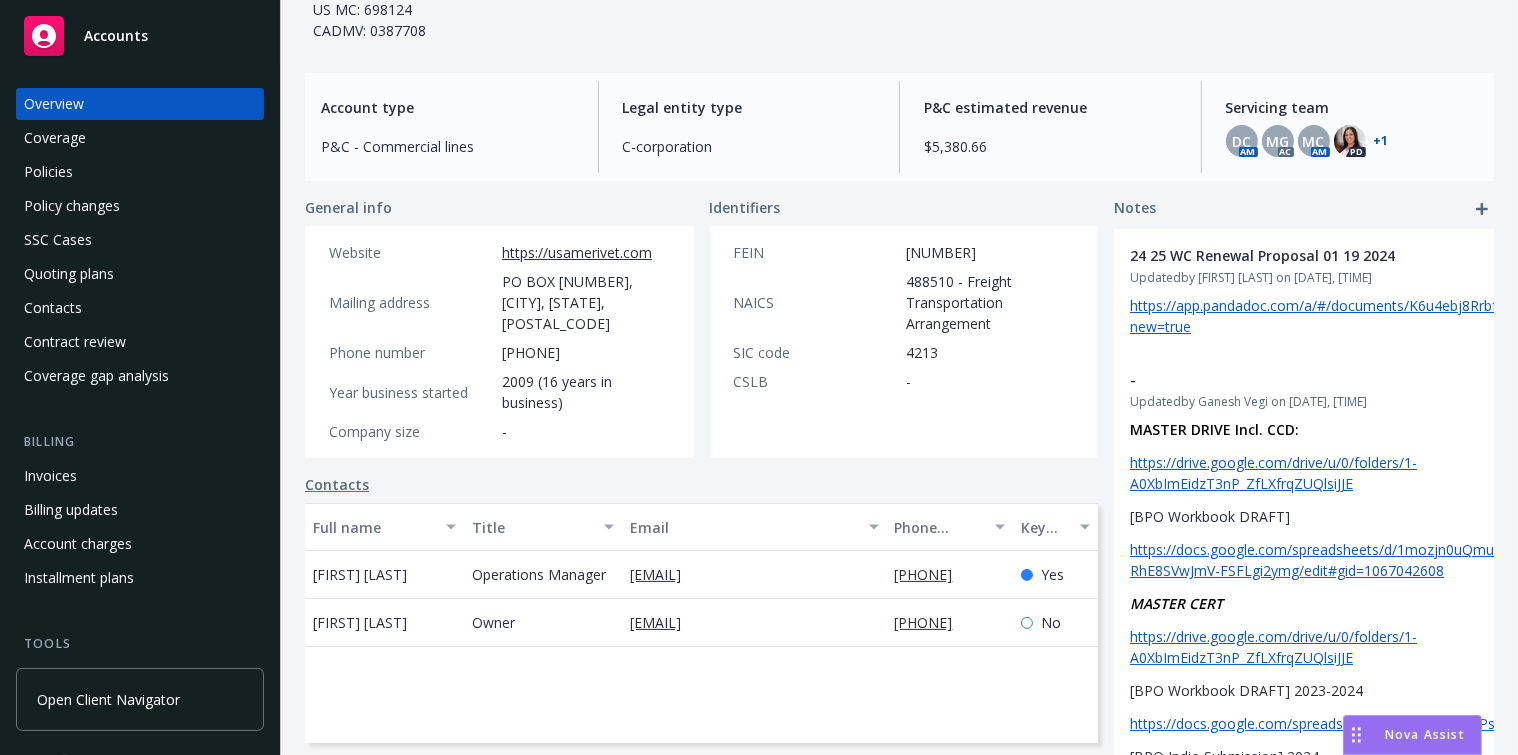scroll, scrollTop: 363, scrollLeft: 0, axis: vertical 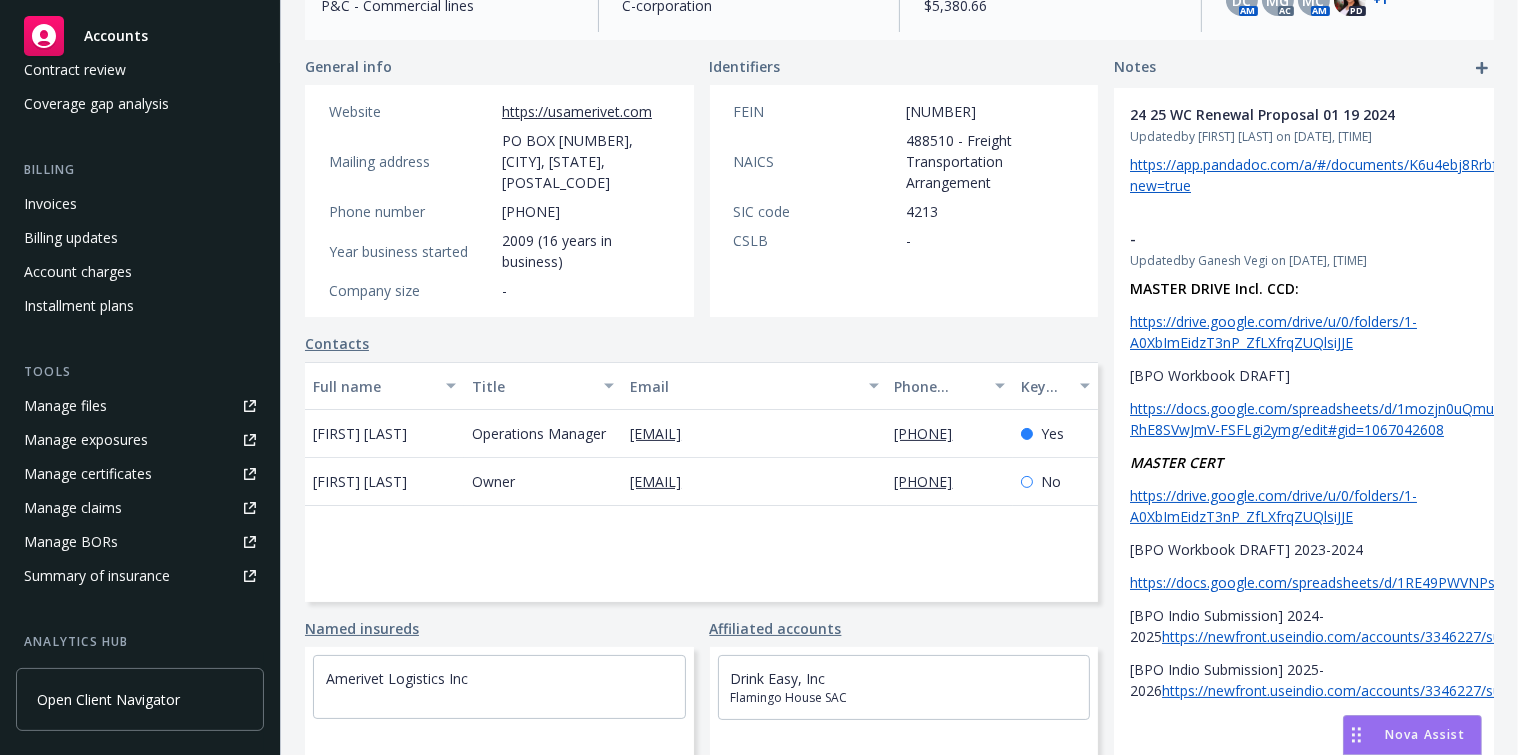click on "Manage certificates" at bounding box center [88, 474] 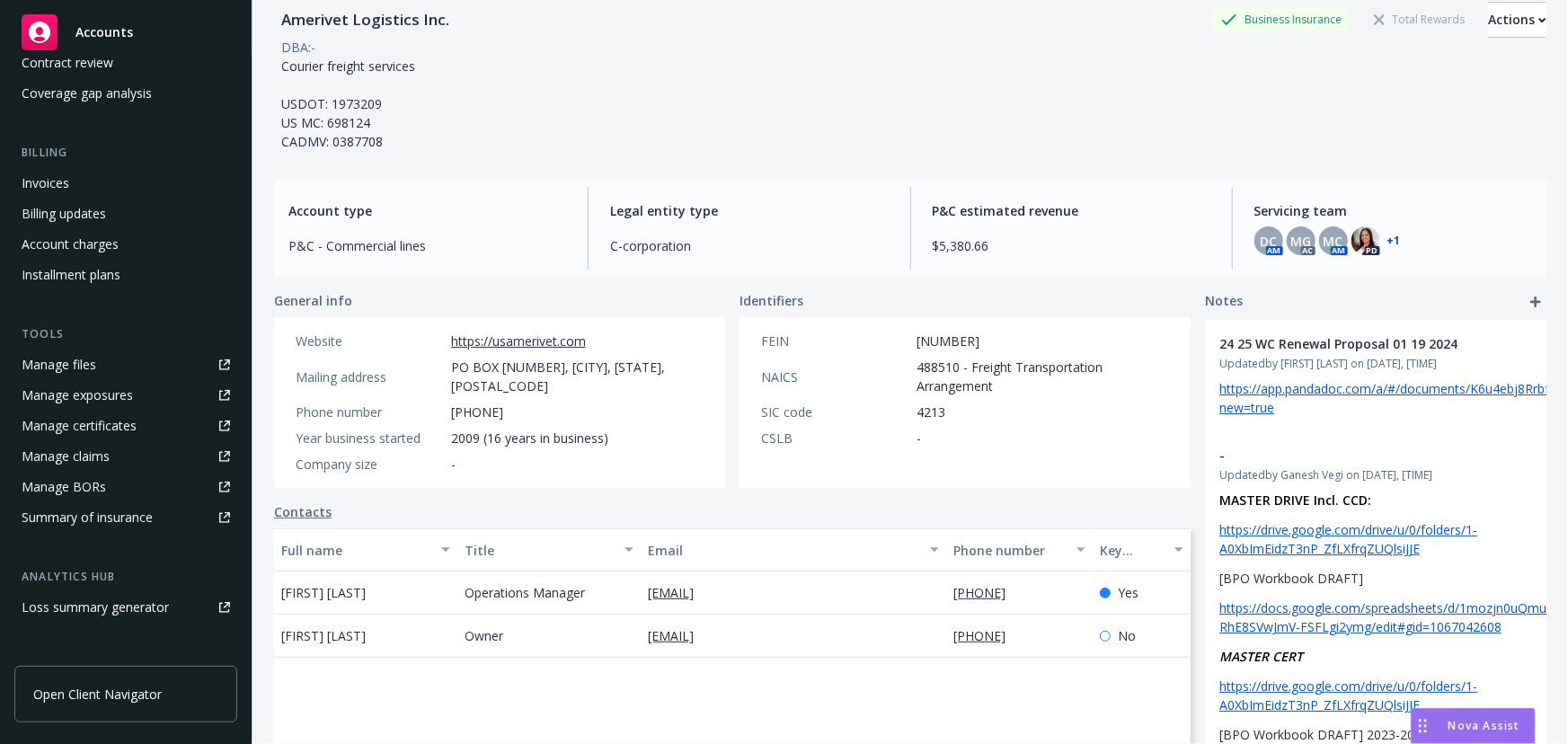 scroll, scrollTop: 0, scrollLeft: 0, axis: both 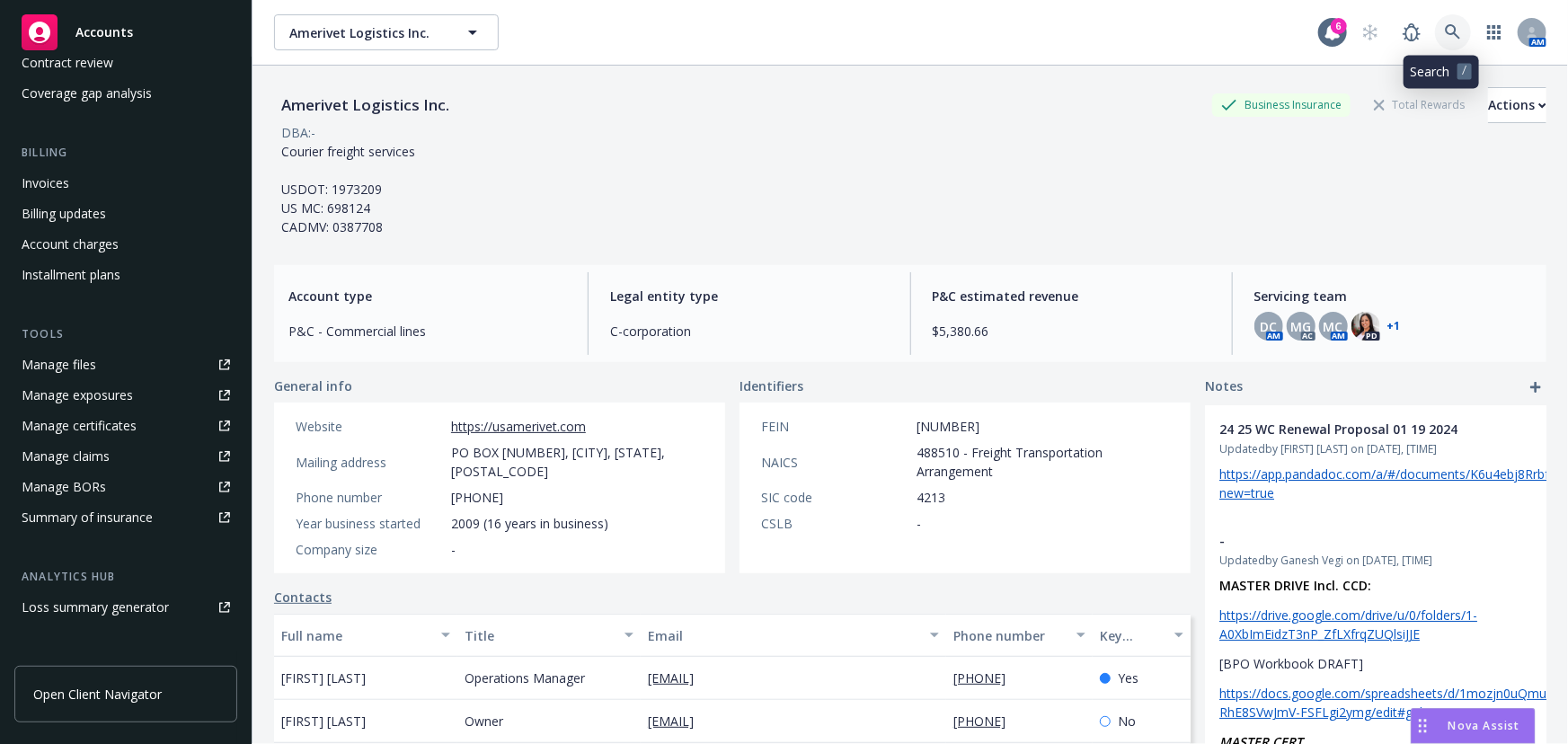 click 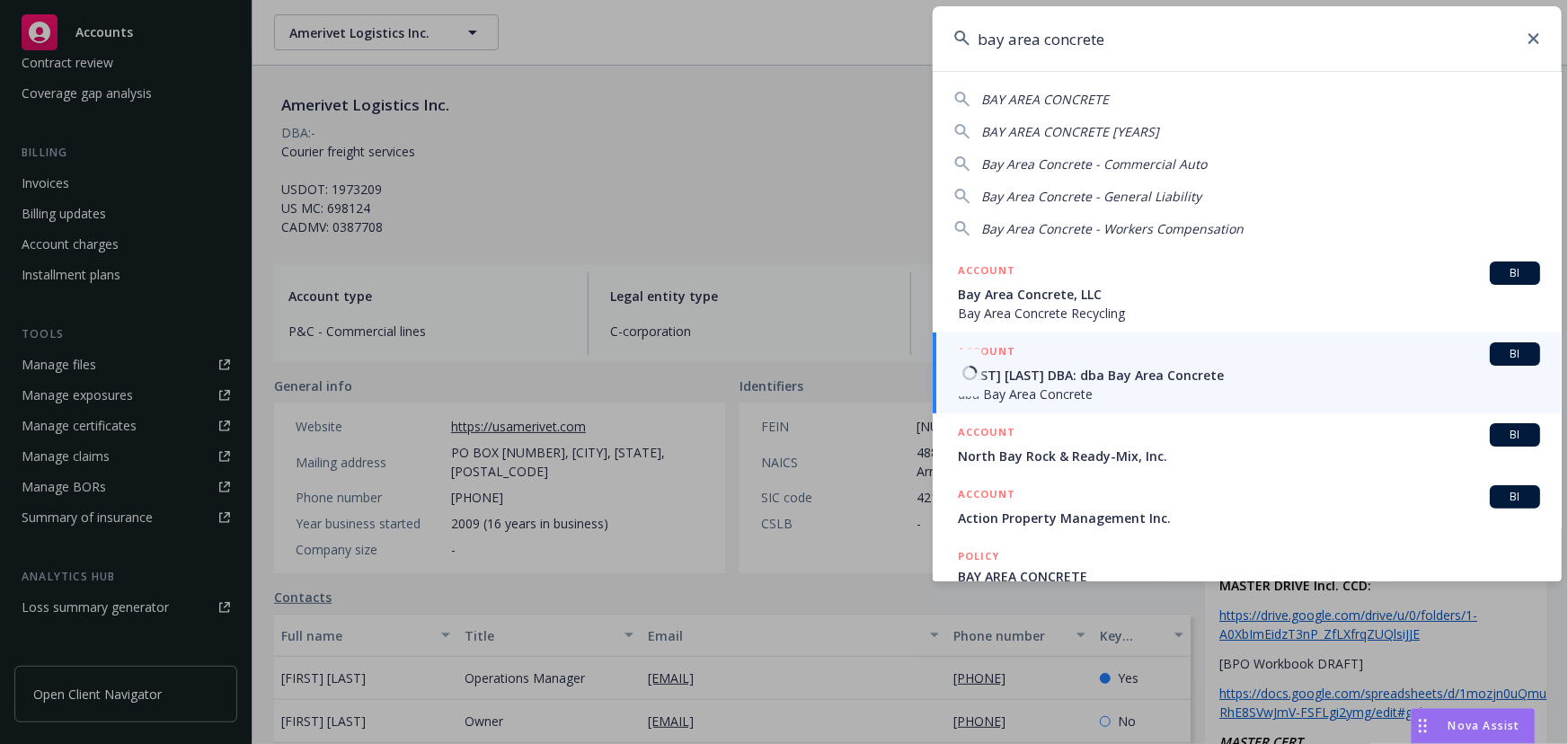 type on "bay area concrete" 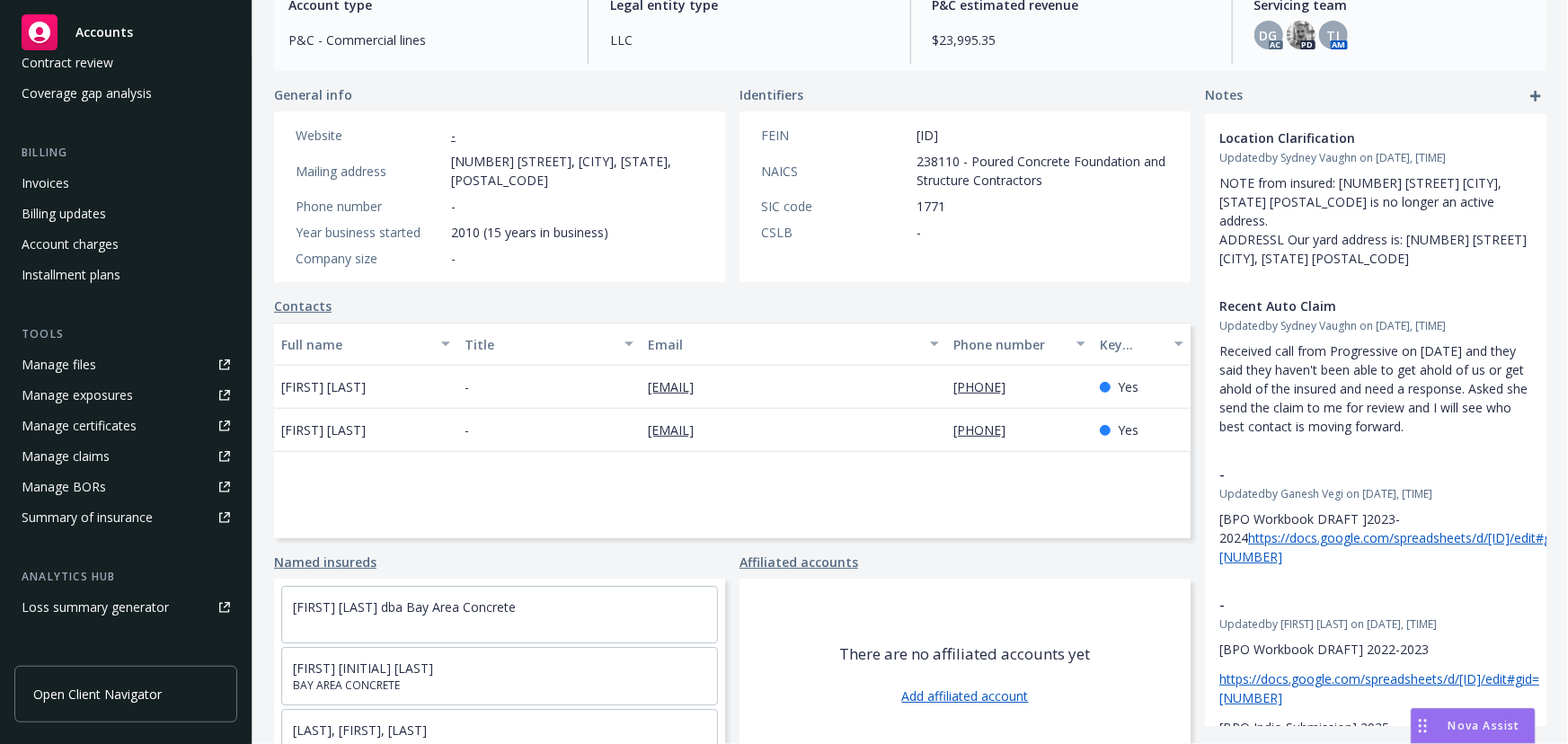 scroll, scrollTop: 221, scrollLeft: 0, axis: vertical 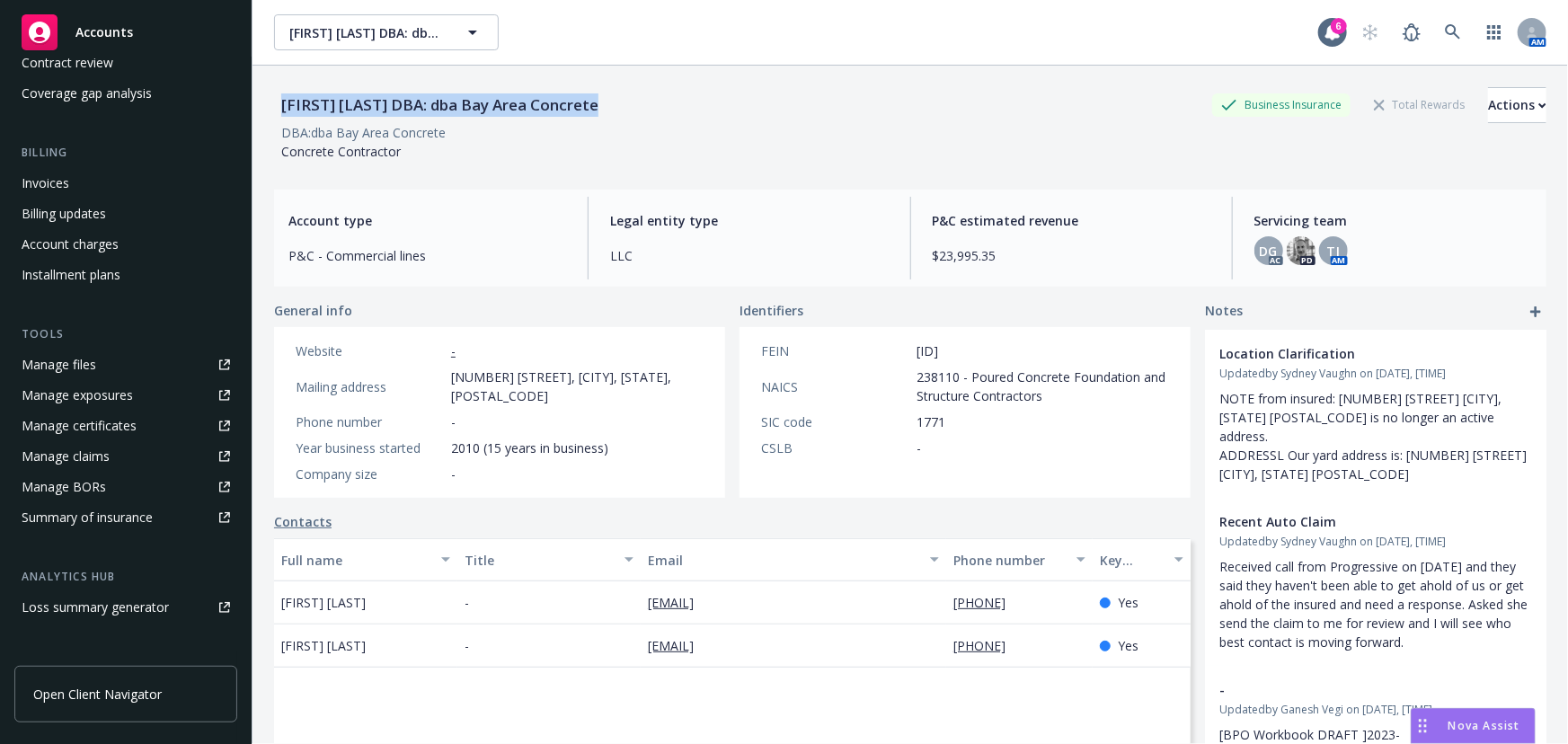 drag, startPoint x: 604, startPoint y: 110, endPoint x: 279, endPoint y: 112, distance: 325.00615 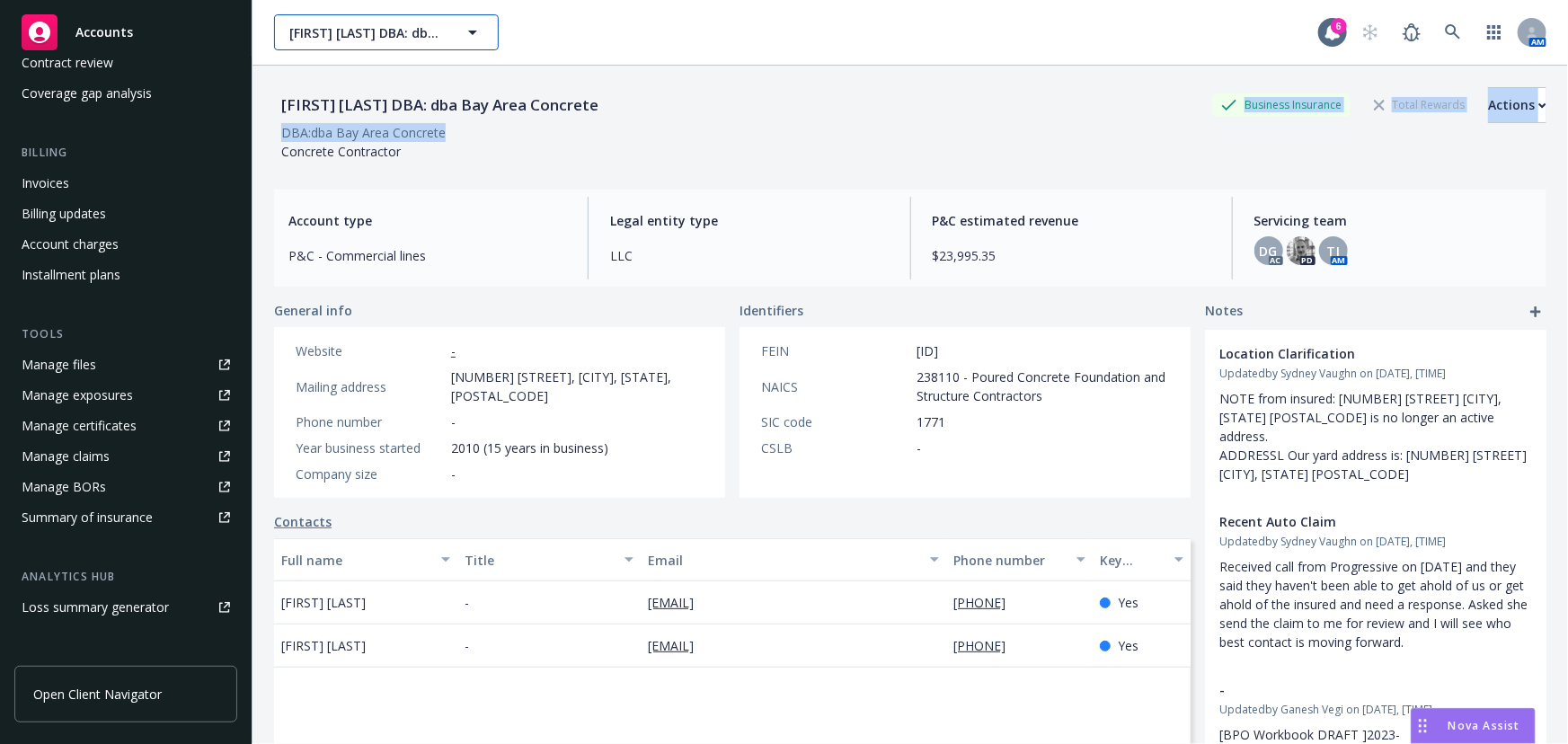 click on "[FIRST] [LAST] DBA: dba Bay Area Concrete" at bounding box center (367, 32) 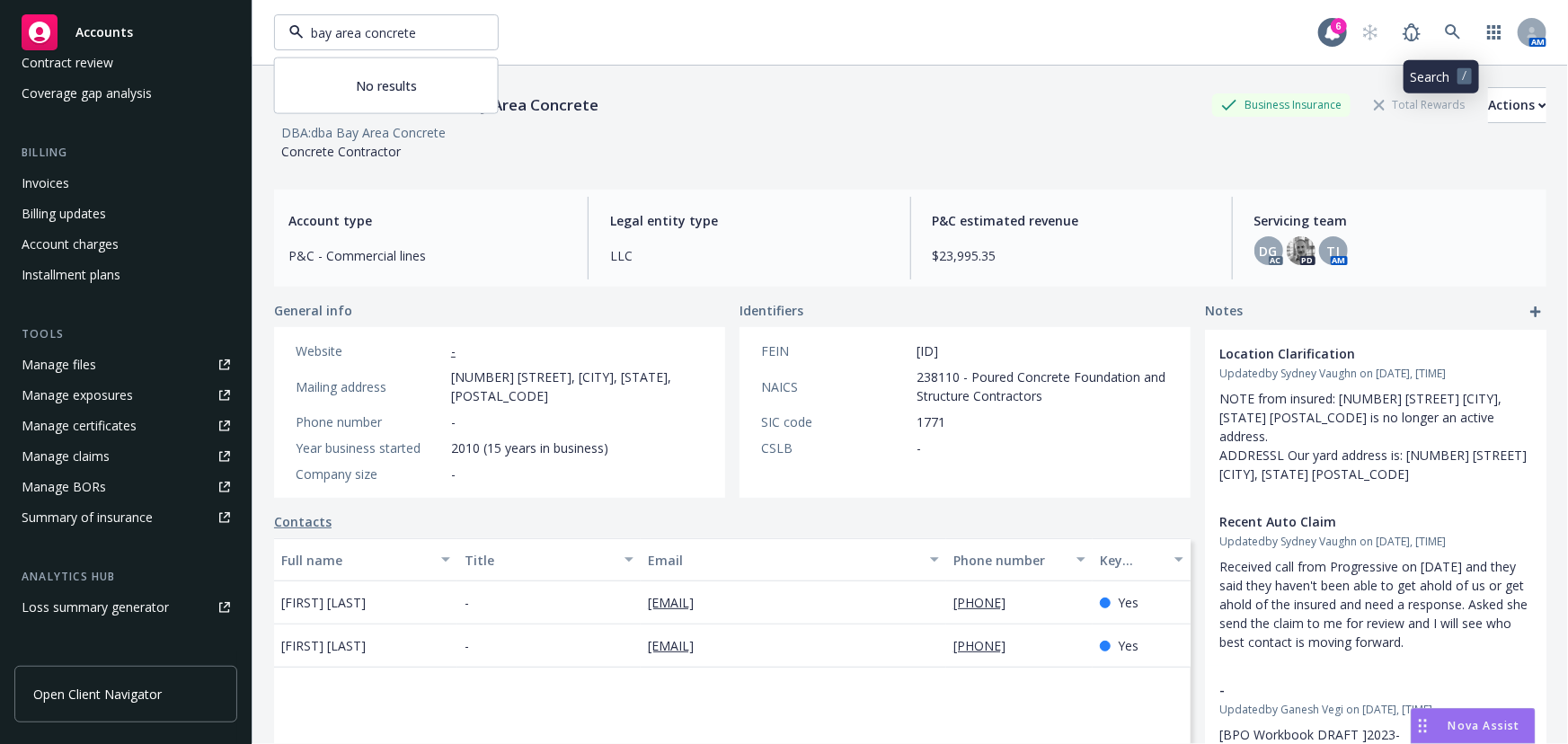 type on "bay area concrete" 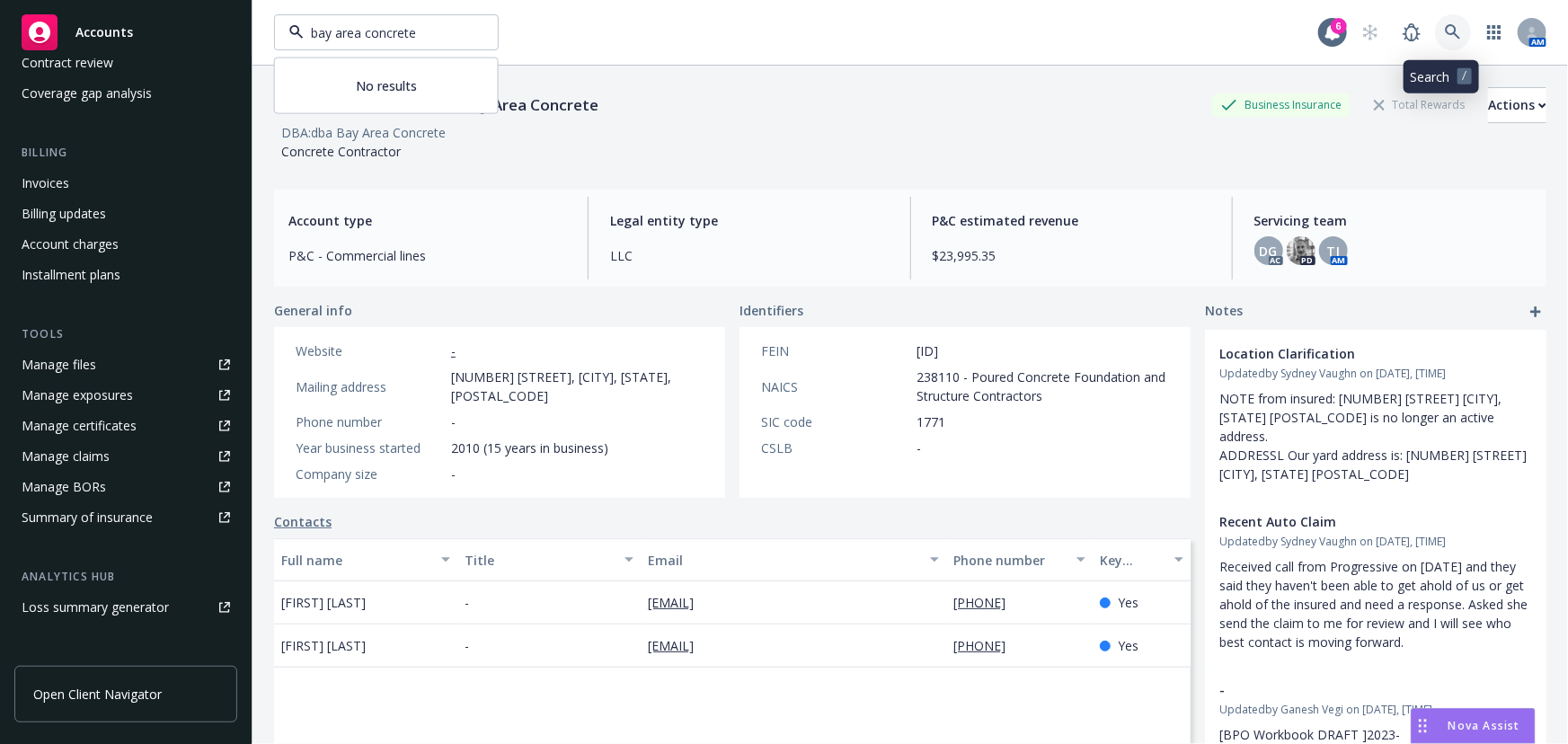 click at bounding box center [1453, 32] 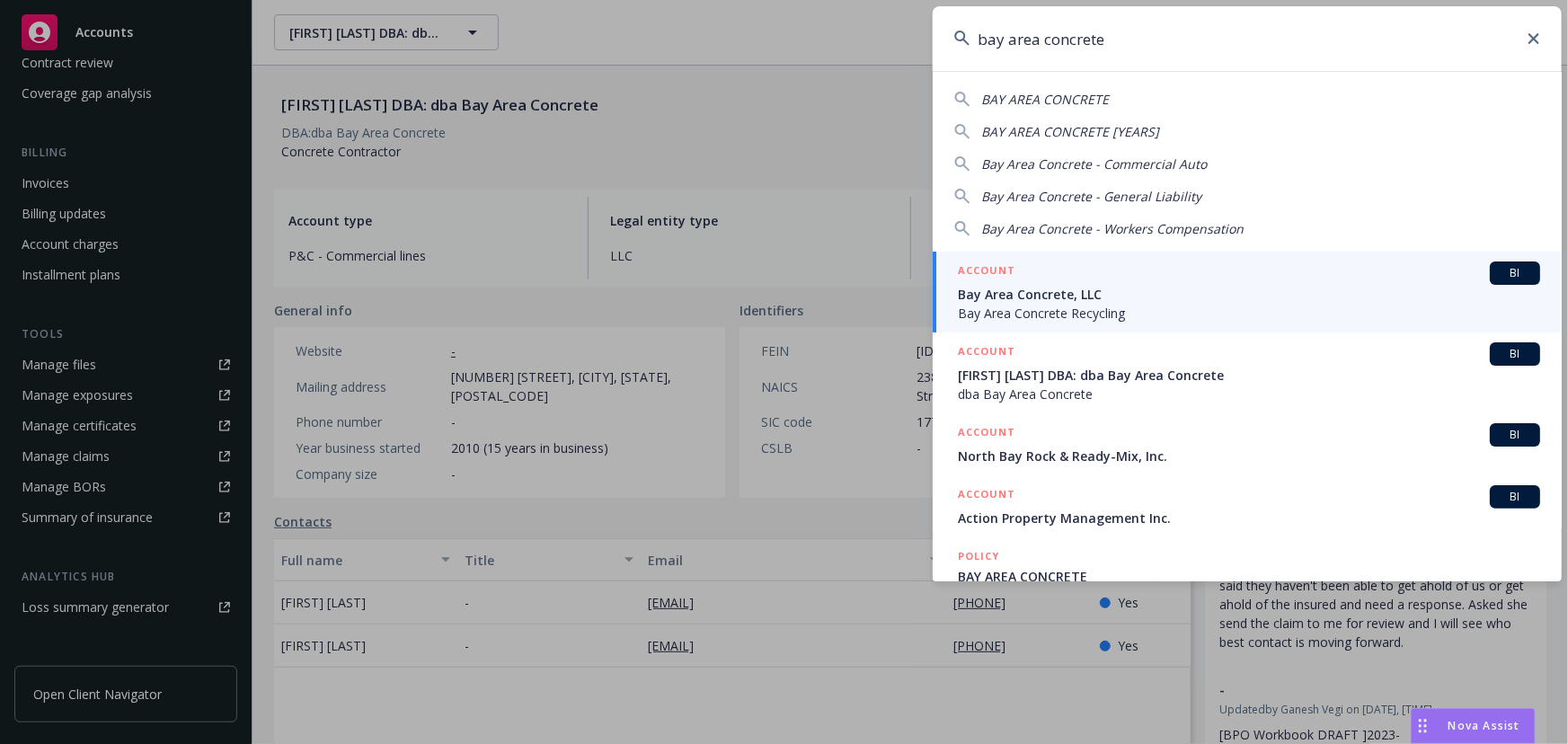 type on "bay area concrete" 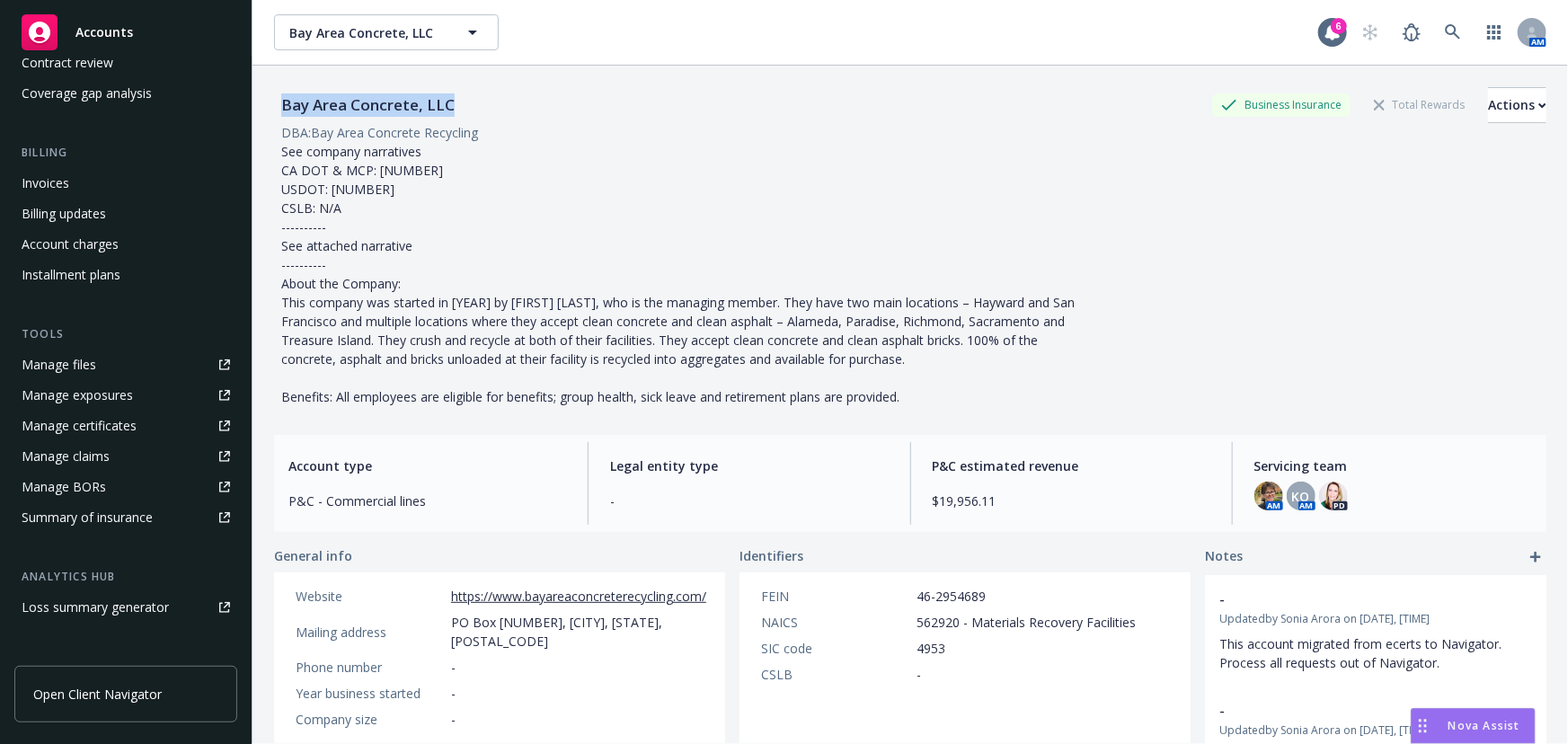 drag, startPoint x: 461, startPoint y: 96, endPoint x: 262, endPoint y: 102, distance: 199.09043 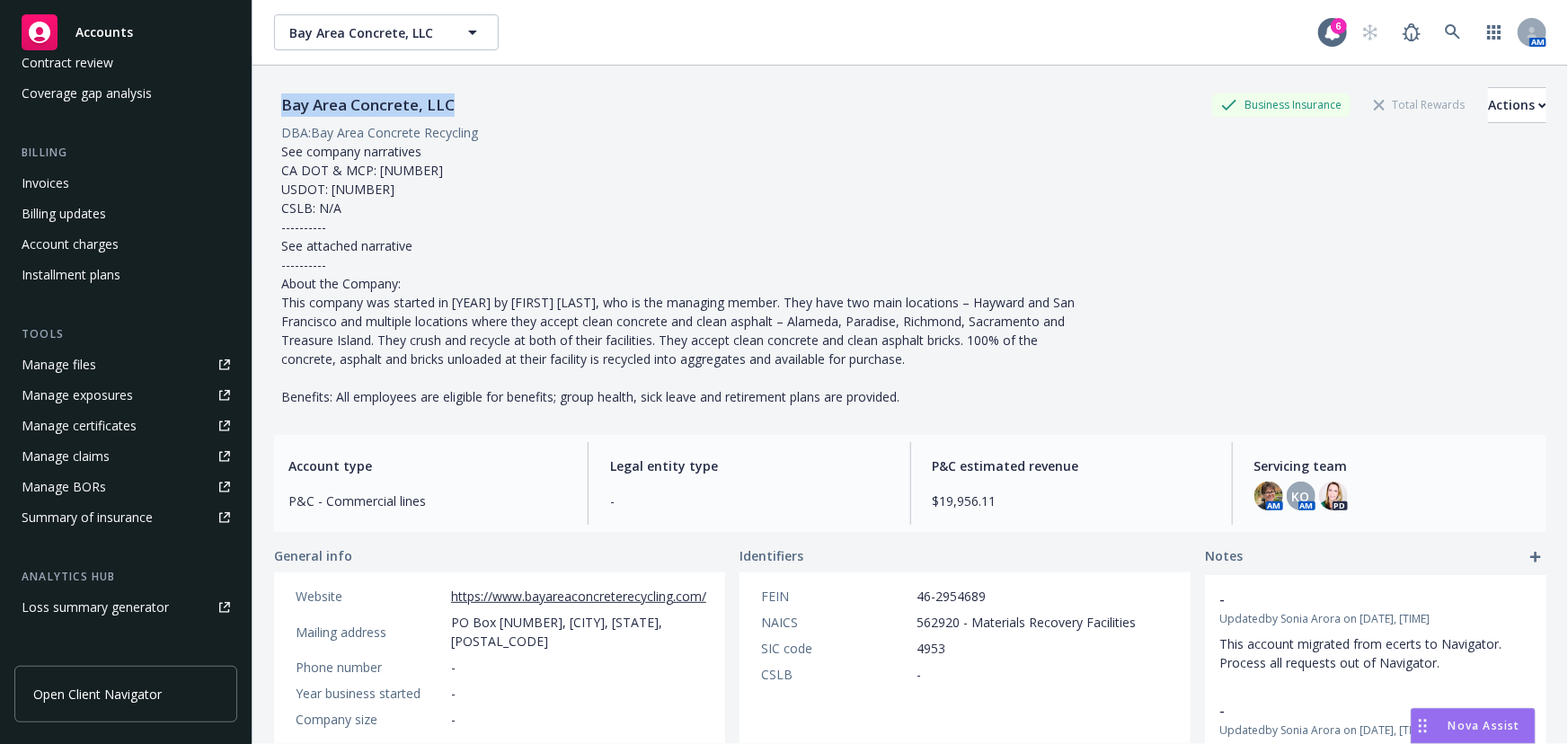 copy on "Bay Area Concrete, LLC" 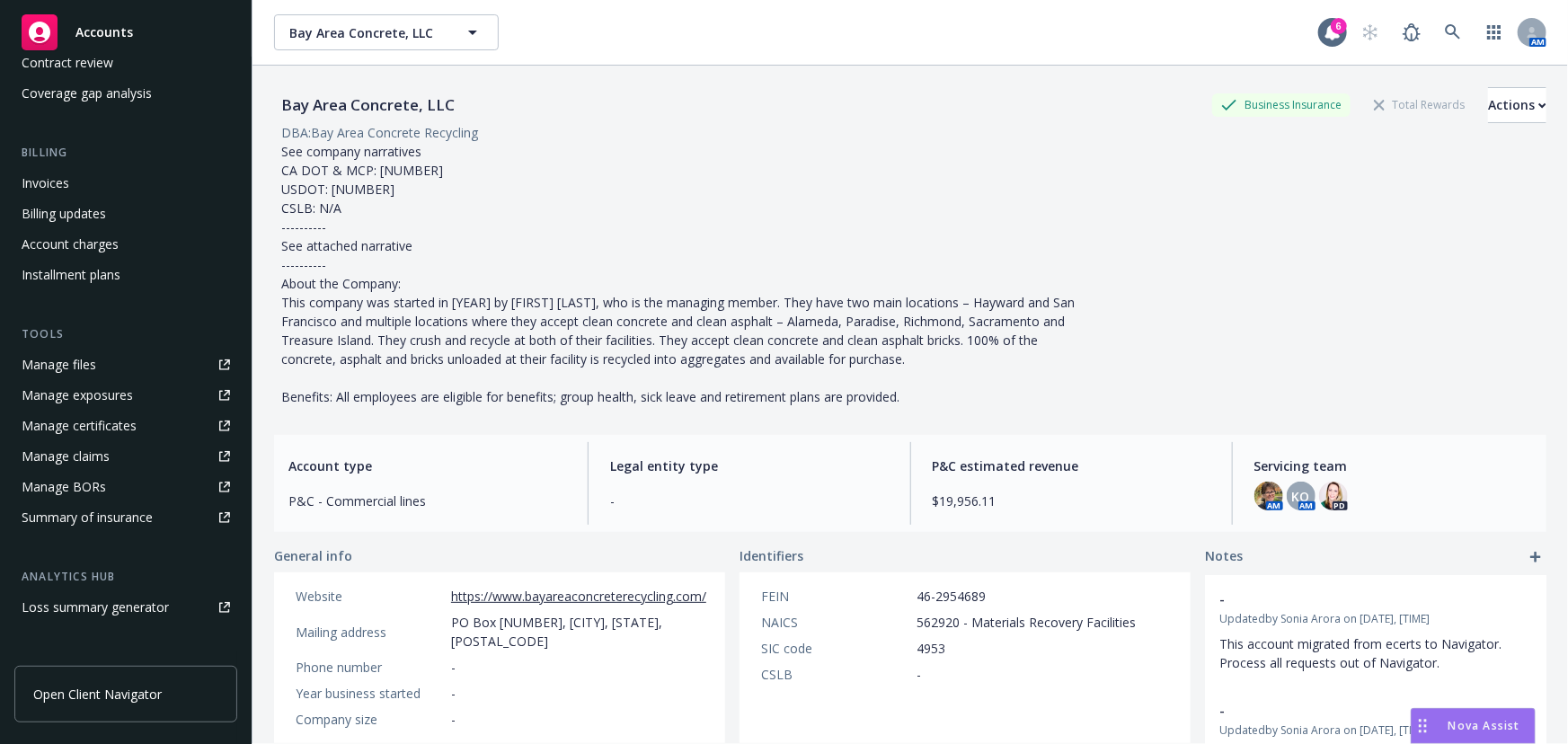click on "This company was started in [YEAR] by [FIRST] [LAST], who is the managing member. They have two main locations – Hayward and San Francisco and multiple locations where they accept clean concrete and clean asphalt – Alameda, Paradise, Richmond, Sacramento and Treasure Island. They crush and recycle at both of their facilities. They accept clean concrete and clean asphalt bricks. 100% of the concrete, asphalt and bricks unloaded at their facility is recycled into aggregates and available for purchase.
Benefits: All employees are eligible for benefits; group health, sick leave and retirement plans are provided." at bounding box center [910, 246] 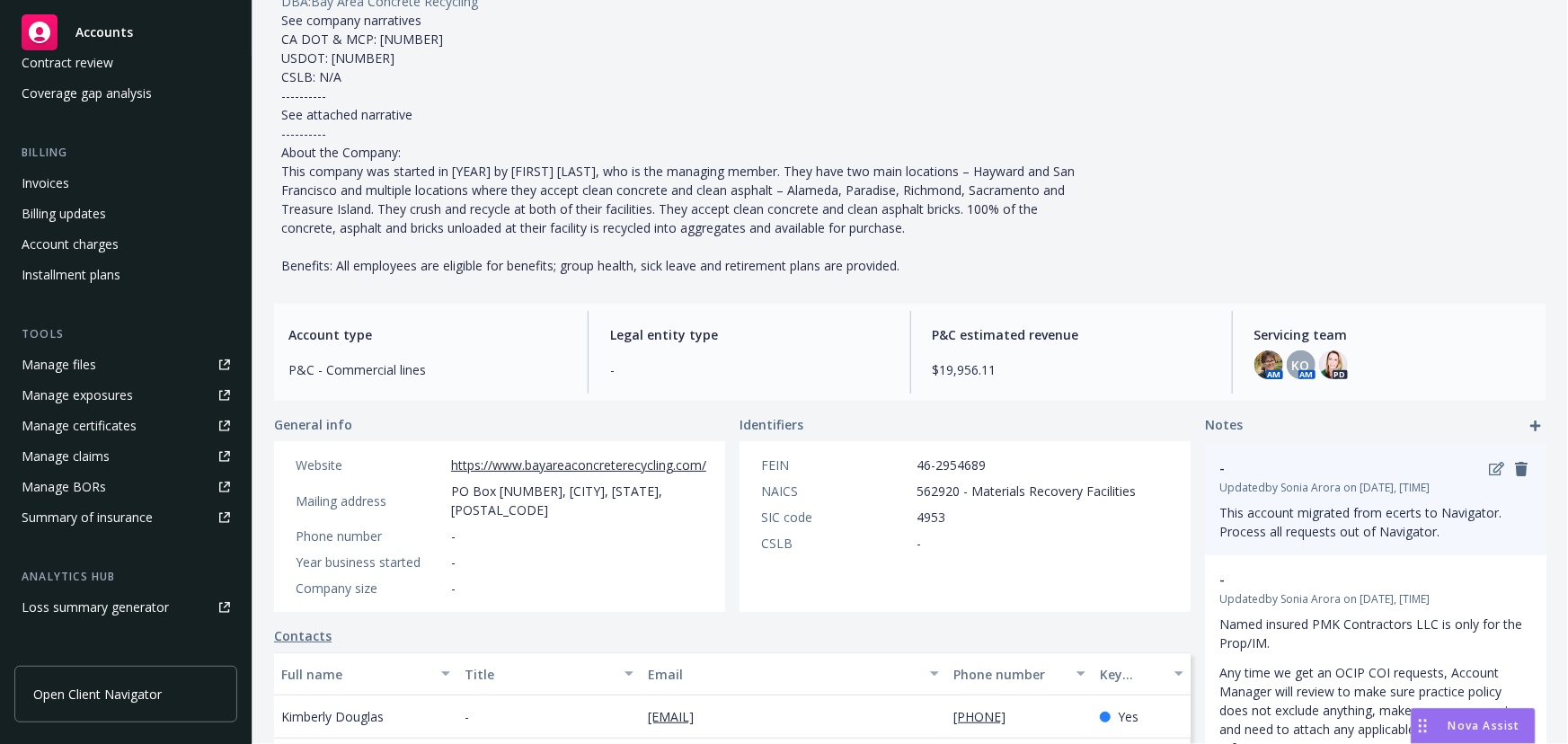 scroll, scrollTop: 163, scrollLeft: 0, axis: vertical 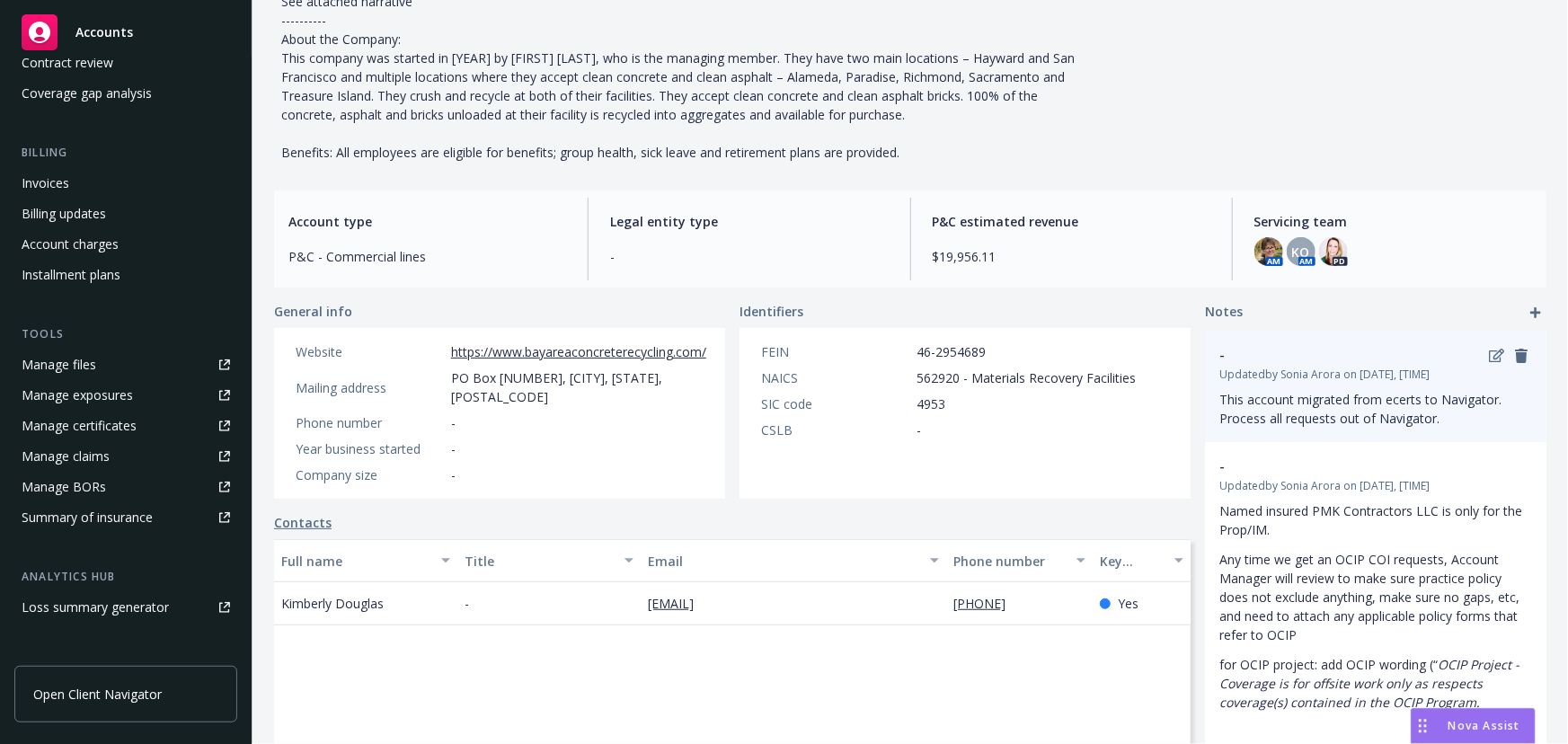 click at bounding box center (1509, 356) 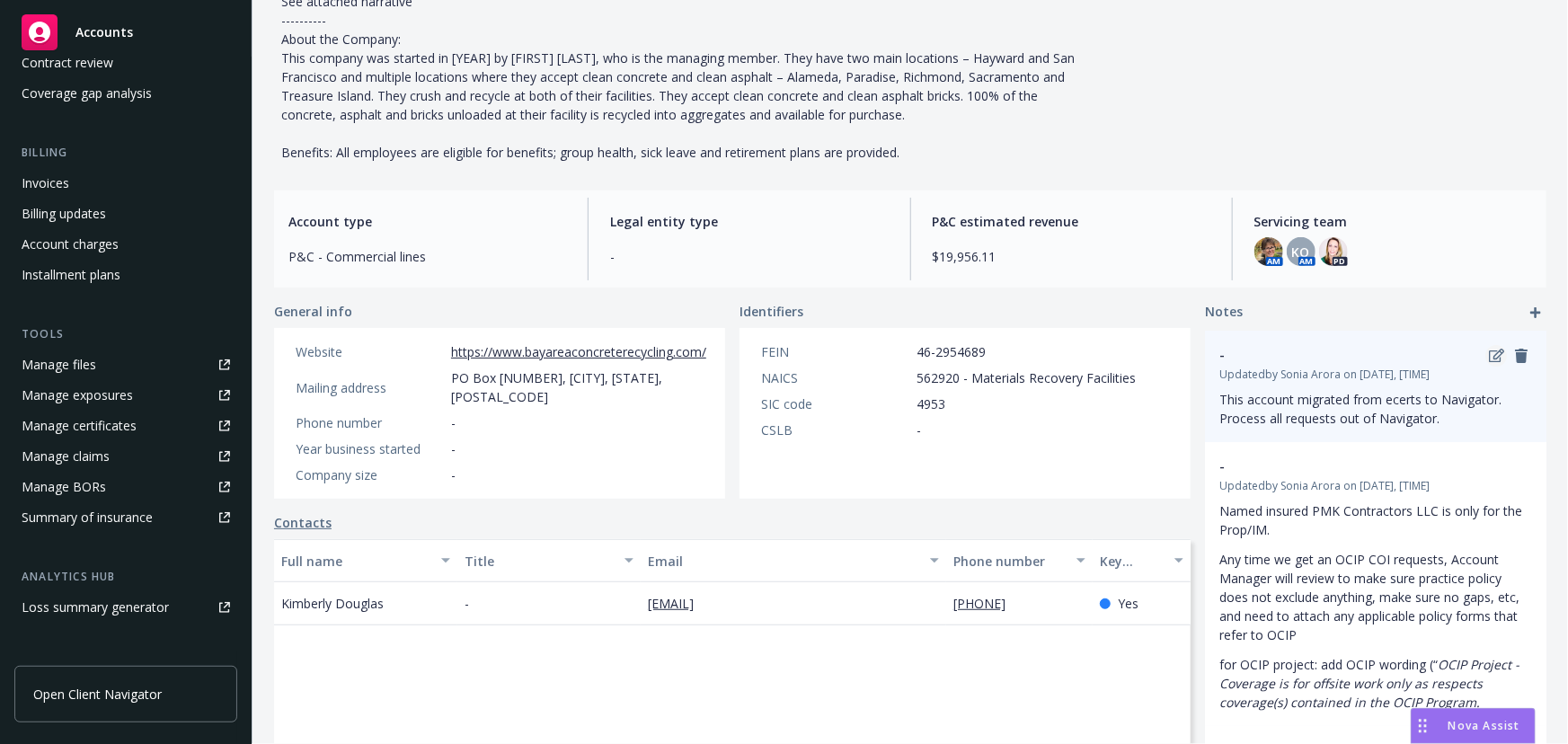 click 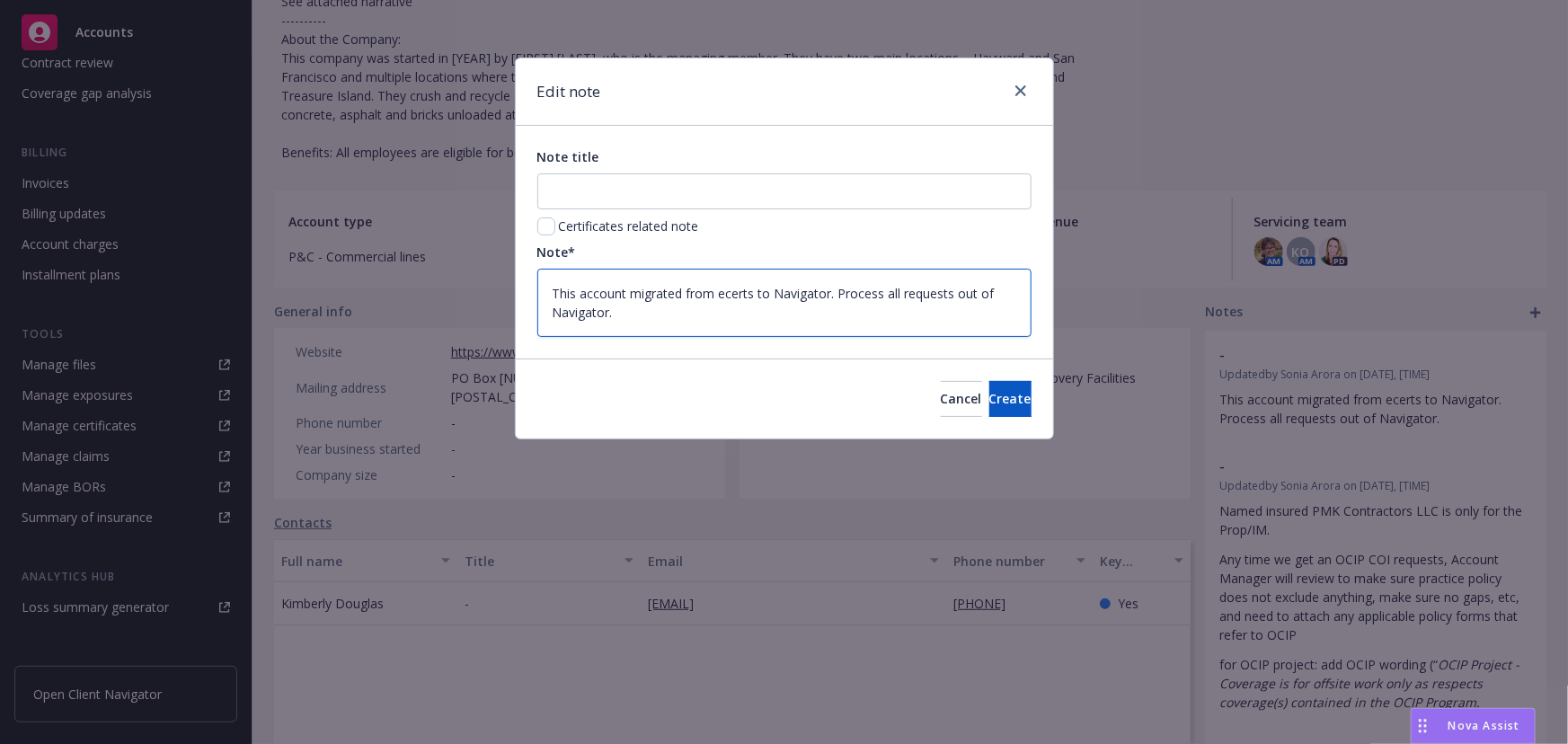 click on "This account migrated from ecerts to Navigator. Process all requests out of Navigator." at bounding box center (784, 303) 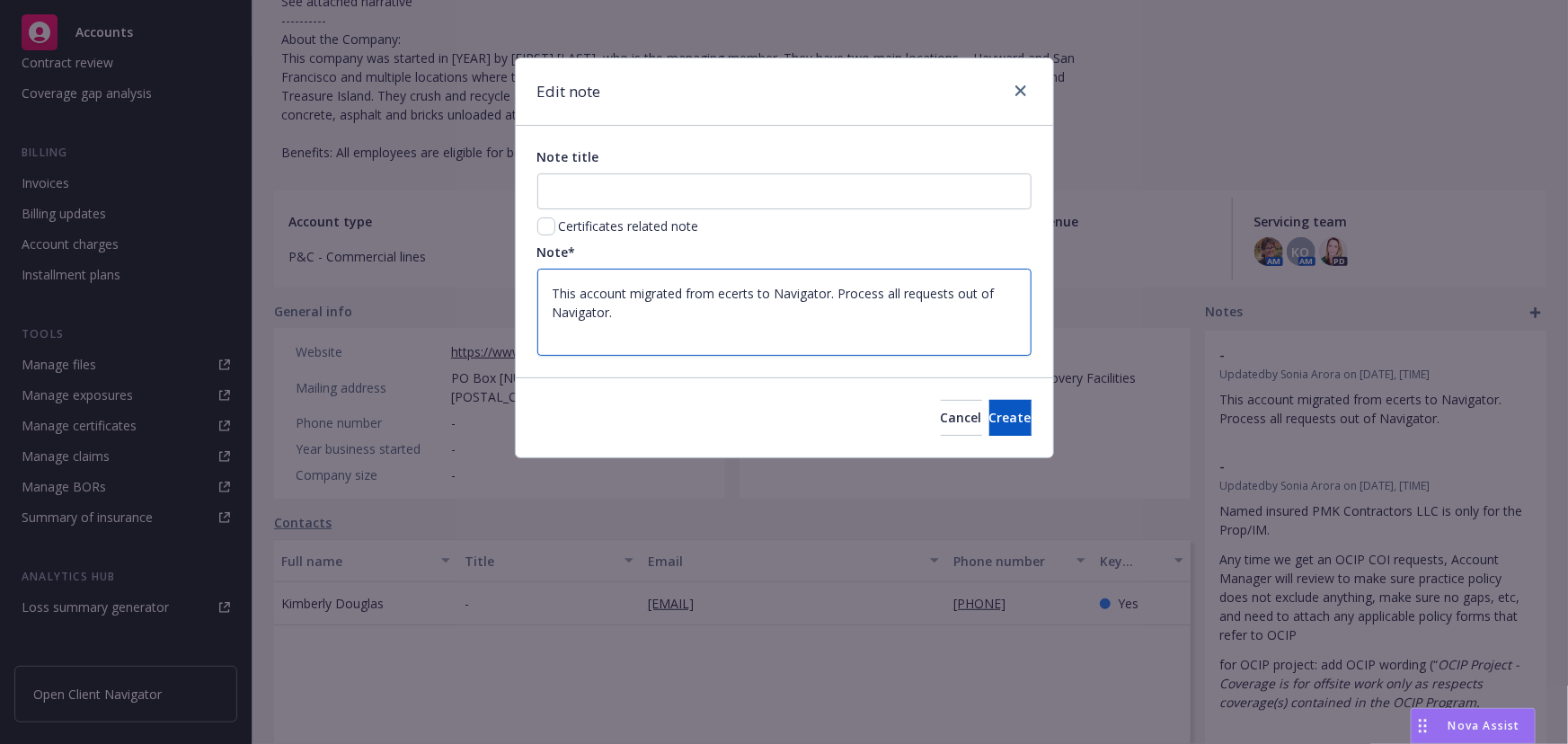 type on "x" 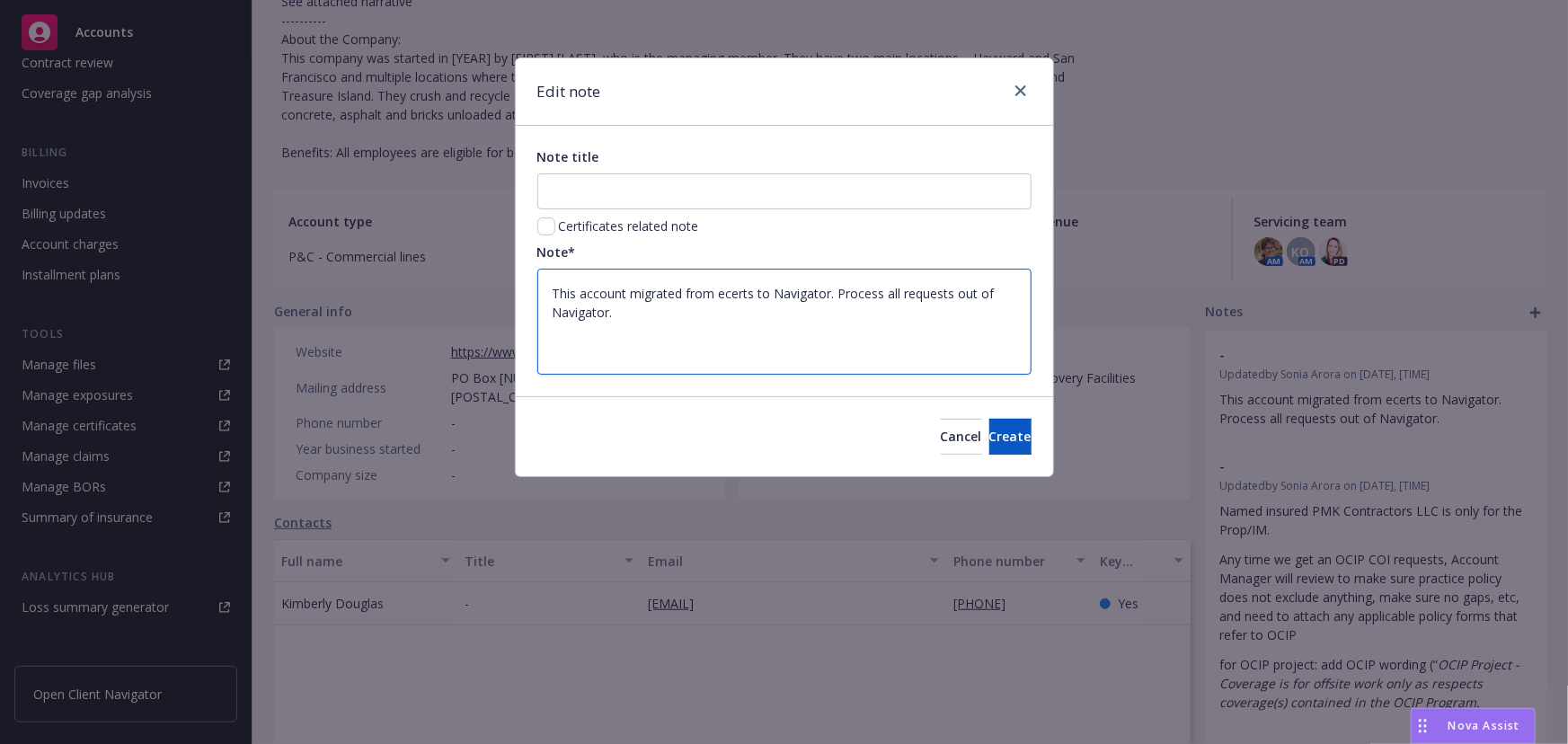 paste on "There are two accounts in Navigator that have similar names:
• Bay Area Concrete, LLC
• [NAME] DBA: dba Bay Area Concrete
These accounts are **unrelated** and have different service teams.
Please ensure that you're creating the cert on the correct account.
If you're not sure, ask someone else on the team to verify." 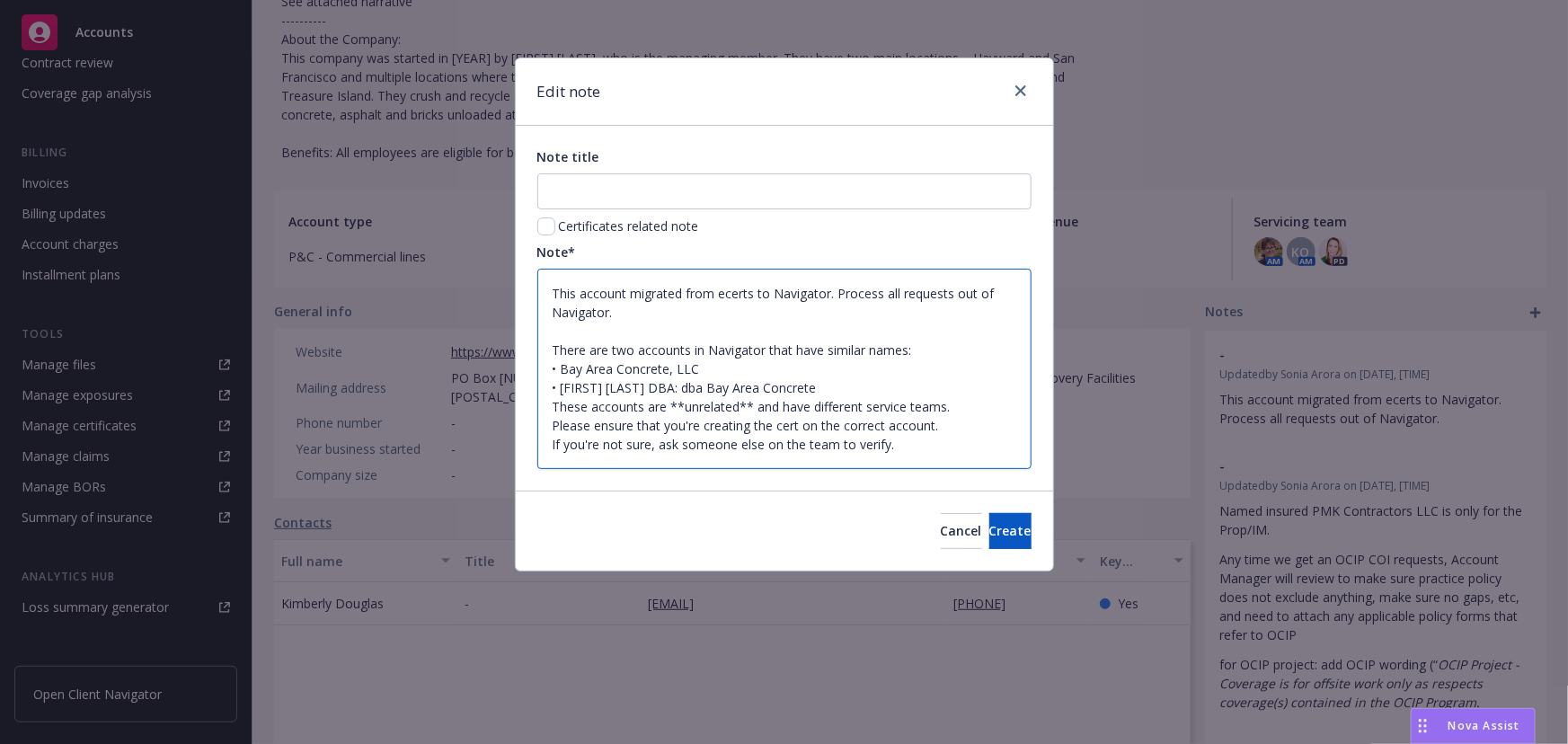 drag, startPoint x: 924, startPoint y: 353, endPoint x: 491, endPoint y: 344, distance: 433.09352 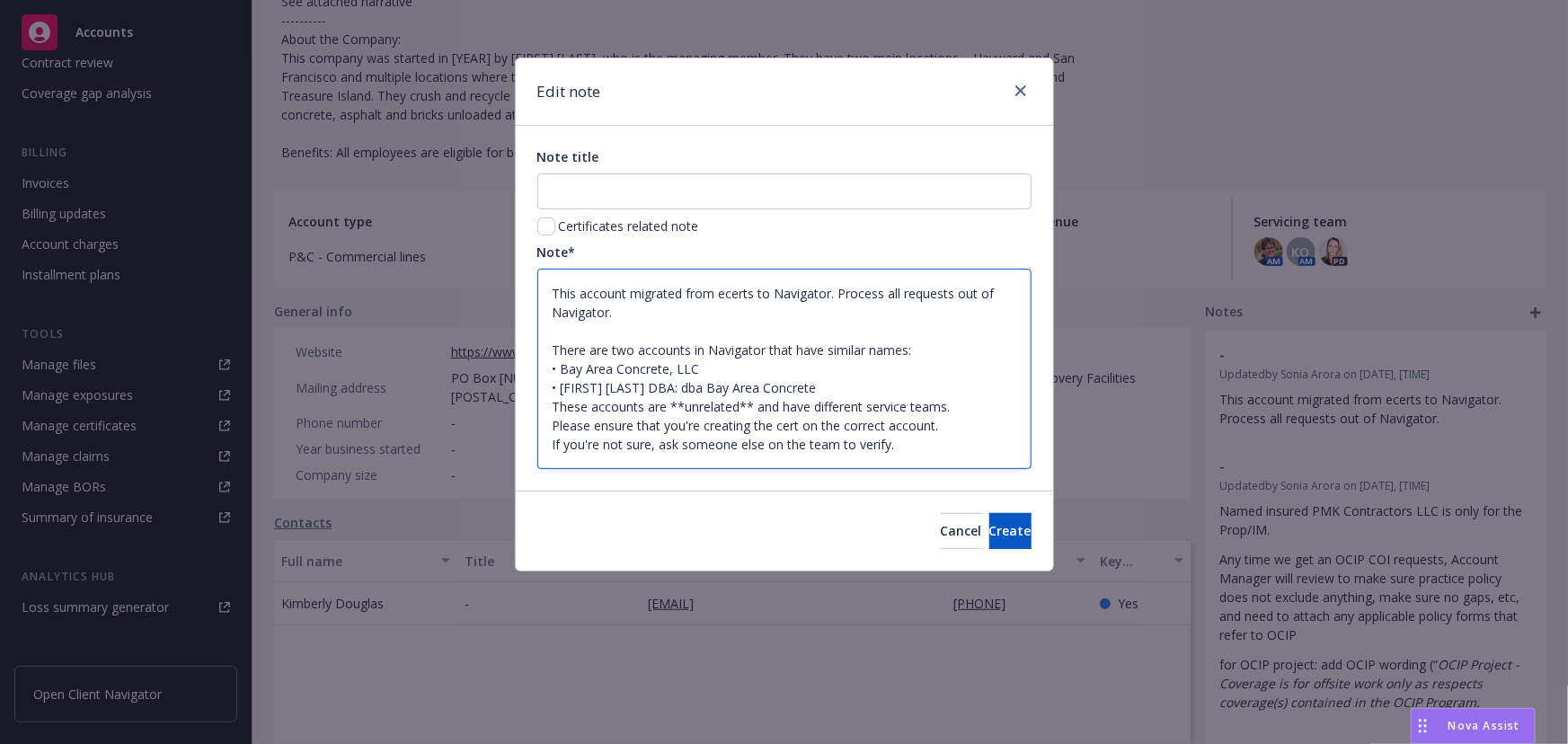 click on "Edit note Note title Certificates related note Note* This account migrated from ecerts to Navigator. Process all requests out of Navigator.
There are two accounts in Navigator that have similar names:
• Bay Area Concrete, LLC
• [FIRST] [LAST] DBA: dba Bay Area Concrete
These accounts are **unrelated** and have different service teams.
Please ensure that you're creating the cert on the correct account.
If you're not sure, ask someone else on the team to verify. Cancel Create" at bounding box center (784, 372) 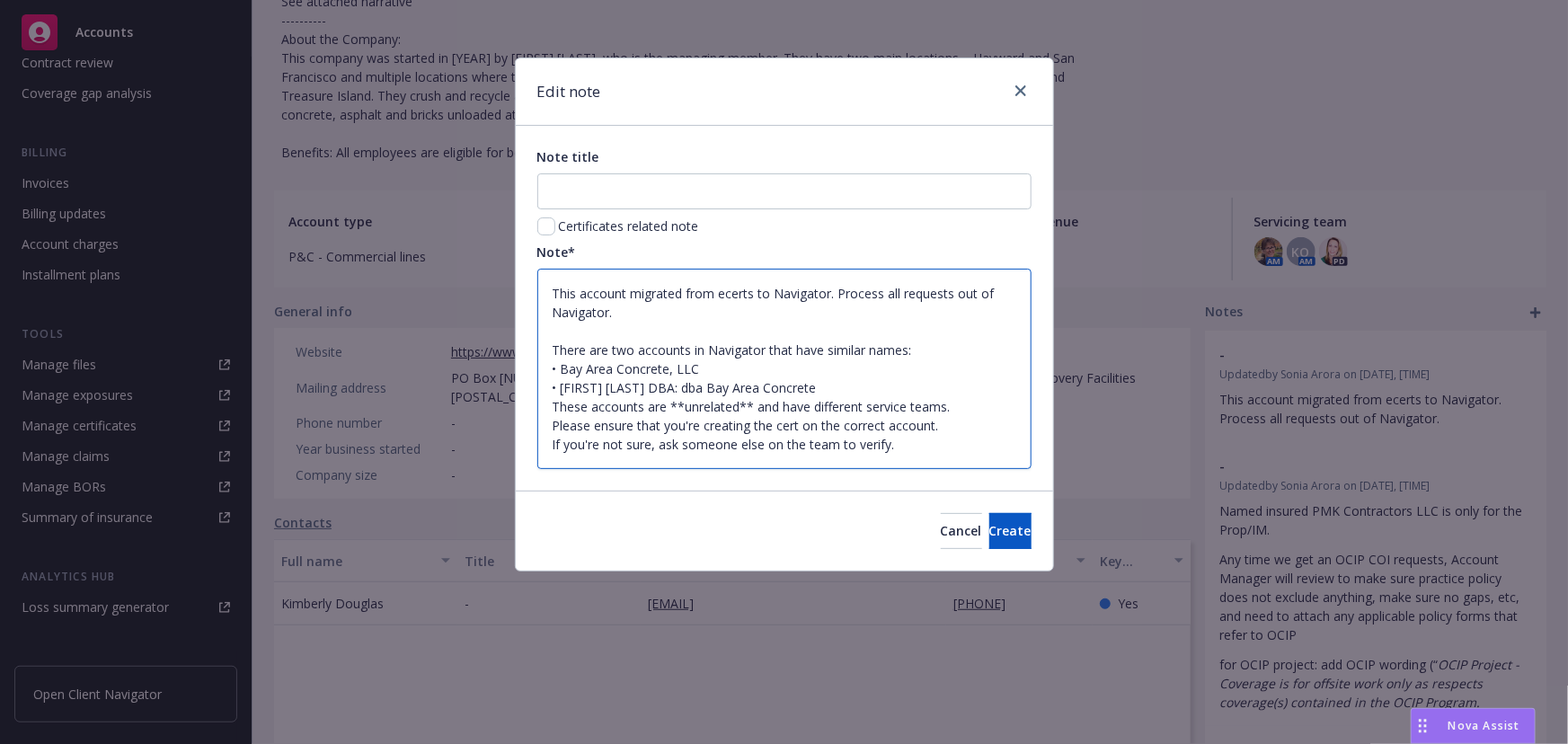type on "x" 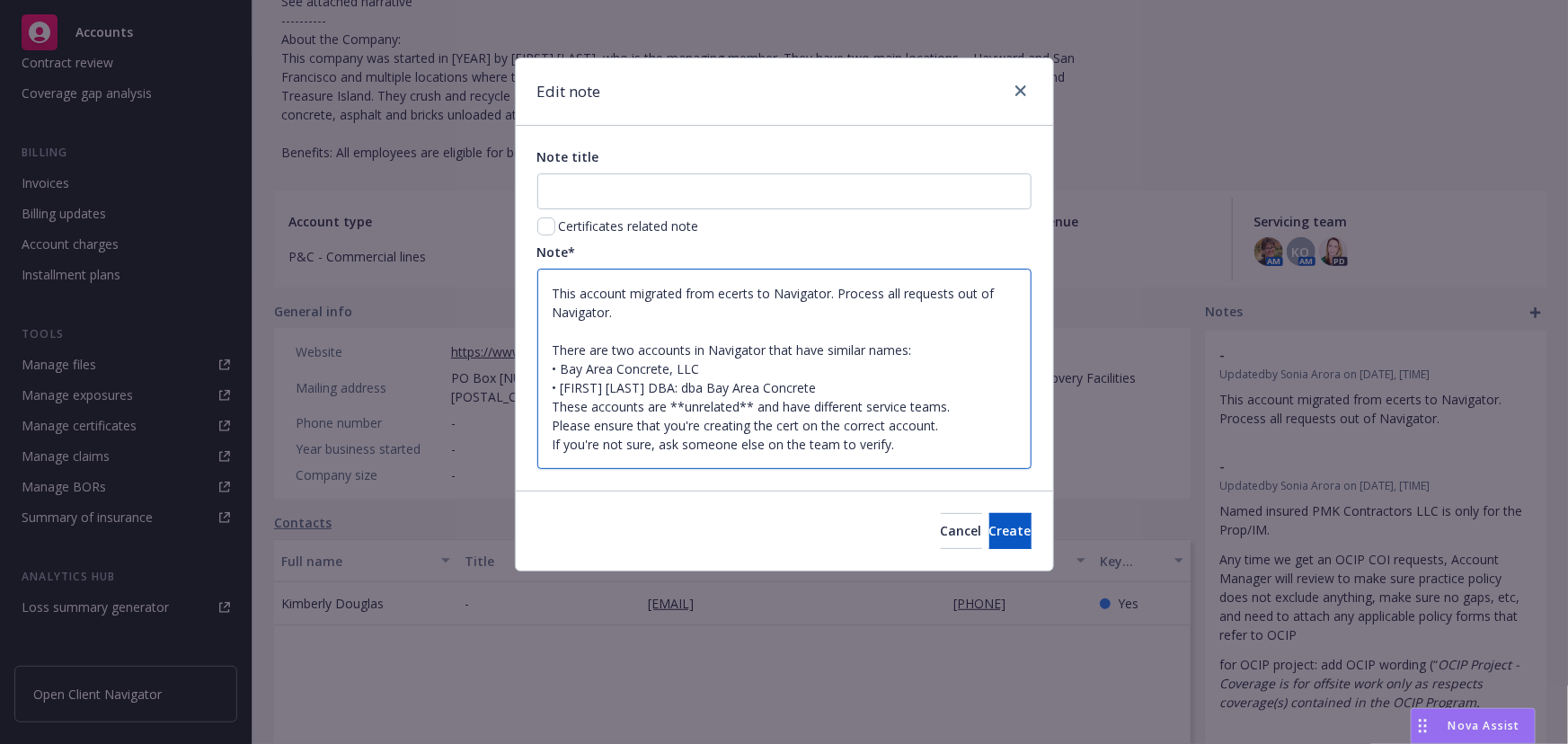 type on "This account migrated from ecerts to Navigator. Process all requests out of Navigator.
There are *two accounts in Navigator that have similar names:
• Bay Area Concrete, LLC
• [NAME] DBA: dba Bay Area Concrete
These accounts are **unrelated** and have different service teams.
Please ensure that you're creating the cert on the correct account.
If you're not sure, ask someone else on the team to verify." 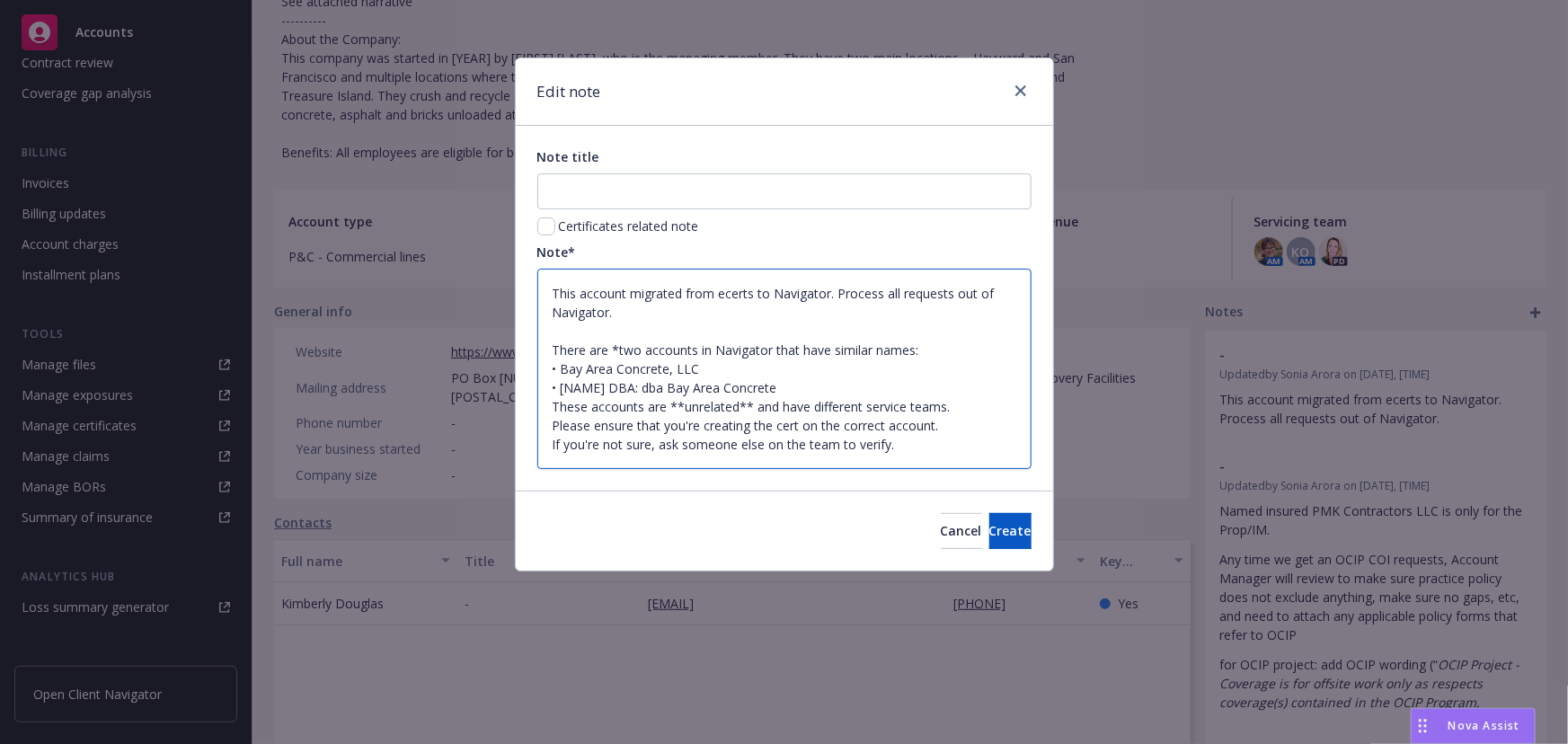 type on "x" 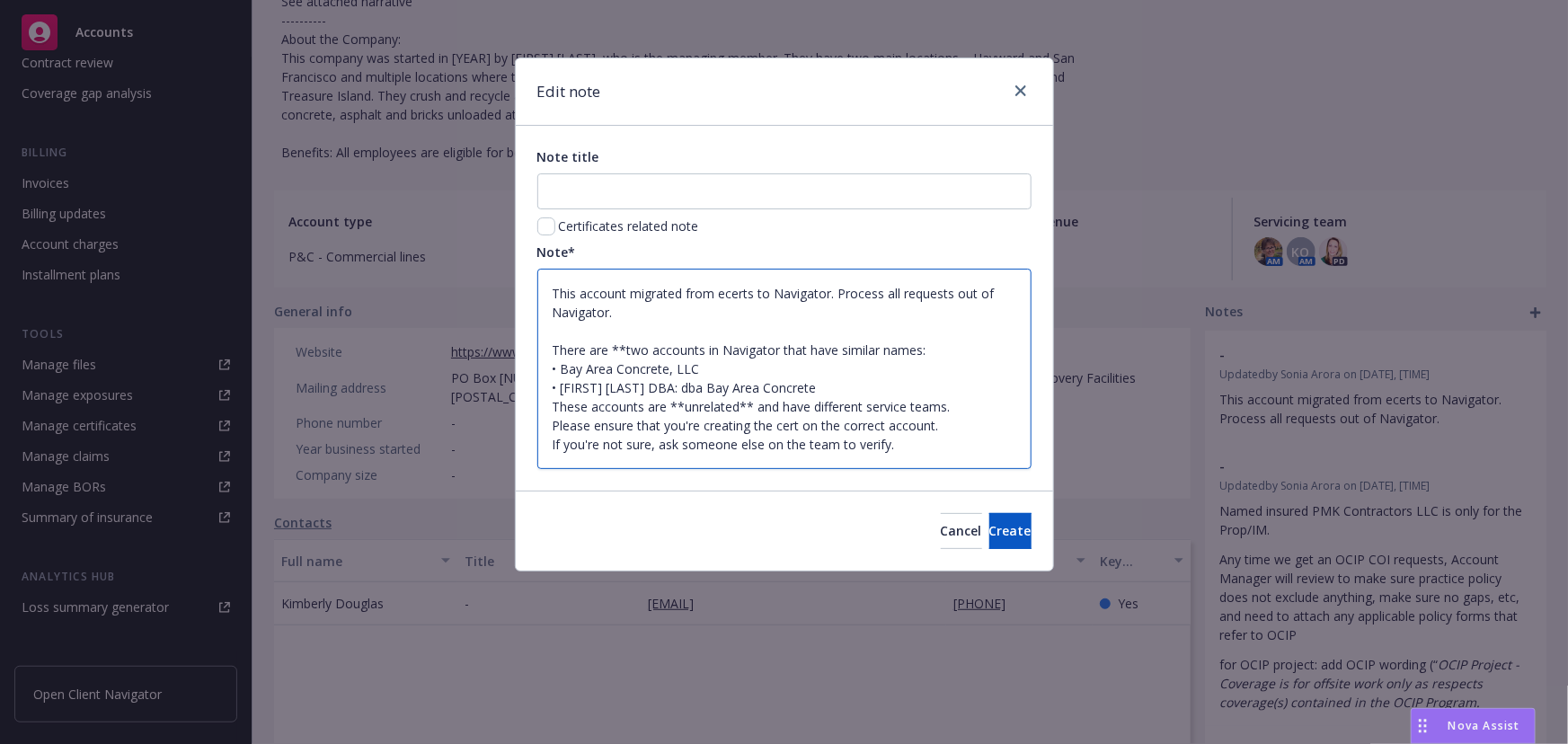 type on "x" 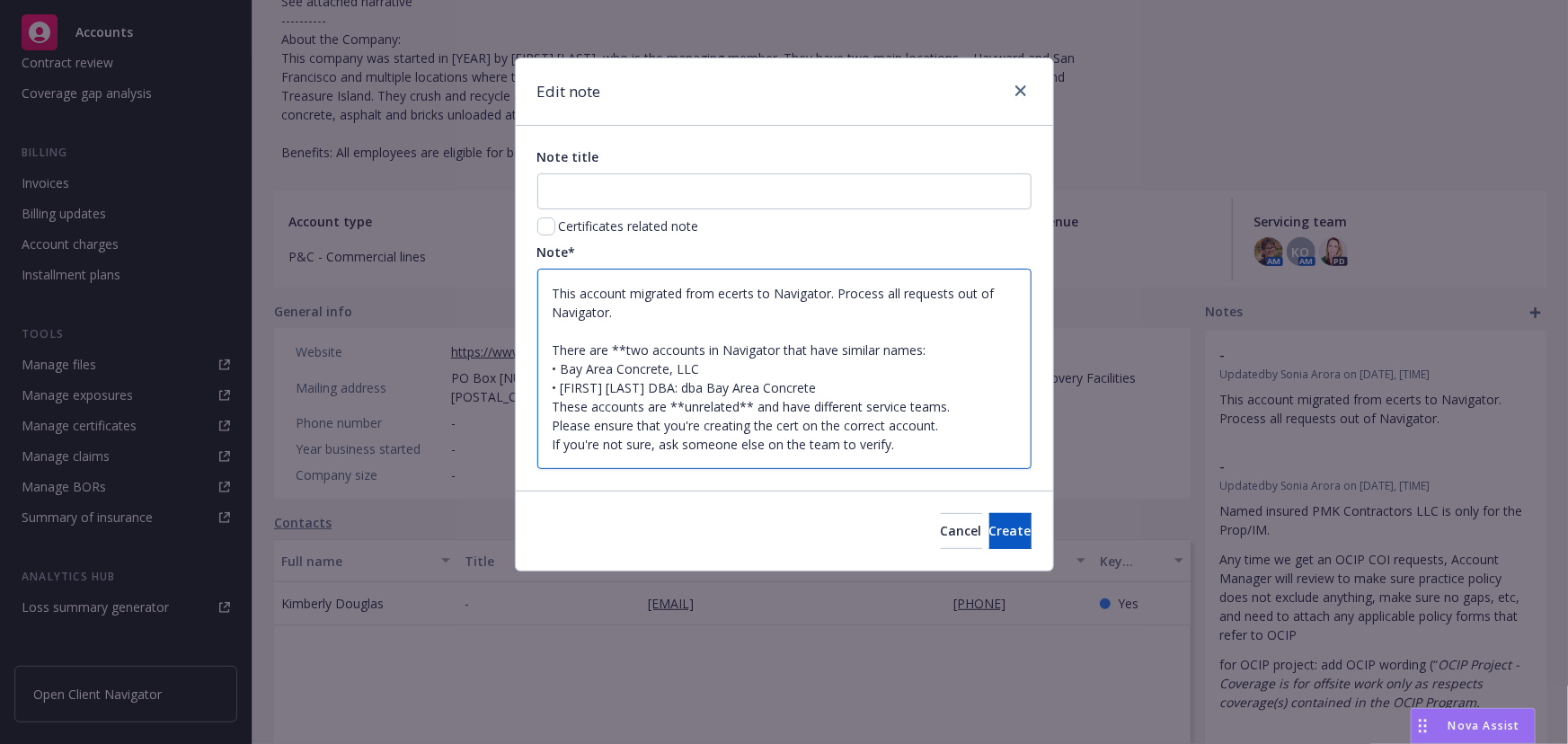 type on "This account migrated from ecerts to Navigator. Process all requests out of Navigator.
There are **two accounts* in Navigator that have similar names:
• Bay Area Concrete, LLC
• [NAME] DBA: dba Bay Area Concrete
These accounts are **unrelated** and have different service teams.
Please ensure that you're creating the cert on the correct account.
If you're not sure, ask someone else on the team to verify." 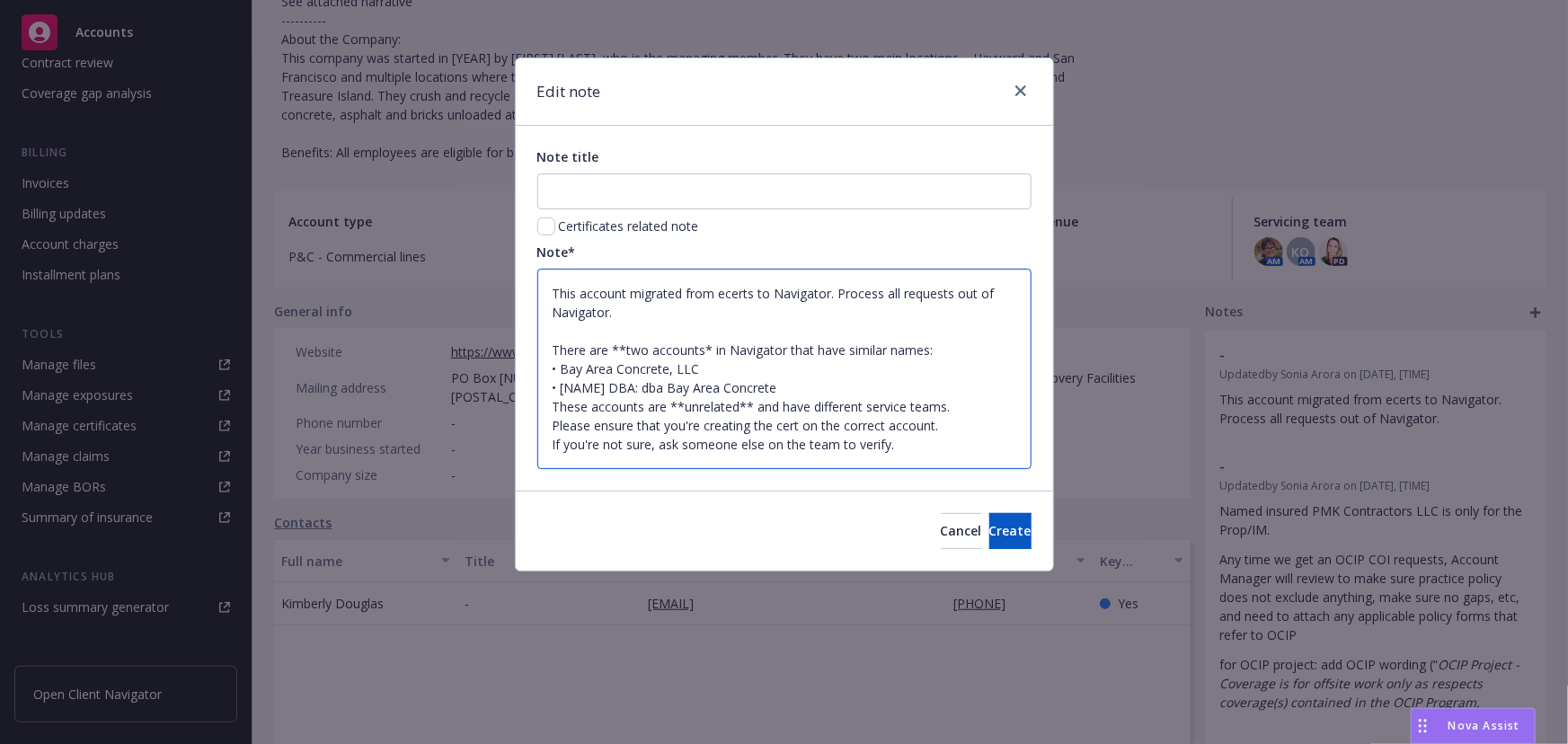 type on "x" 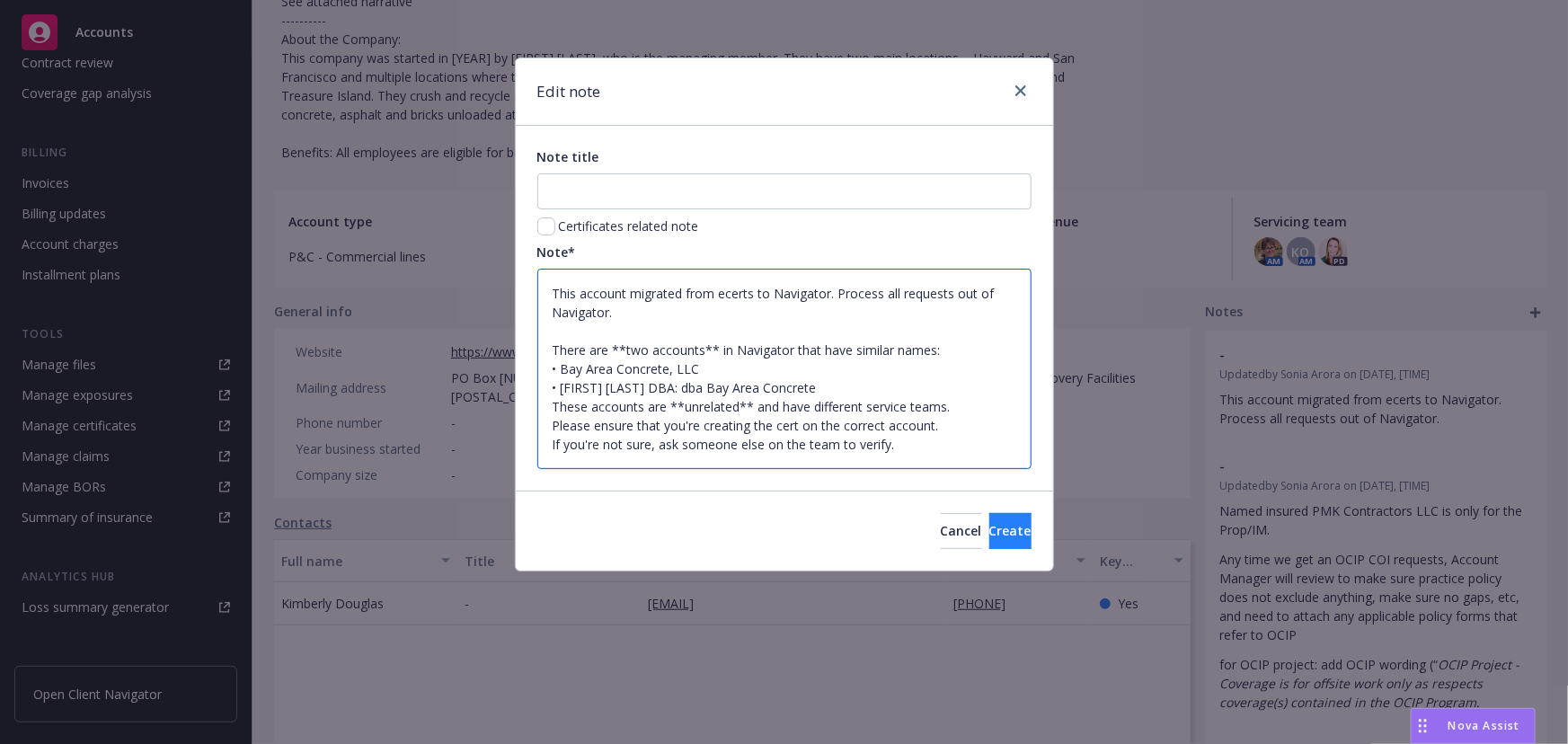 type on "This account migrated from ecerts to Navigator. Process all requests out of Navigator.
There are **two accounts** in Navigator that have similar names:
• Bay Area Concrete, LLC
• [FIRST] [LAST] DBA: dba Bay Area Concrete
These accounts are **unrelated** and have different service teams.
Please ensure that you're creating the cert on the correct account.
If you're not sure, ask someone else on the team to verify." 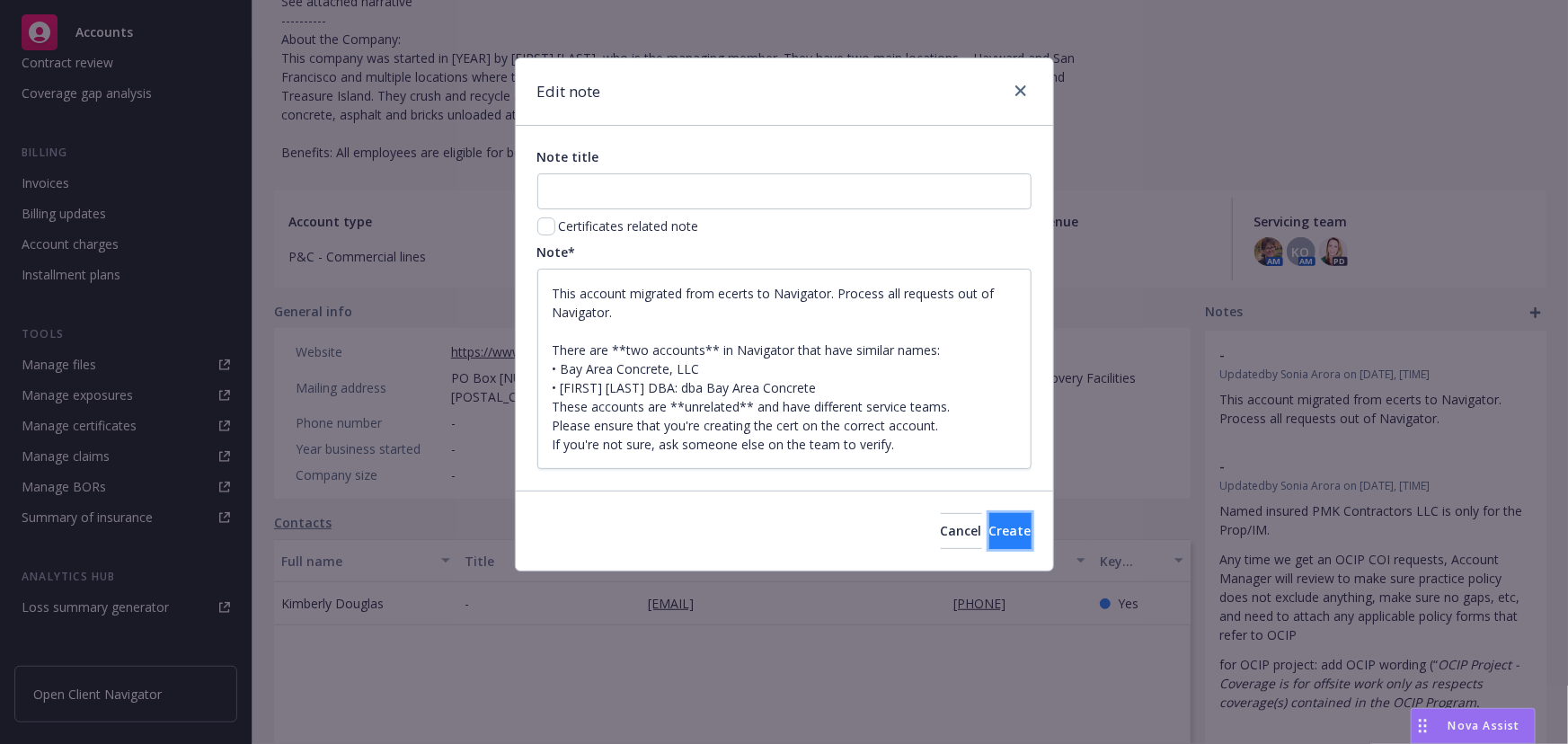 click on "Create" at bounding box center (1010, 530) 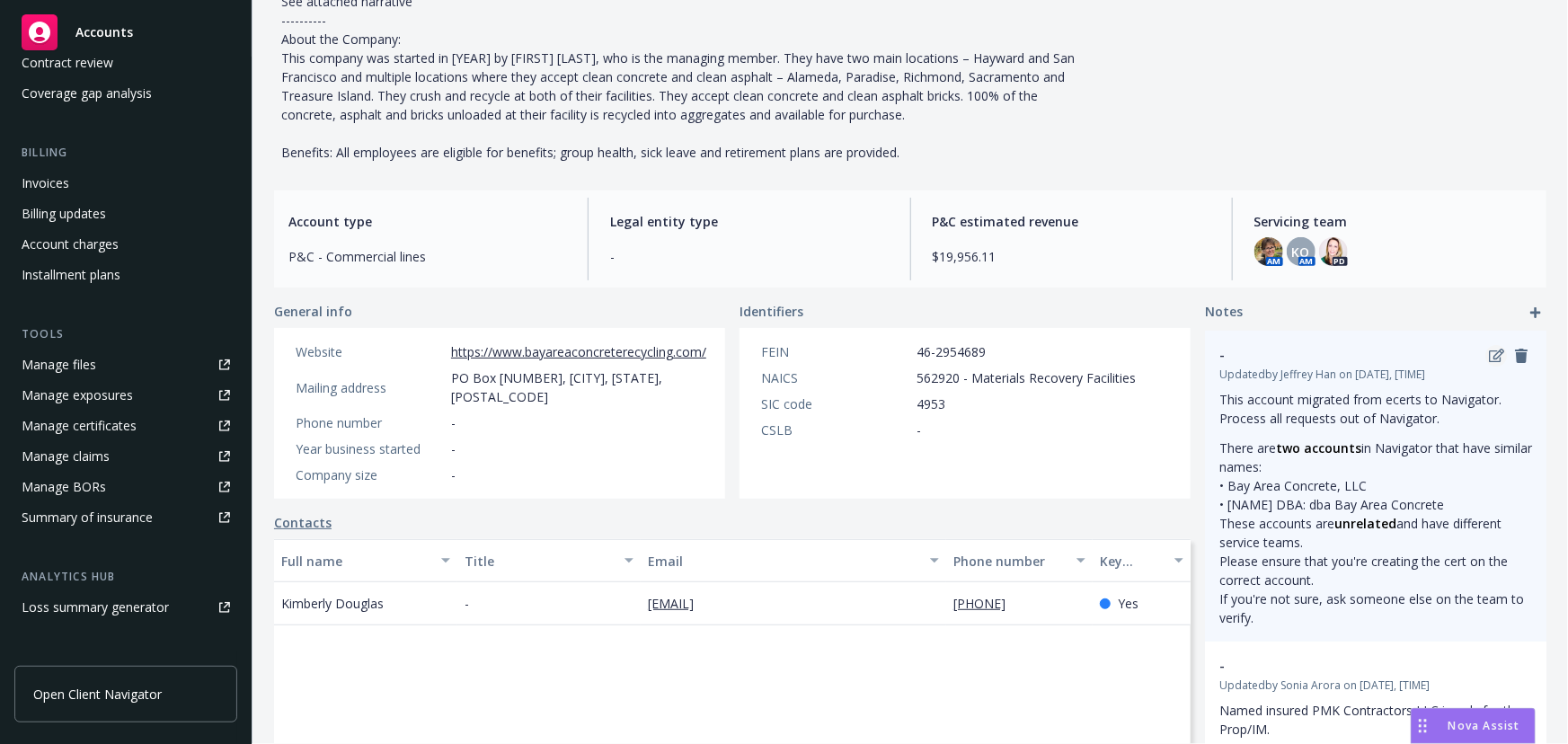 click 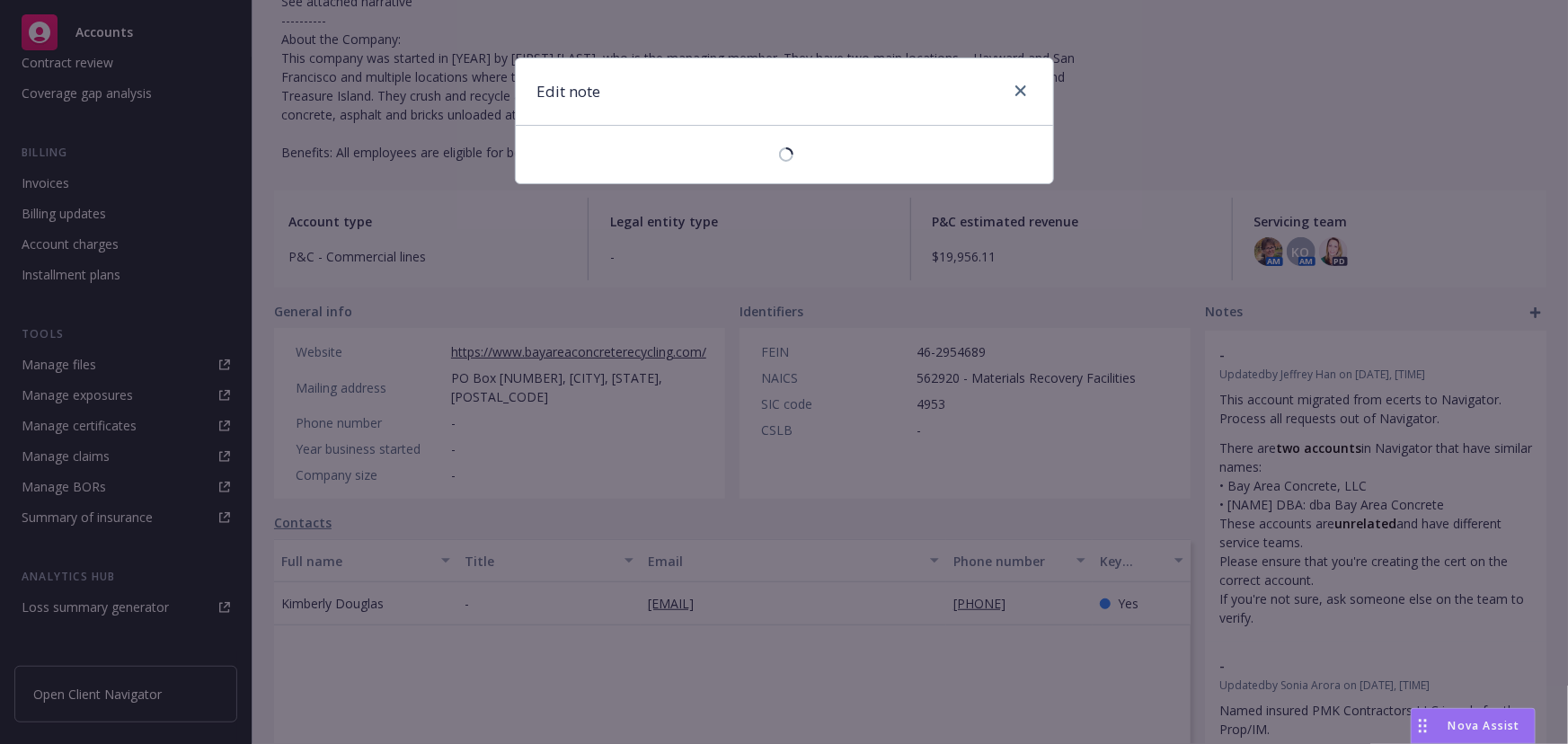 type on "x" 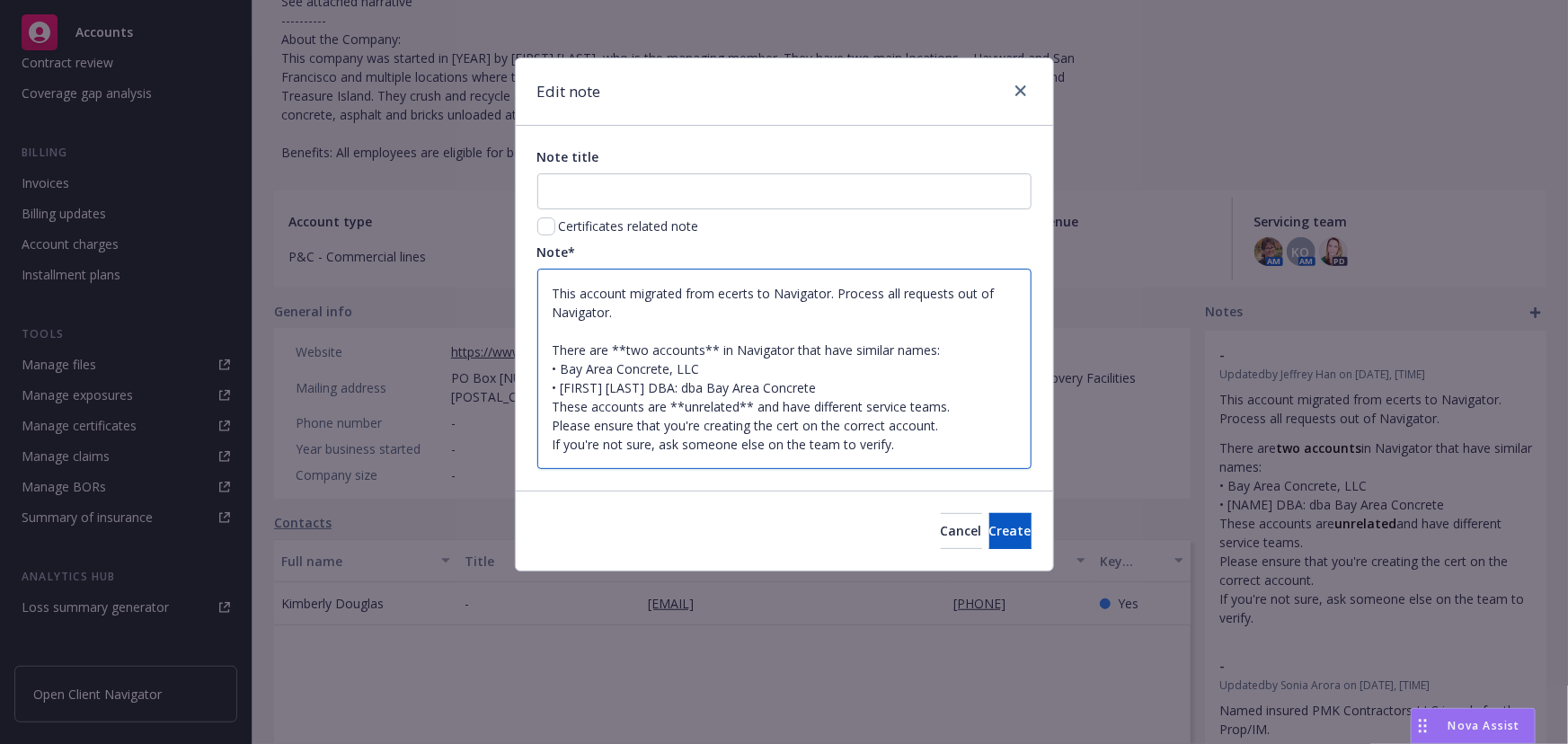 drag, startPoint x: 916, startPoint y: 447, endPoint x: 535, endPoint y: 352, distance: 392.66525 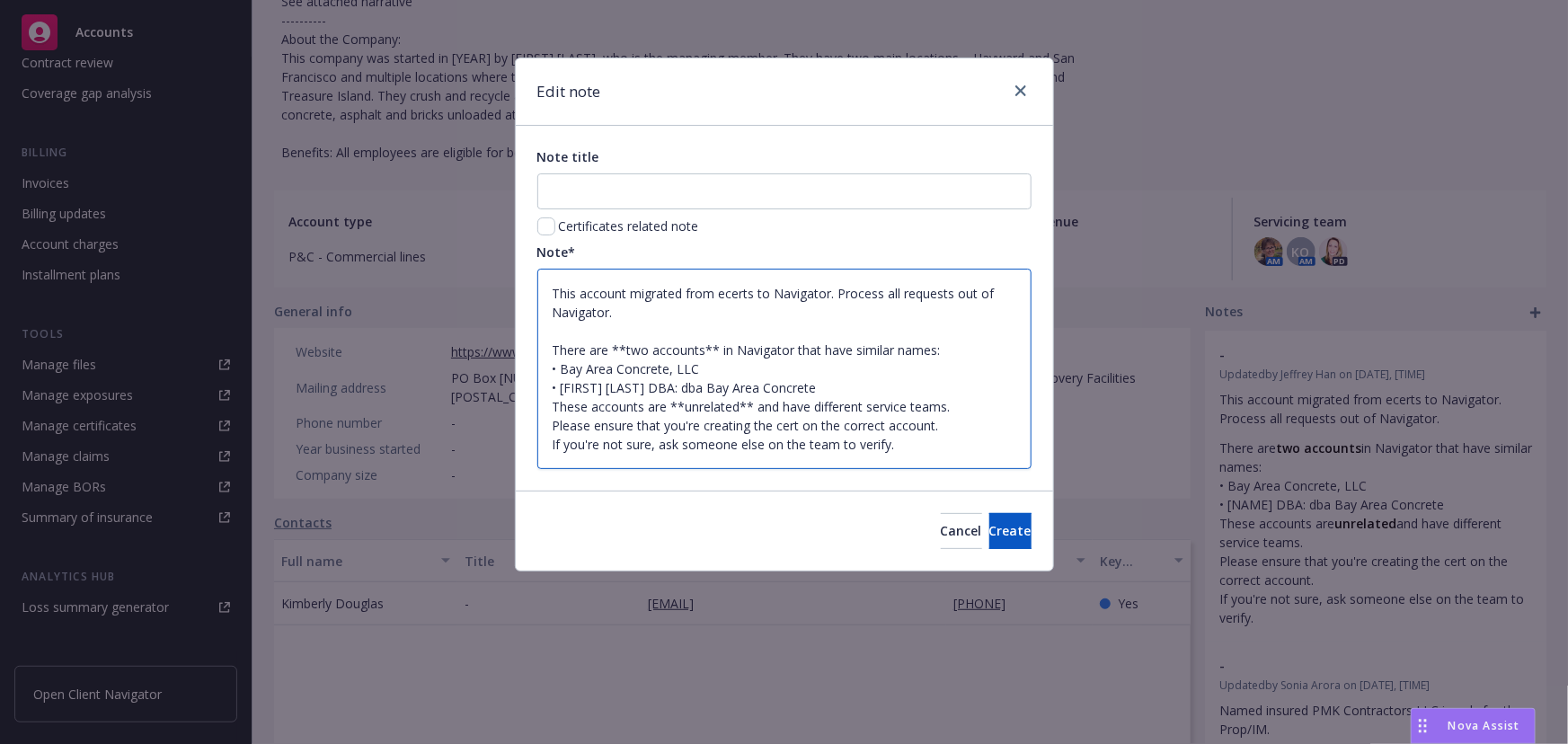 click on "This account migrated from ecerts to Navigator. Process all requests out of Navigator.
There are **two accounts** in Navigator that have similar names:
• Bay Area Concrete, LLC
• [NAME] DBA: dba Bay Area Concrete
These accounts are **unrelated** and have different service teams.
Please ensure that you're creating the cert on the correct account.
If you're not sure, ask someone else on the team to verify." at bounding box center [784, 308] 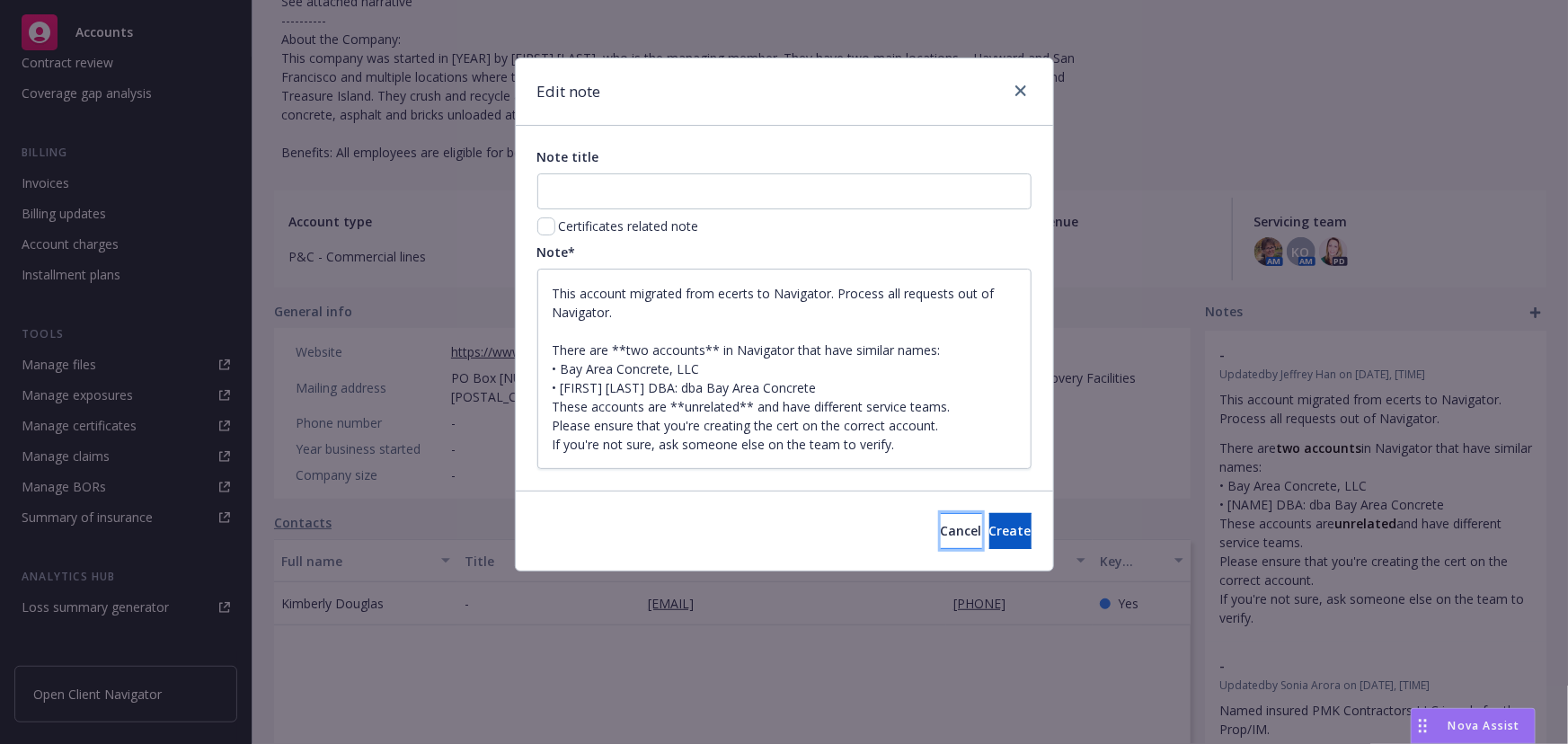 click on "Cancel" at bounding box center [961, 531] 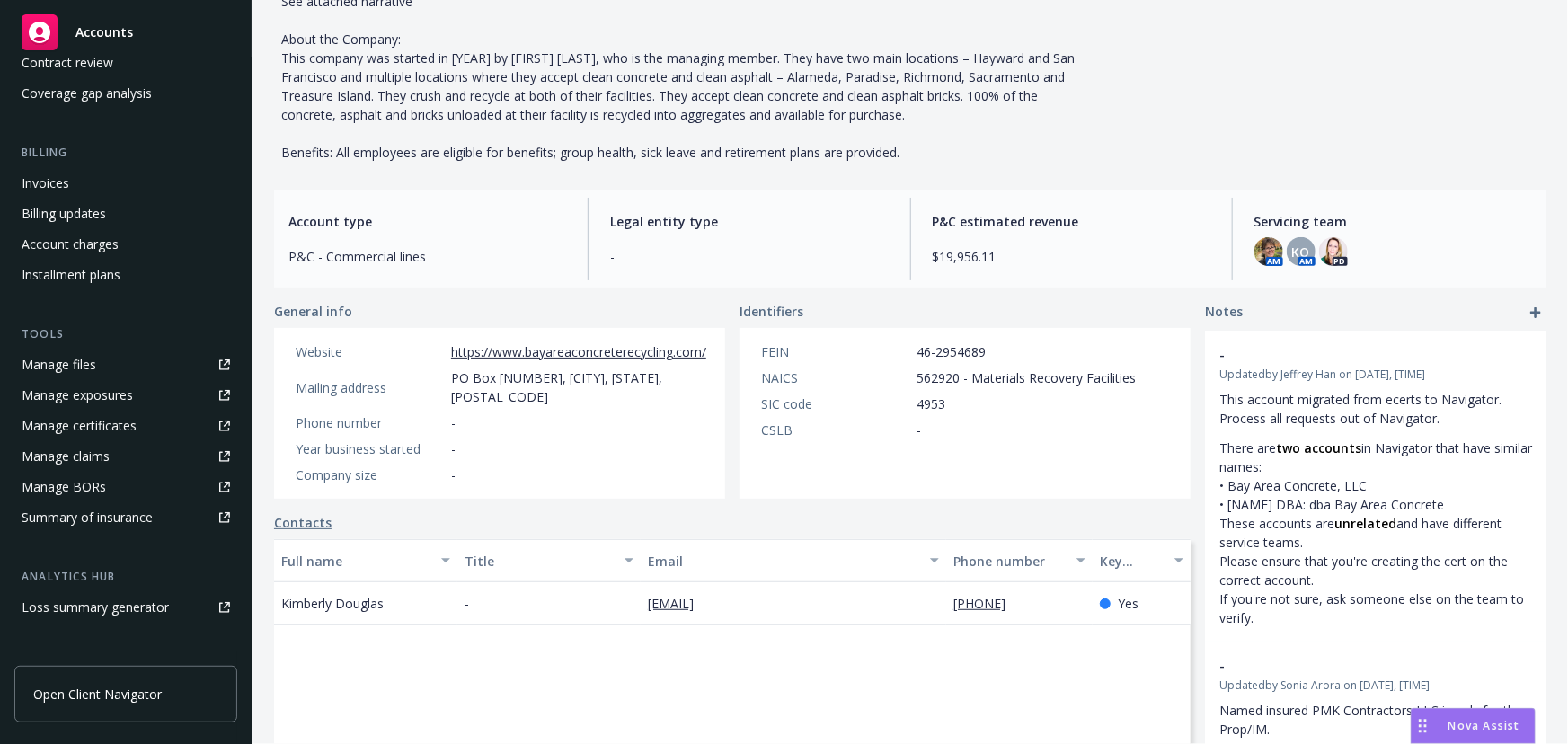 scroll, scrollTop: 0, scrollLeft: 0, axis: both 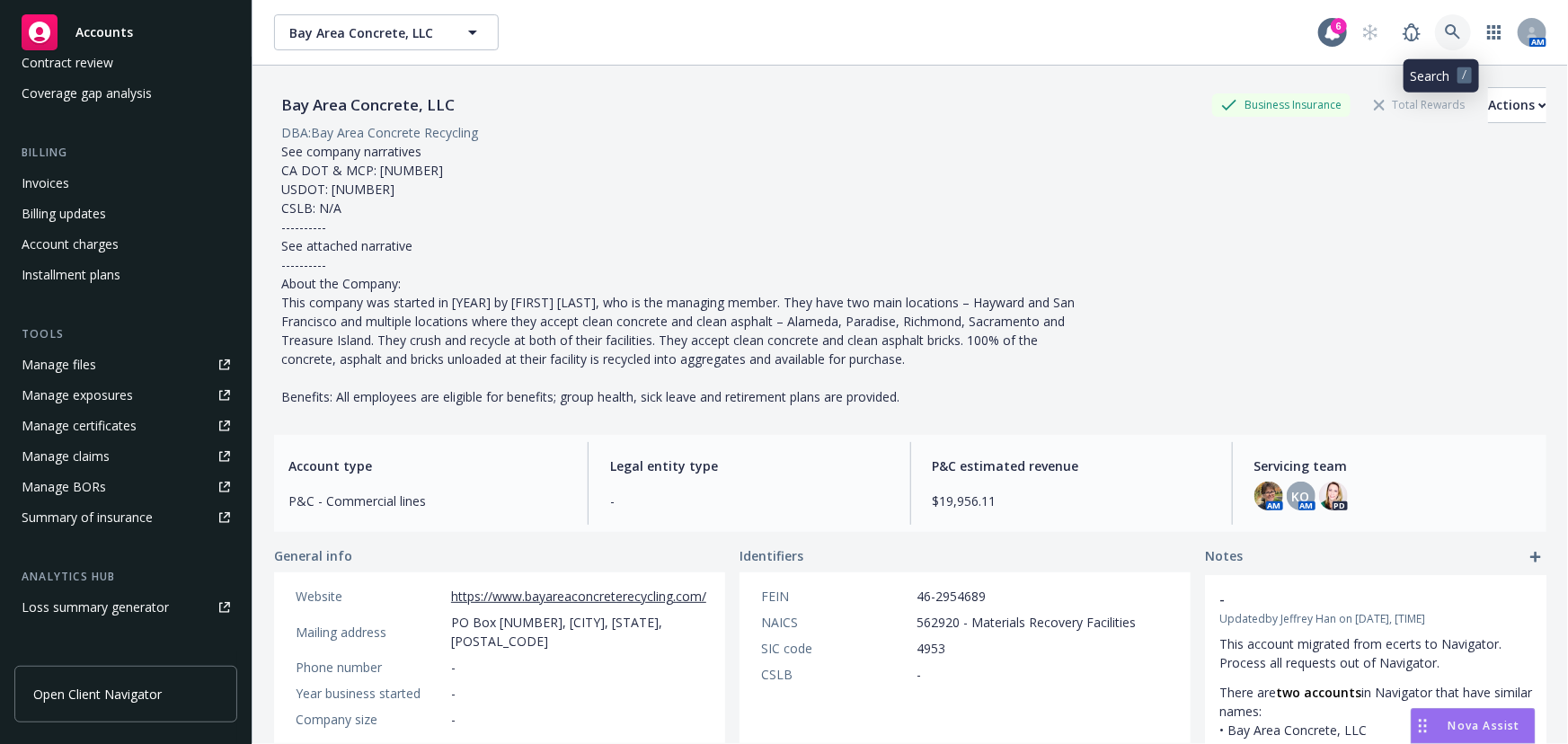 click at bounding box center [1453, 32] 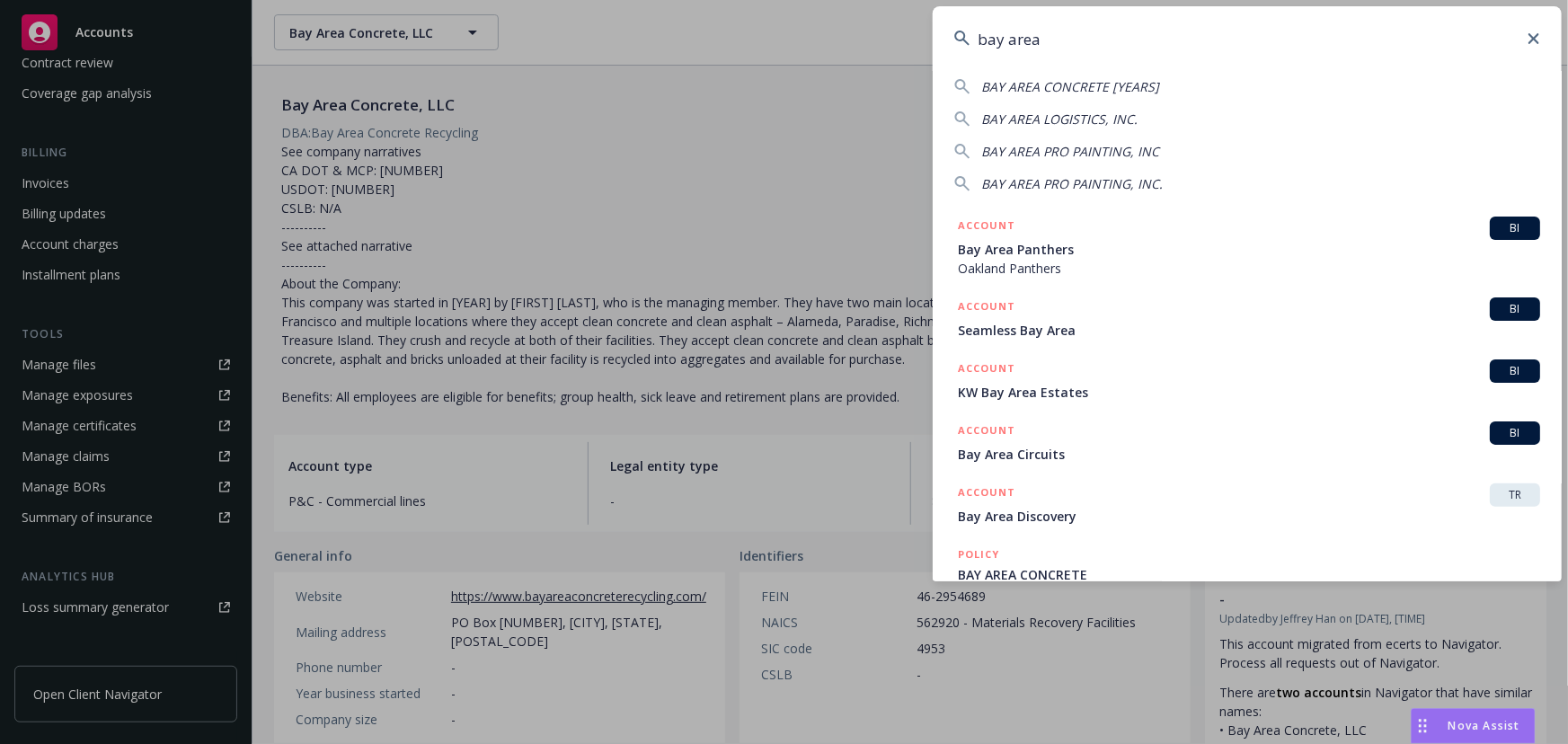scroll, scrollTop: 0, scrollLeft: 0, axis: both 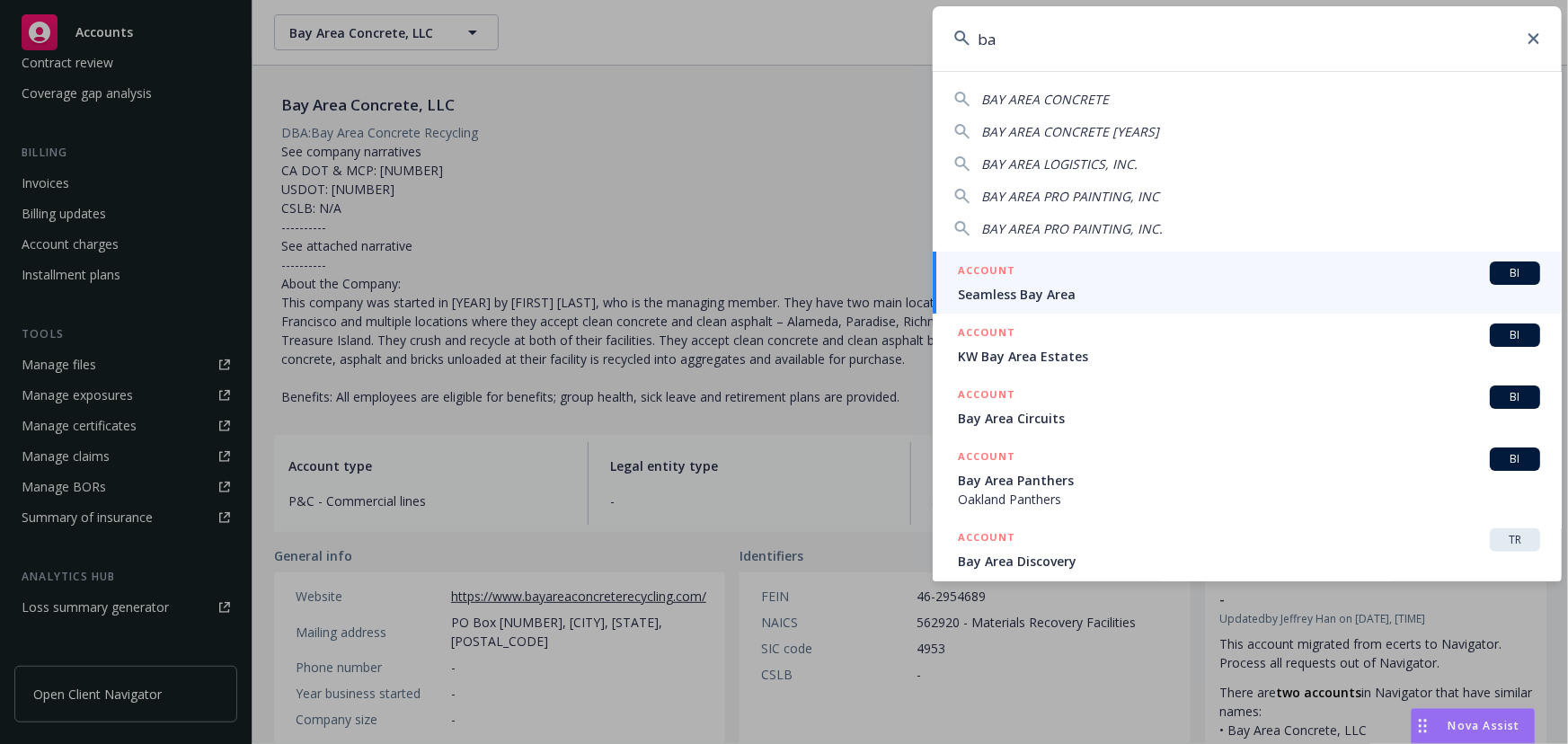 type on "b" 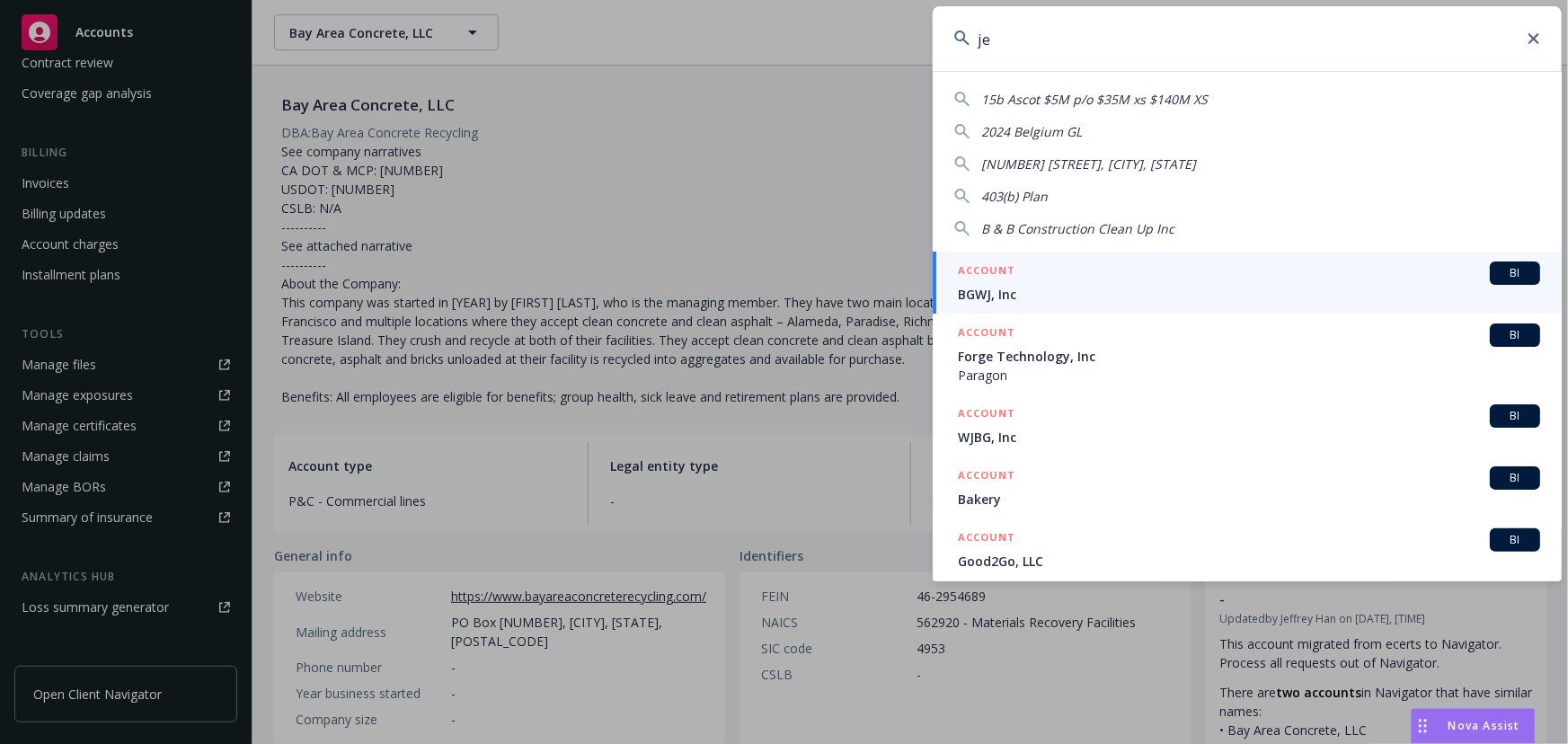 type on "j" 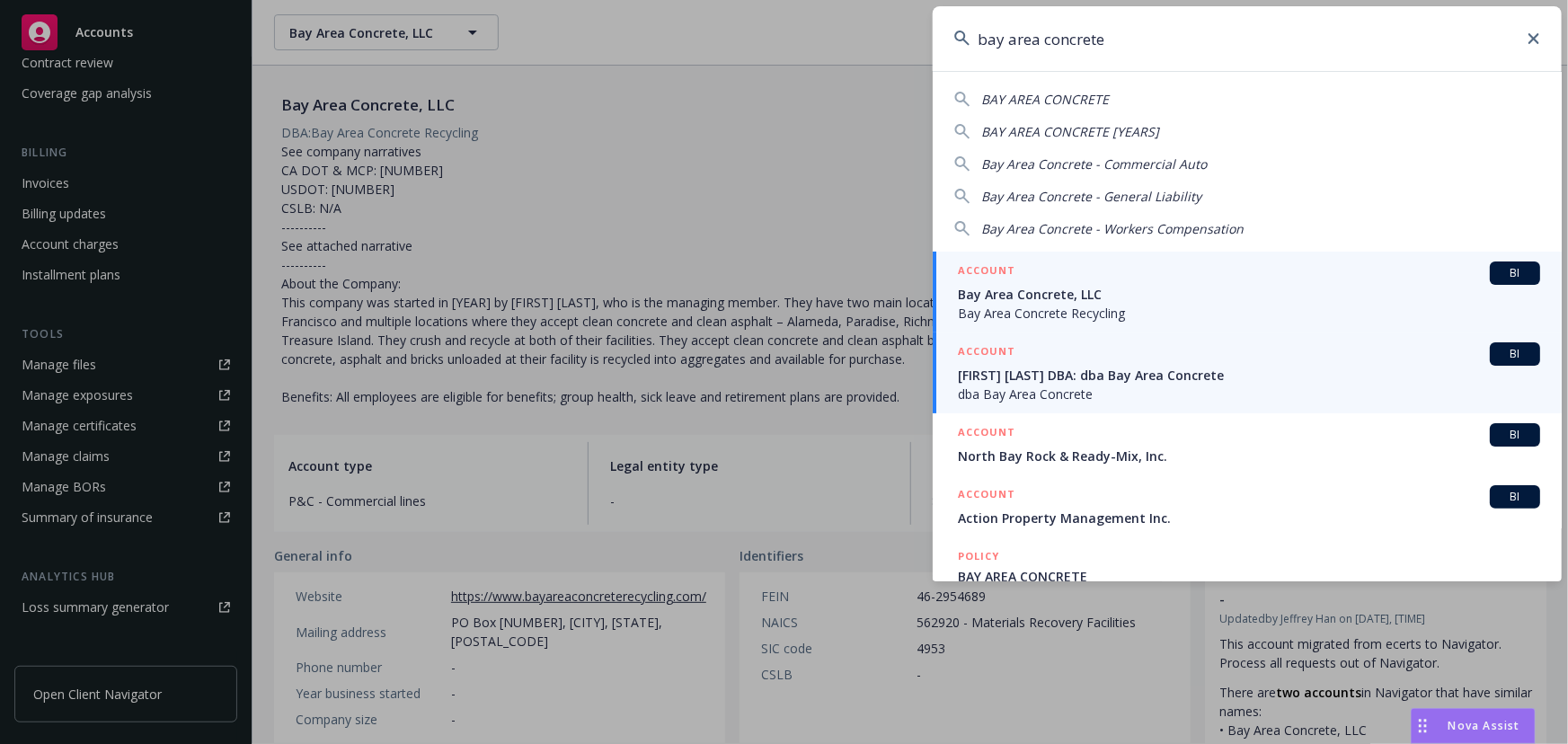 type on "bay area concrete" 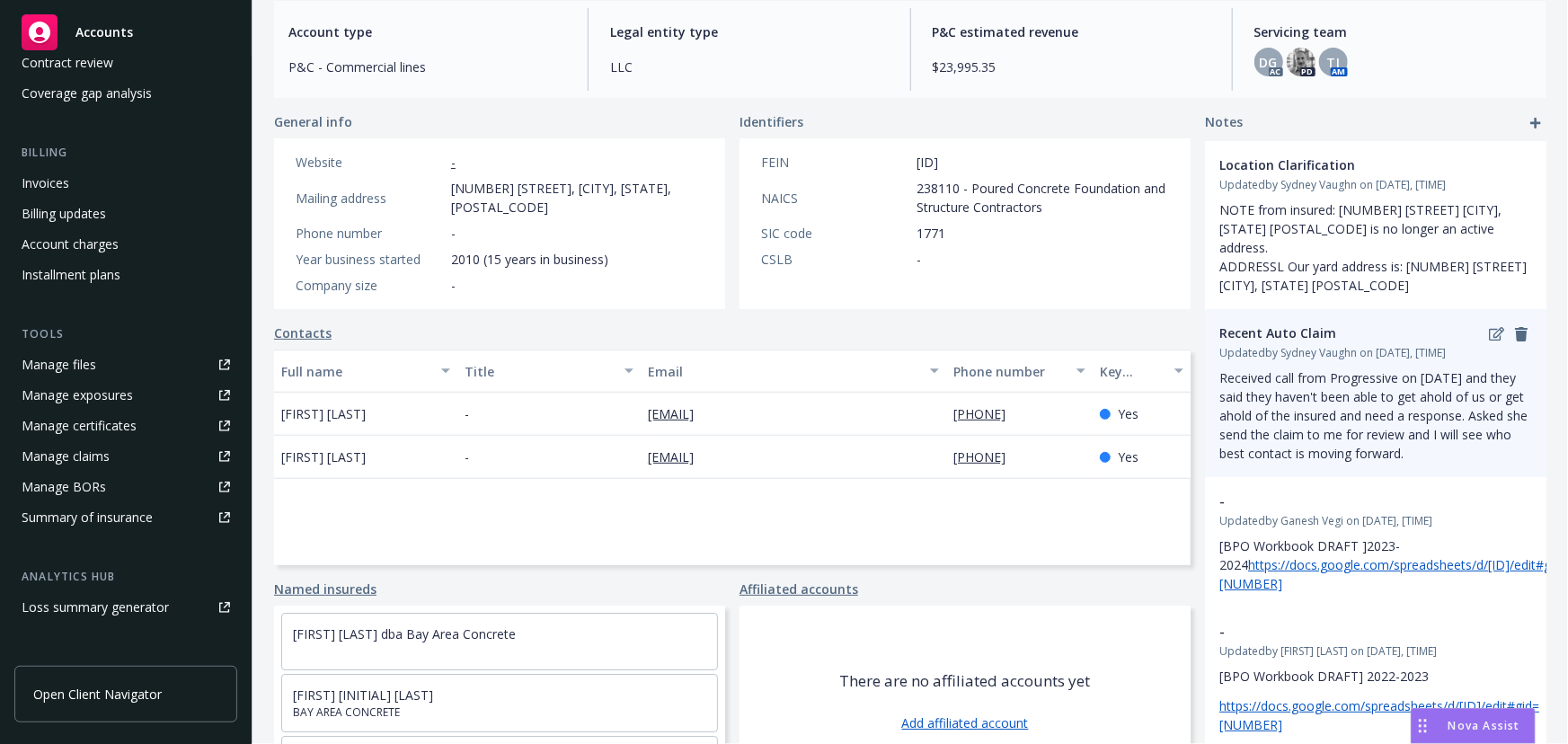 scroll, scrollTop: 221, scrollLeft: 0, axis: vertical 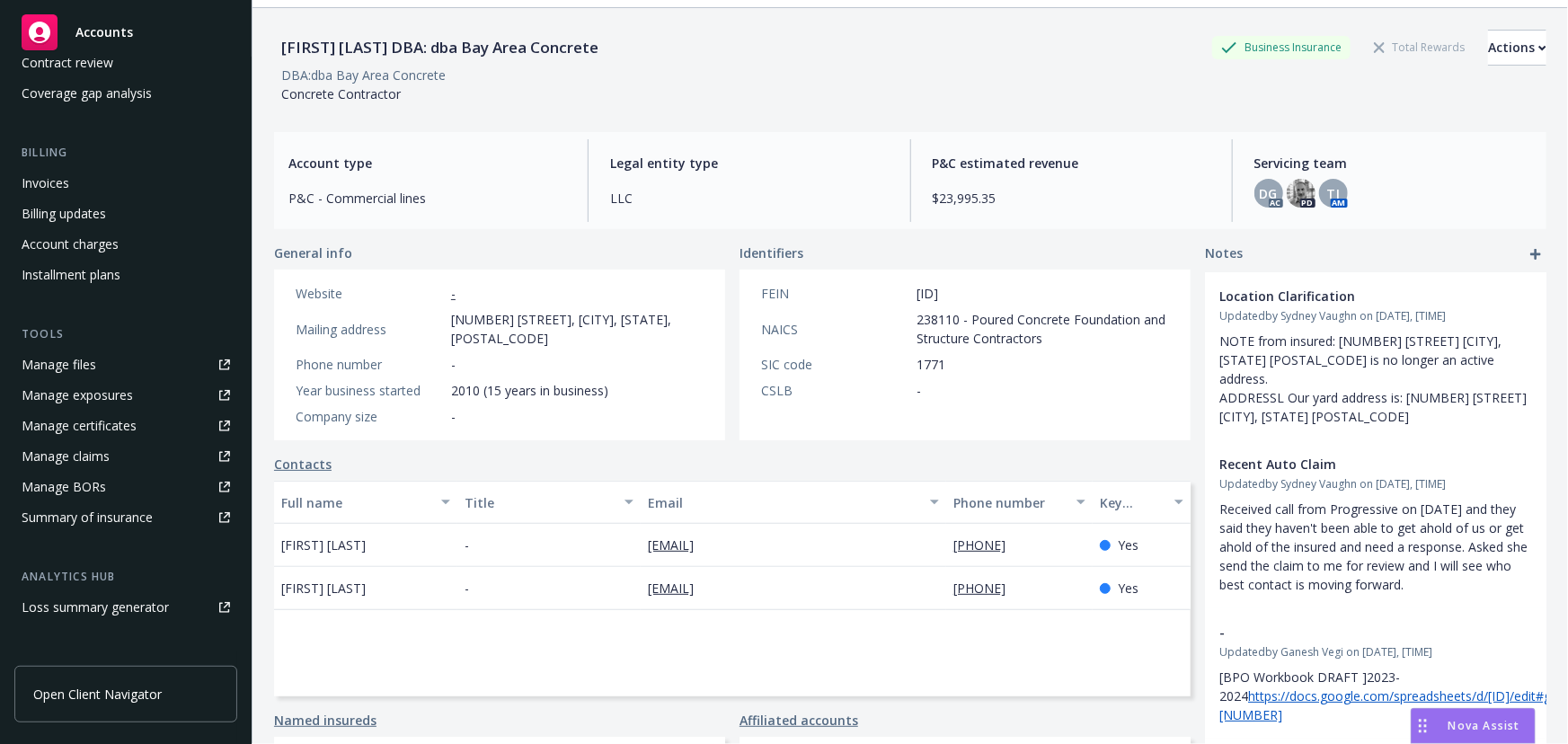 click 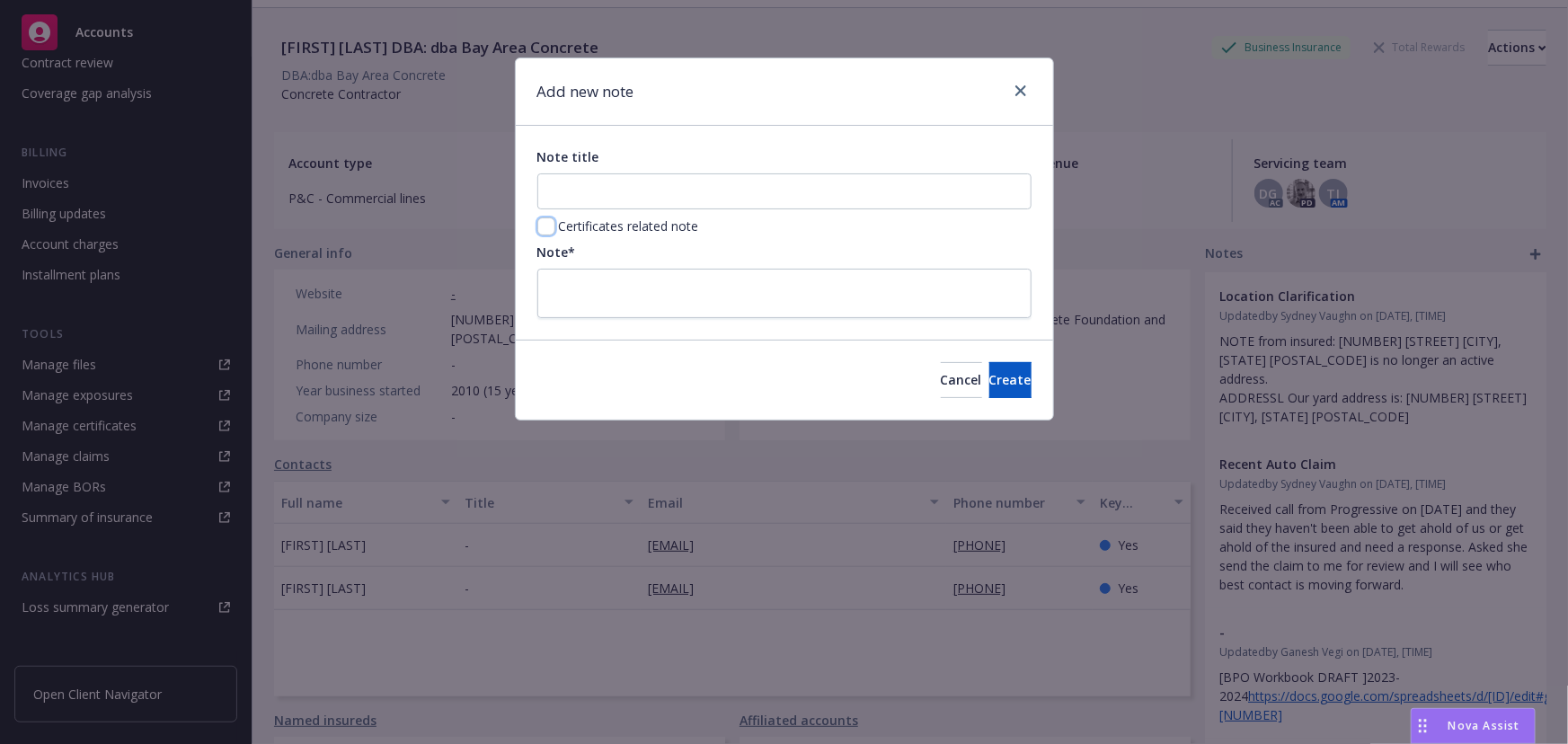 click at bounding box center (546, 226) 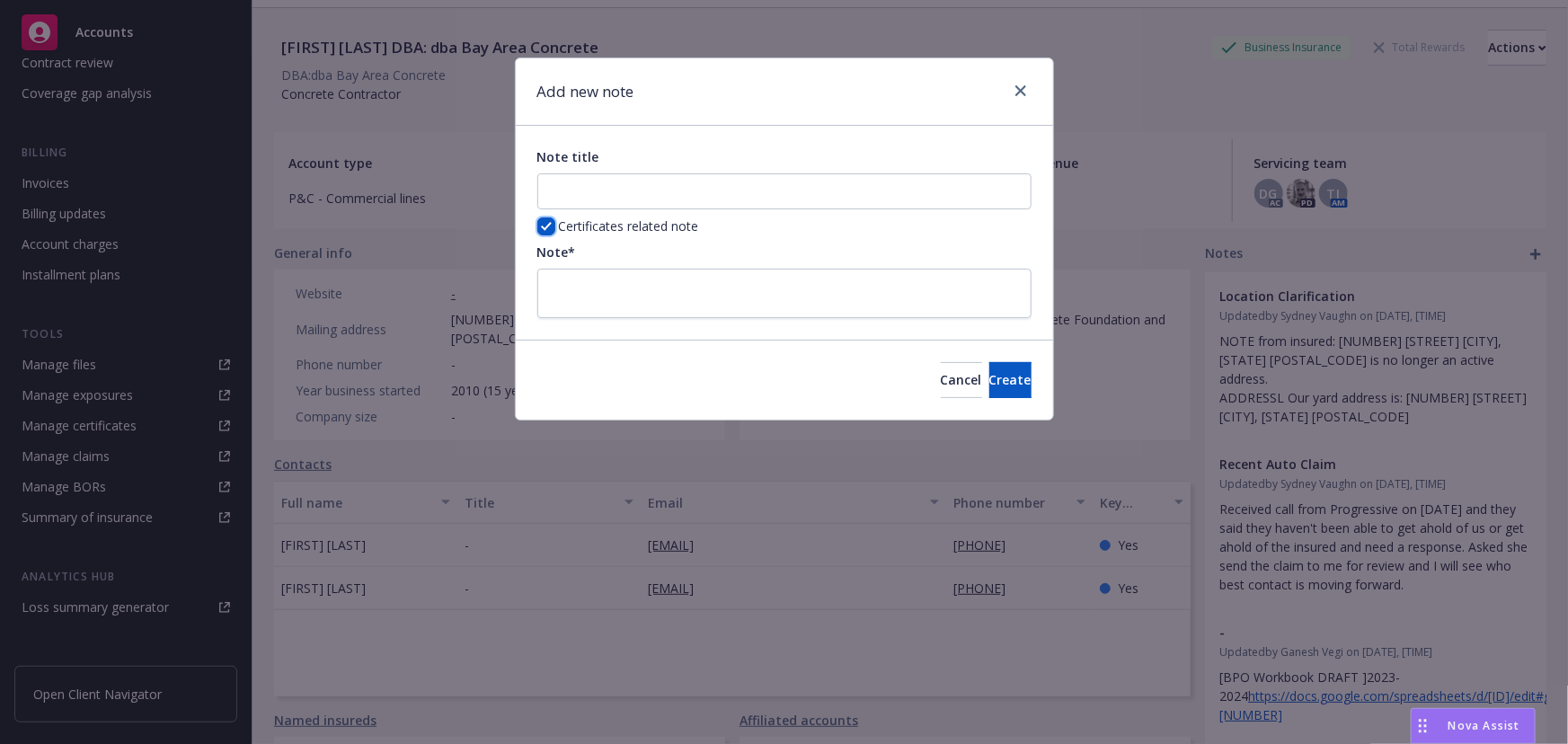 checkbox on "true" 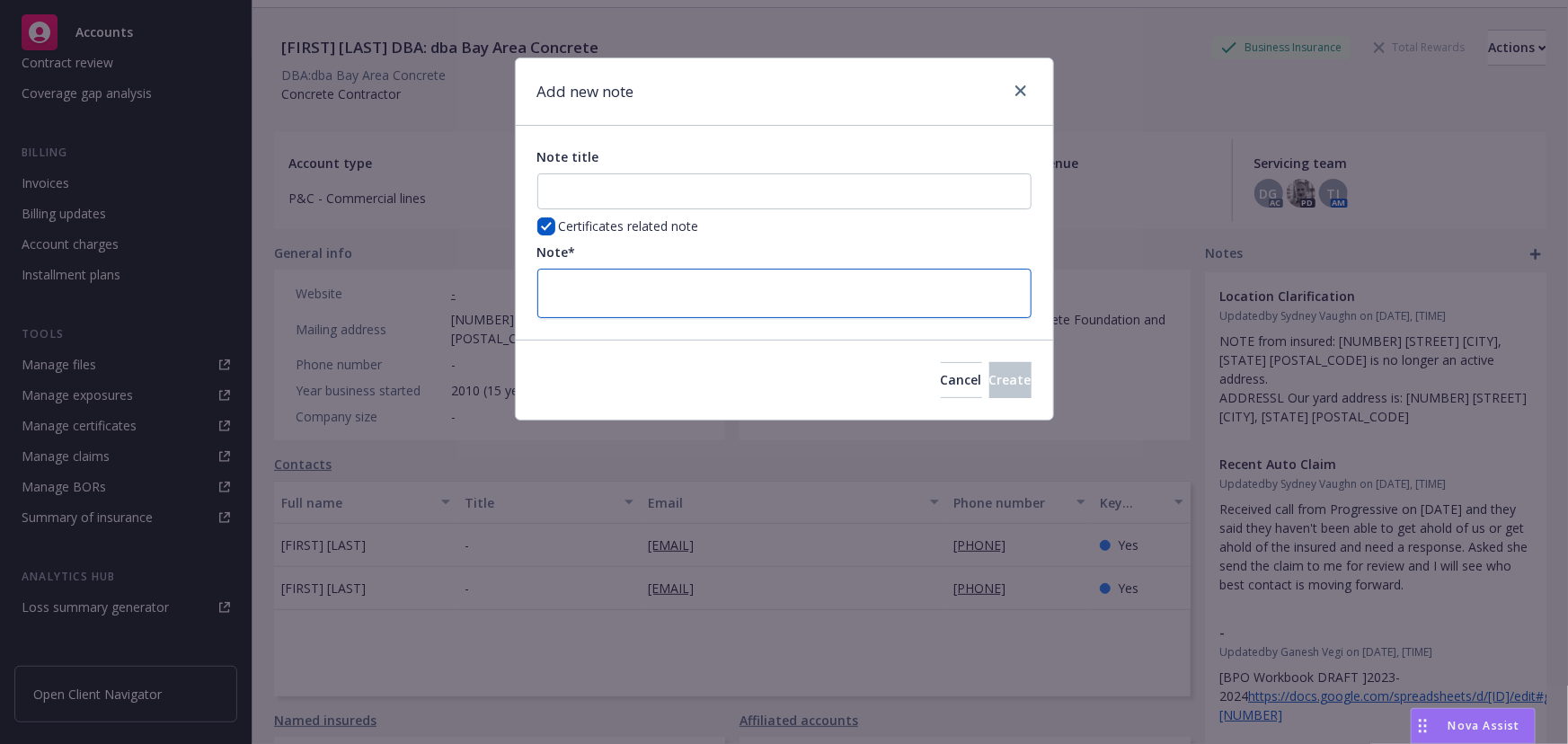 click at bounding box center [784, 293] 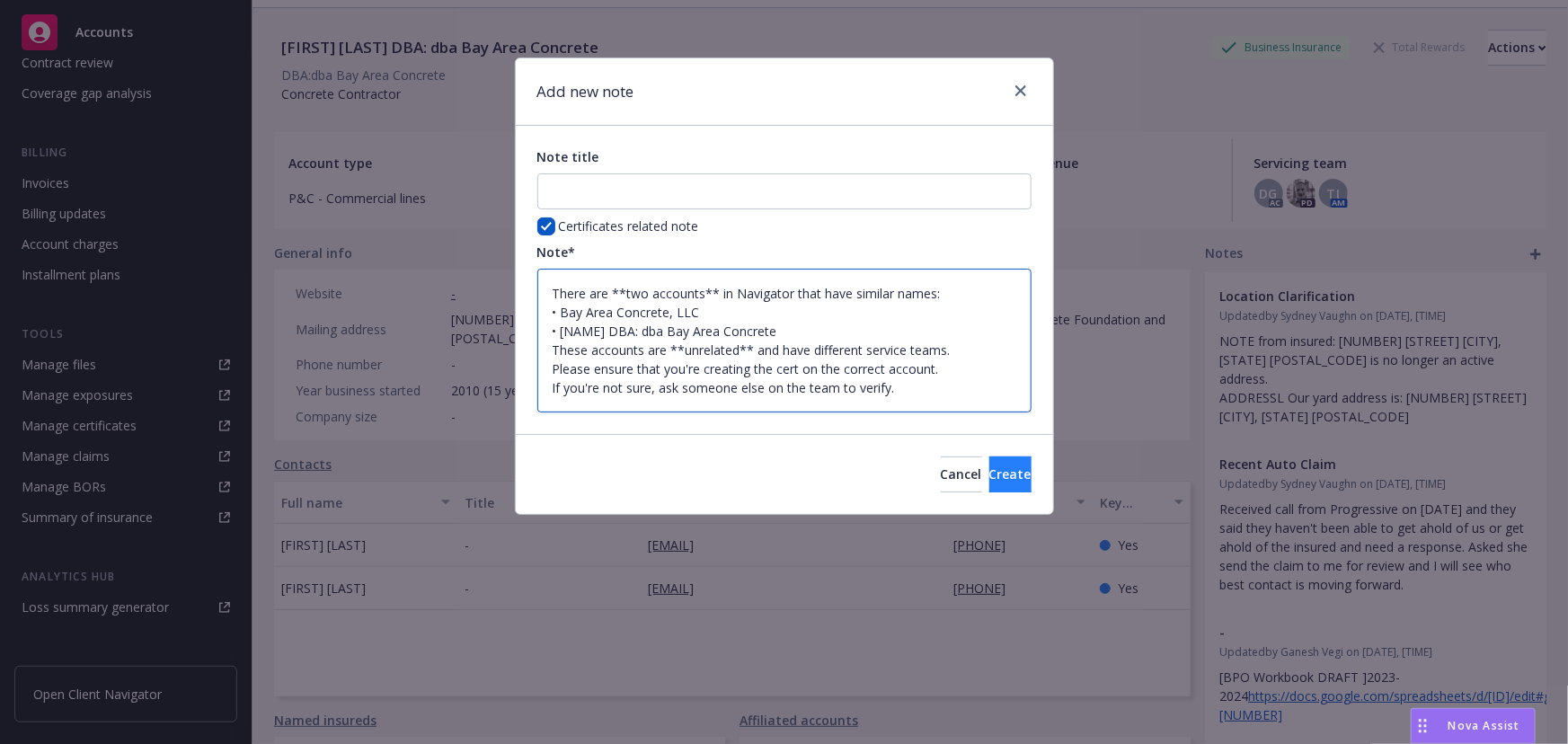 type on "There are **two accounts** in Navigator that have similar names:
• Bay Area Concrete, LLC
• [NAME] DBA: dba Bay Area Concrete
These accounts are **unrelated** and have different service teams.
Please ensure that you're creating the cert on the correct account.
If you're not sure, ask someone else on the team to verify." 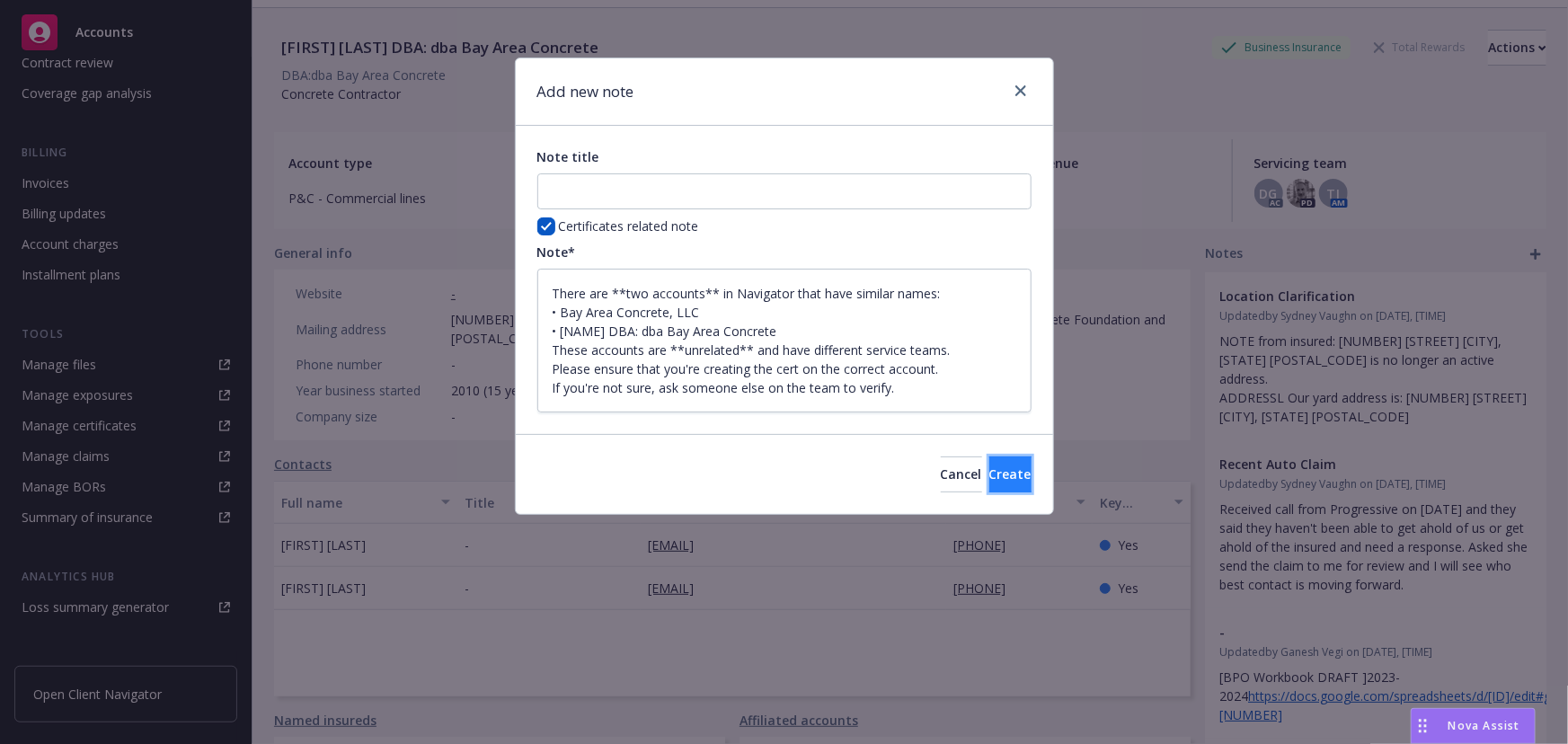 click on "Create" at bounding box center (1010, 474) 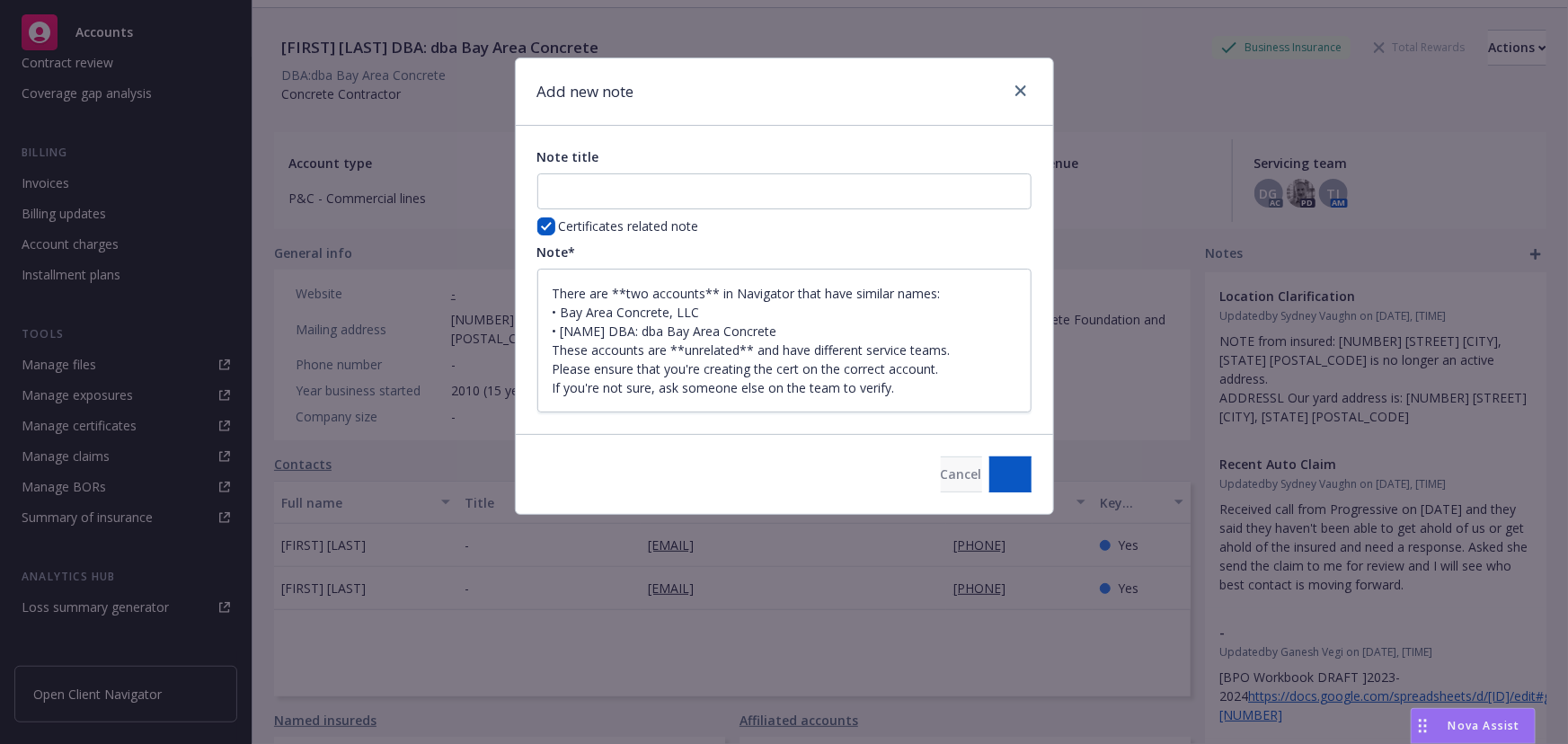 type on "x" 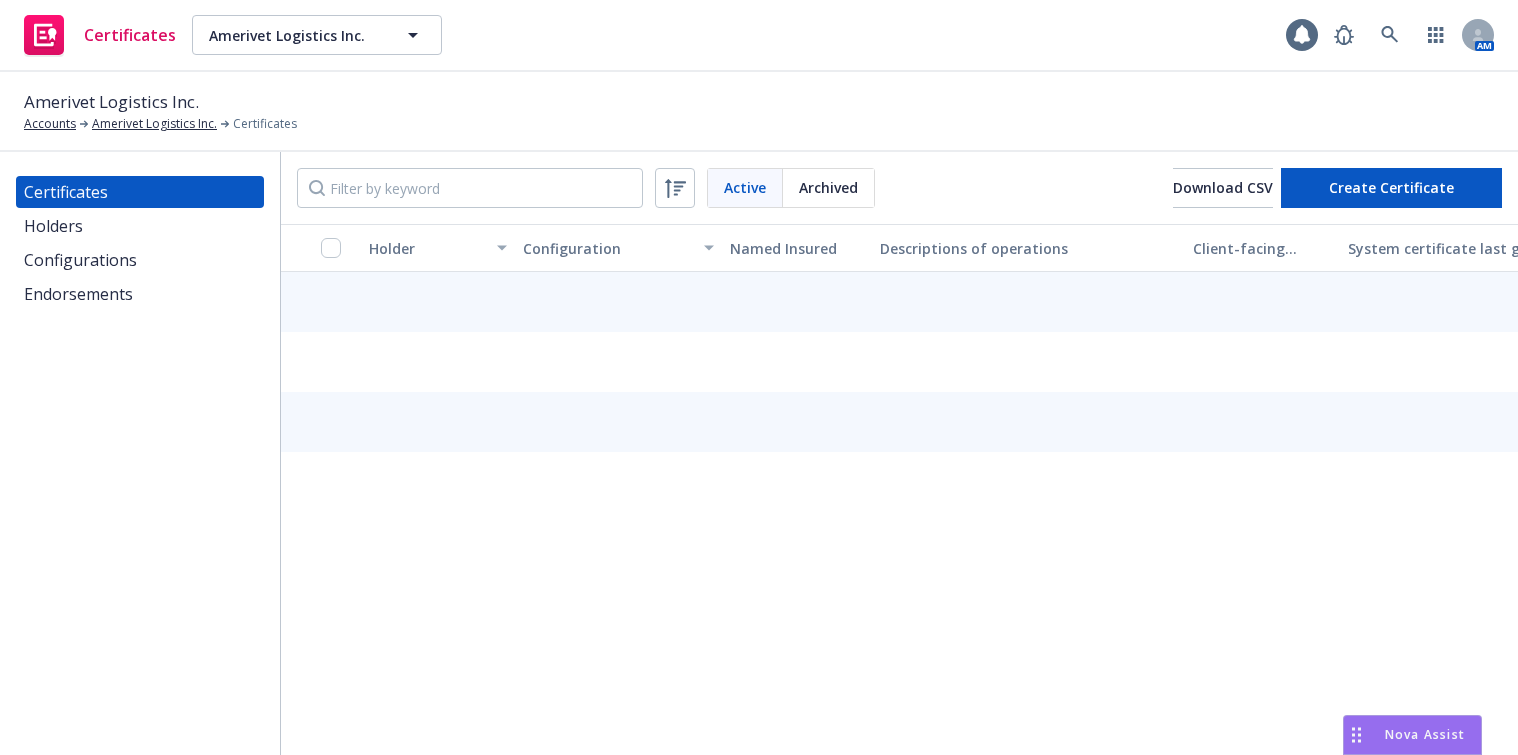 scroll, scrollTop: 0, scrollLeft: 0, axis: both 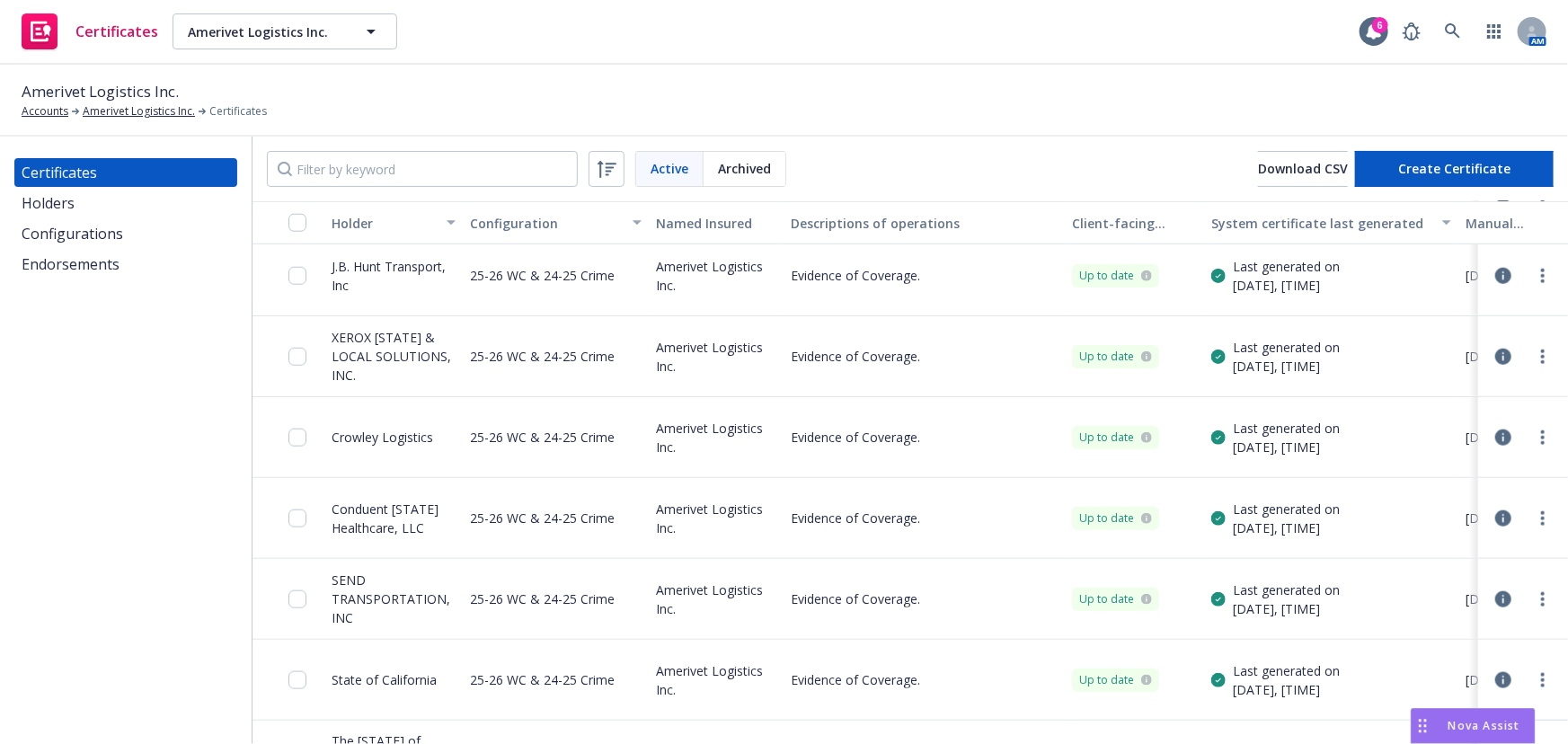click on "Endorsements" at bounding box center (70, 264) 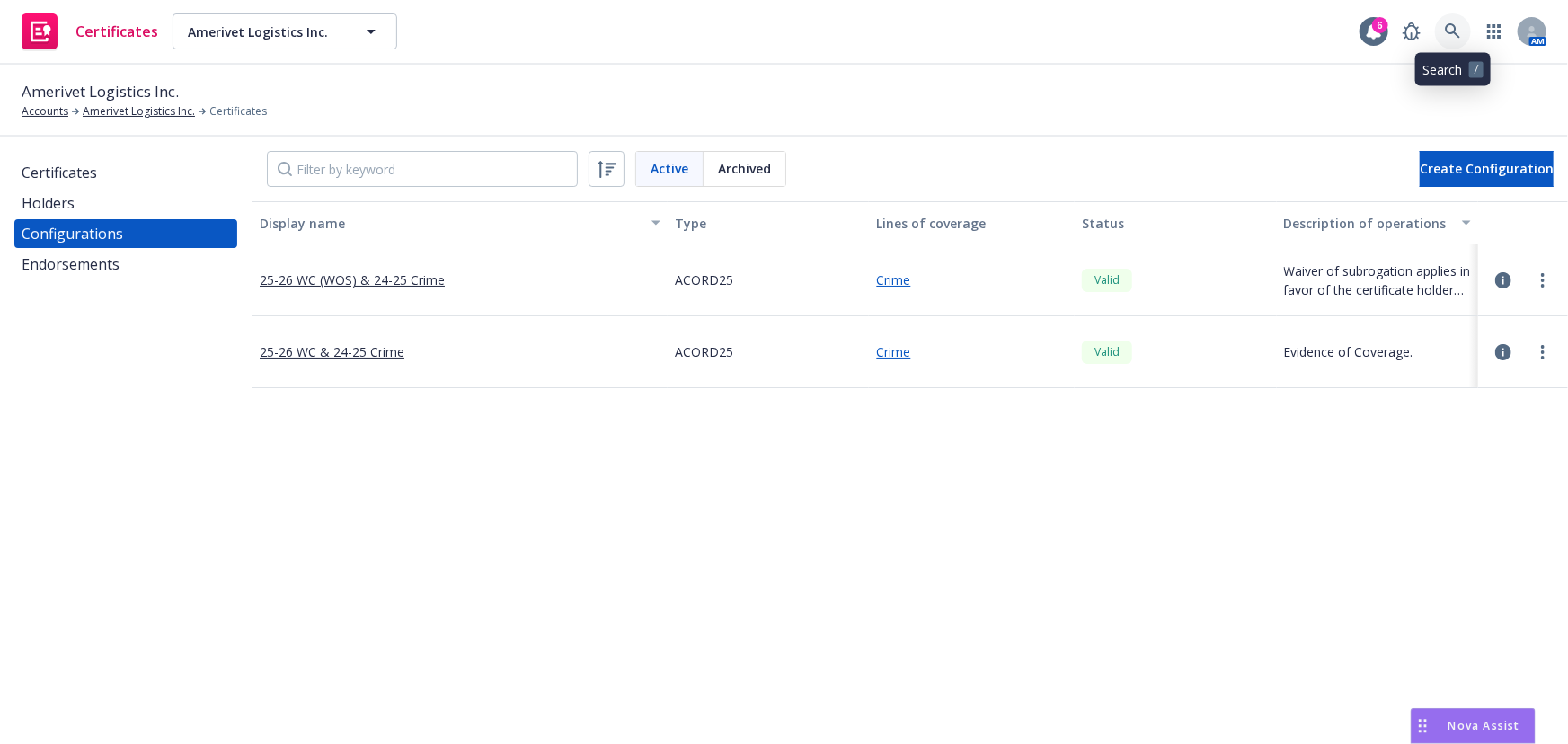 click 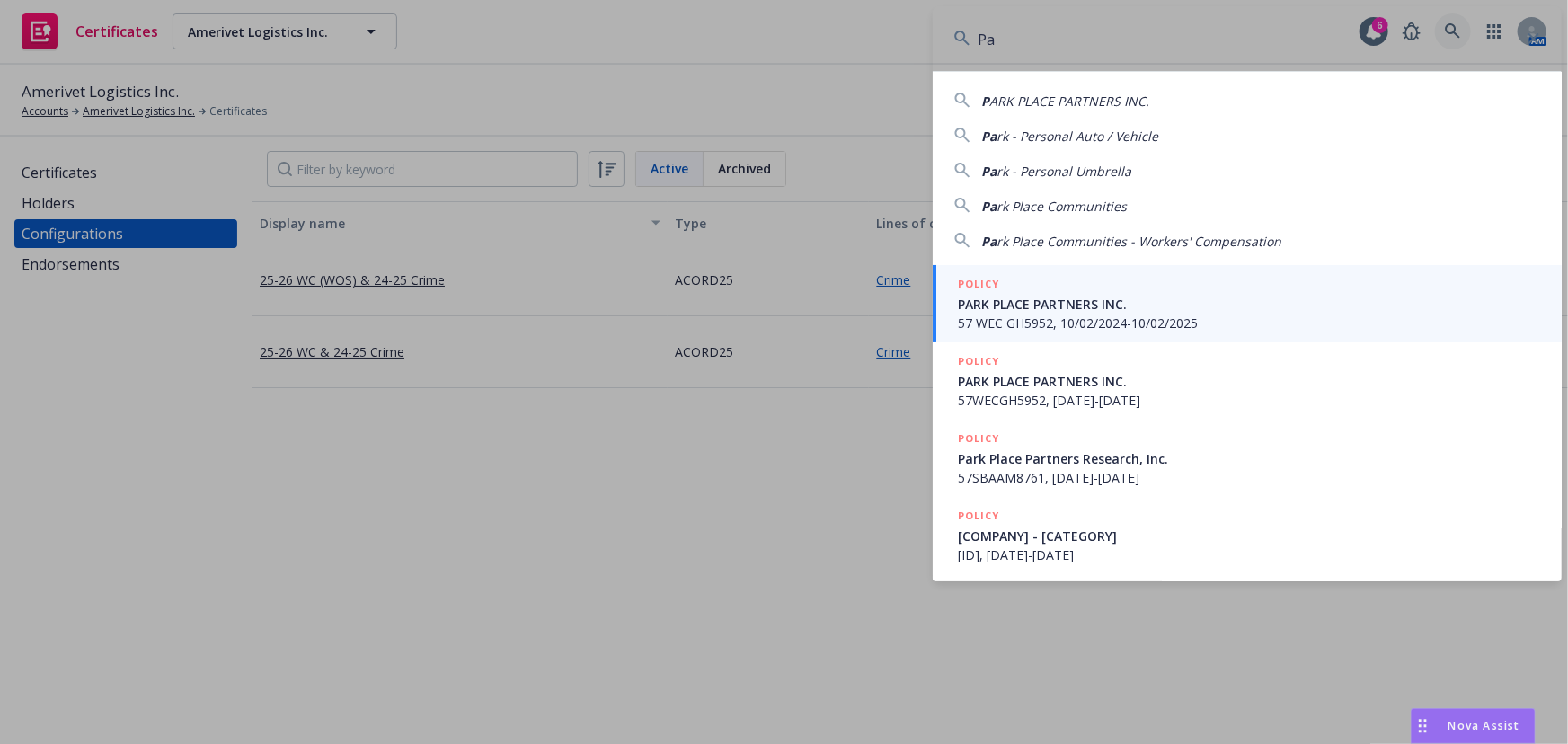 type on "P" 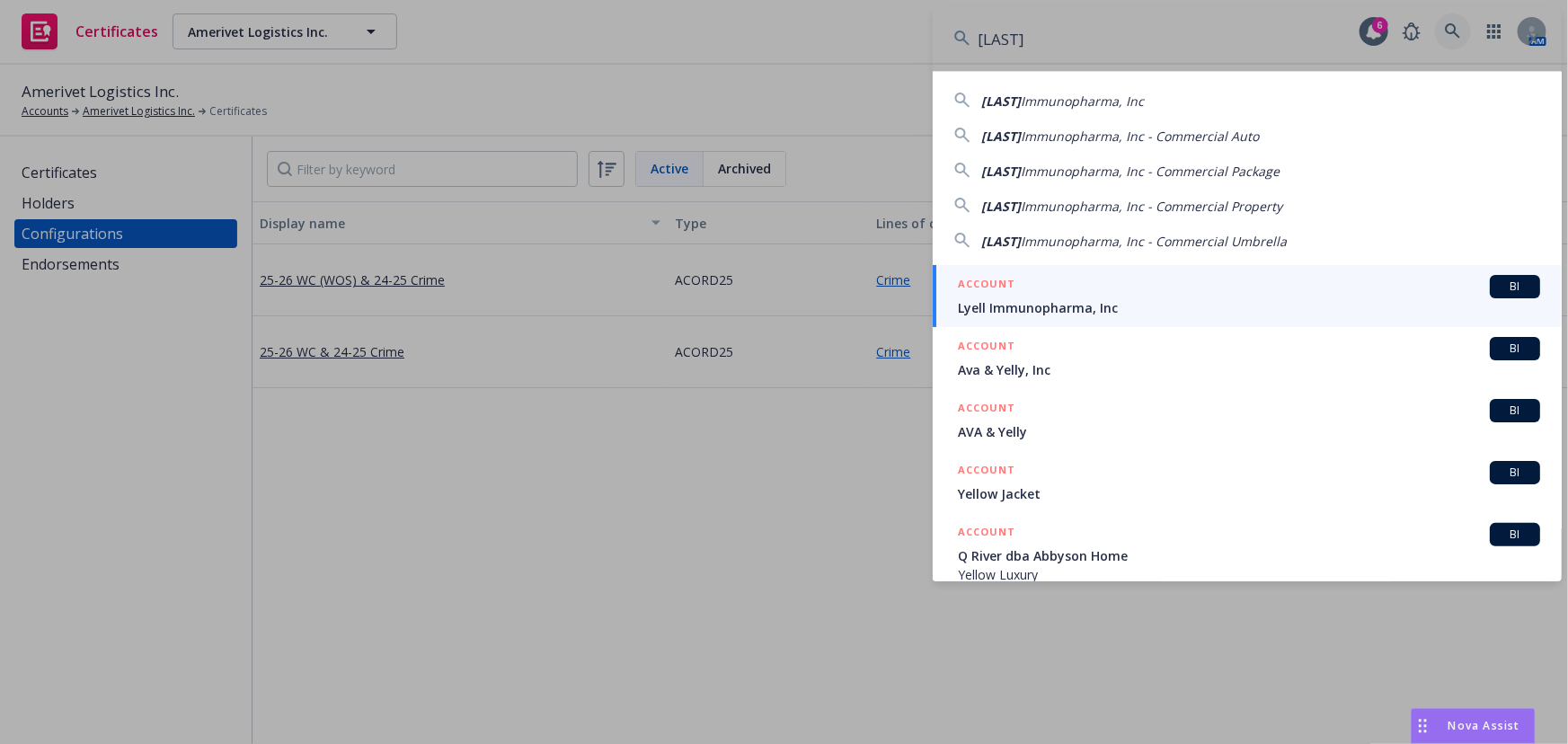 type on "Lyell" 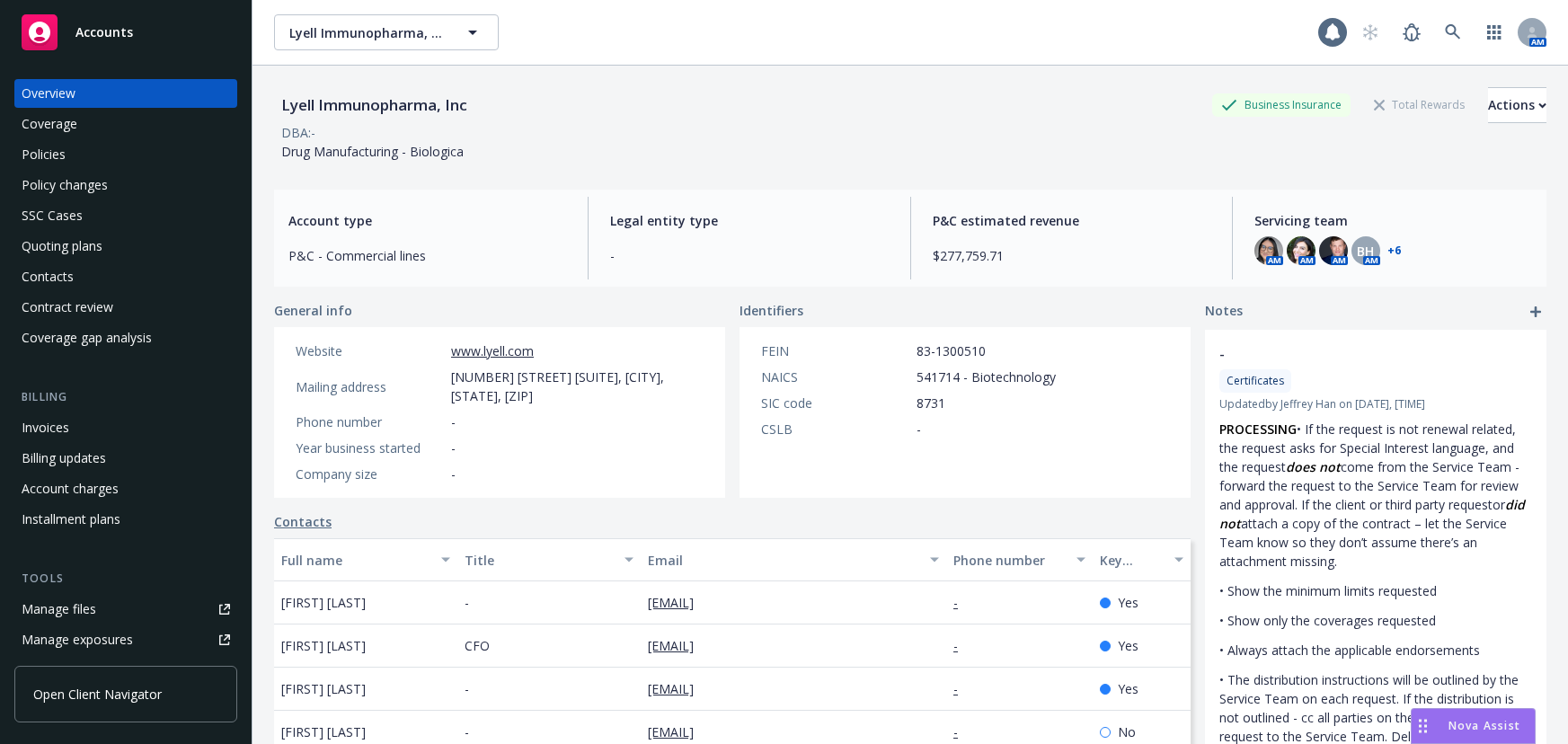 scroll, scrollTop: 0, scrollLeft: 0, axis: both 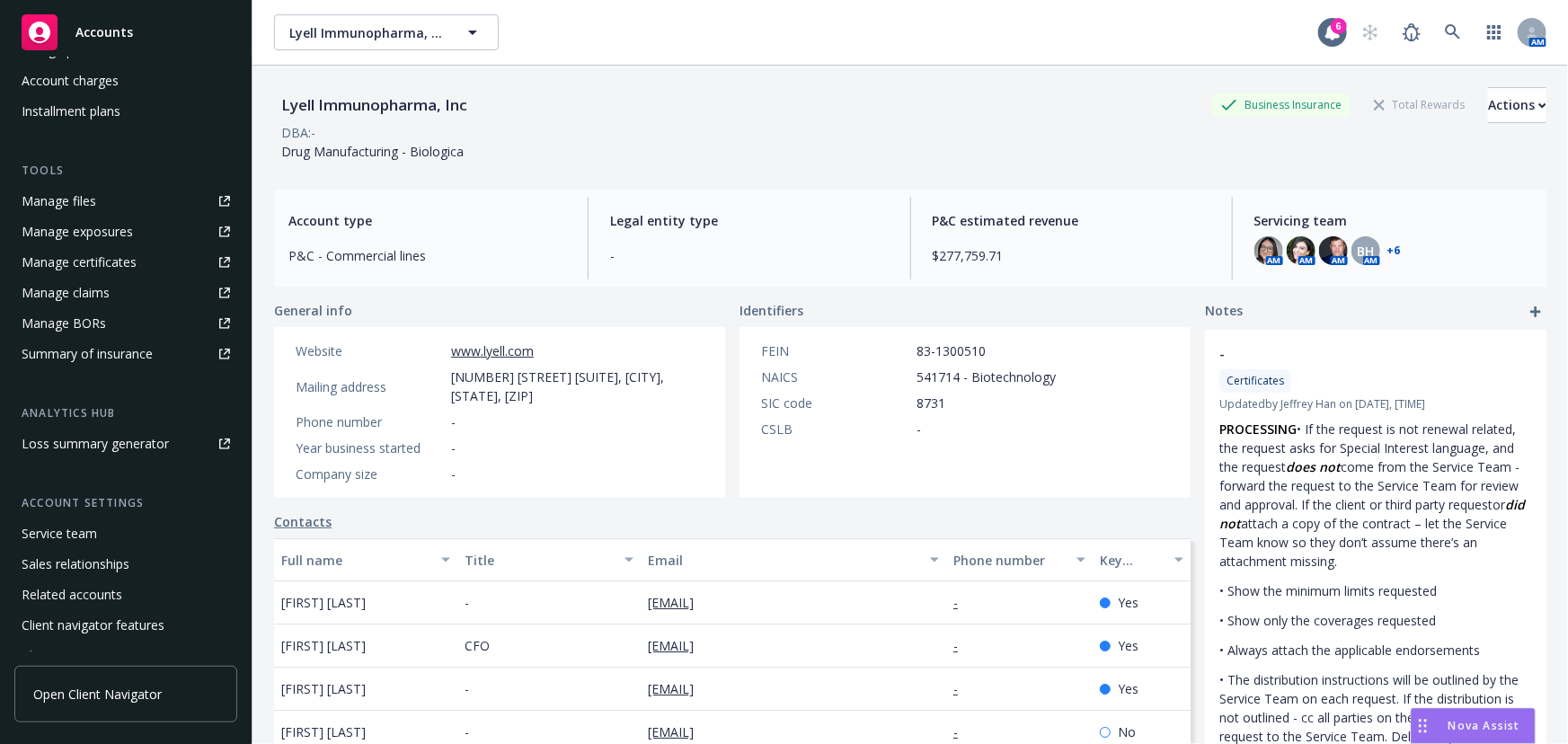 click on "Manage certificates" at bounding box center [79, 262] 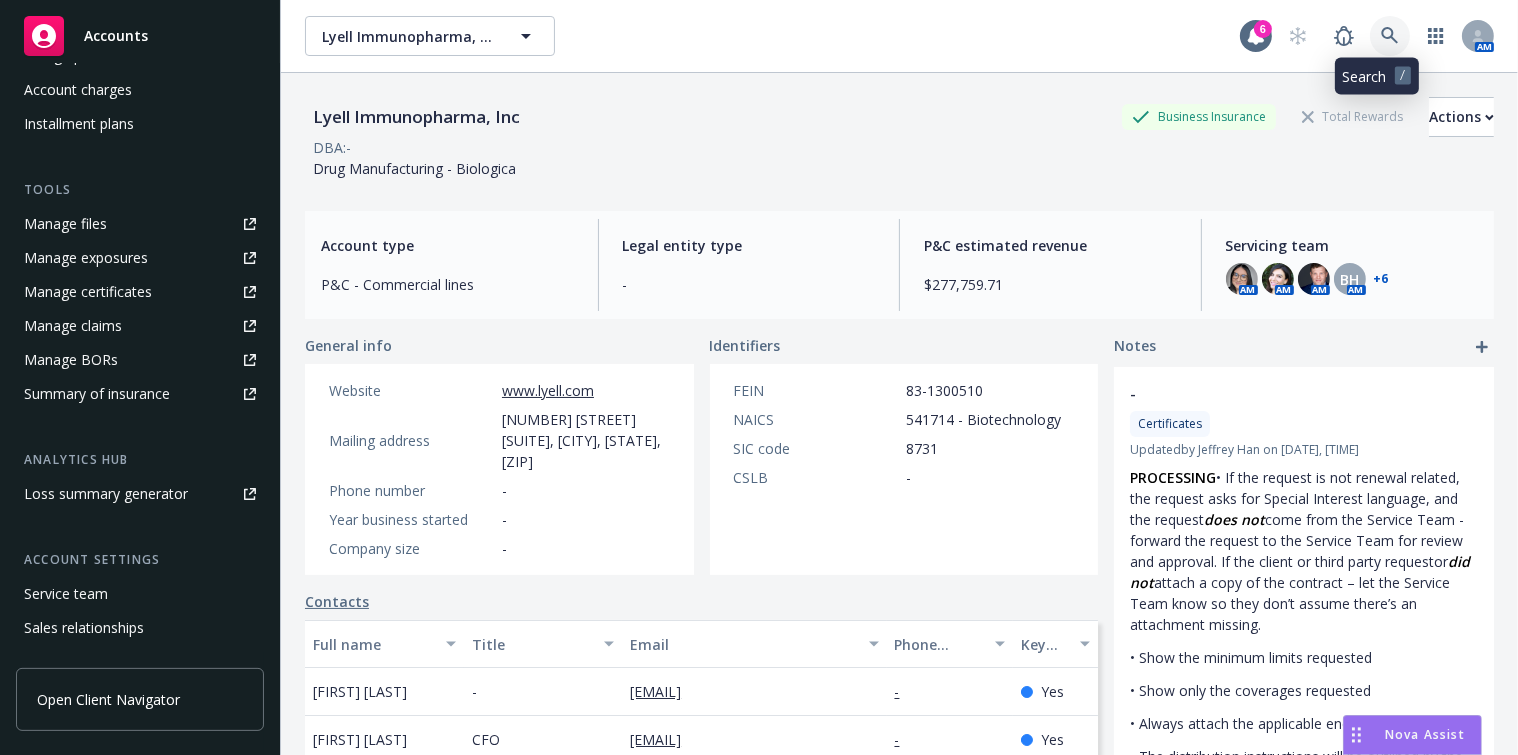 click at bounding box center [1390, 36] 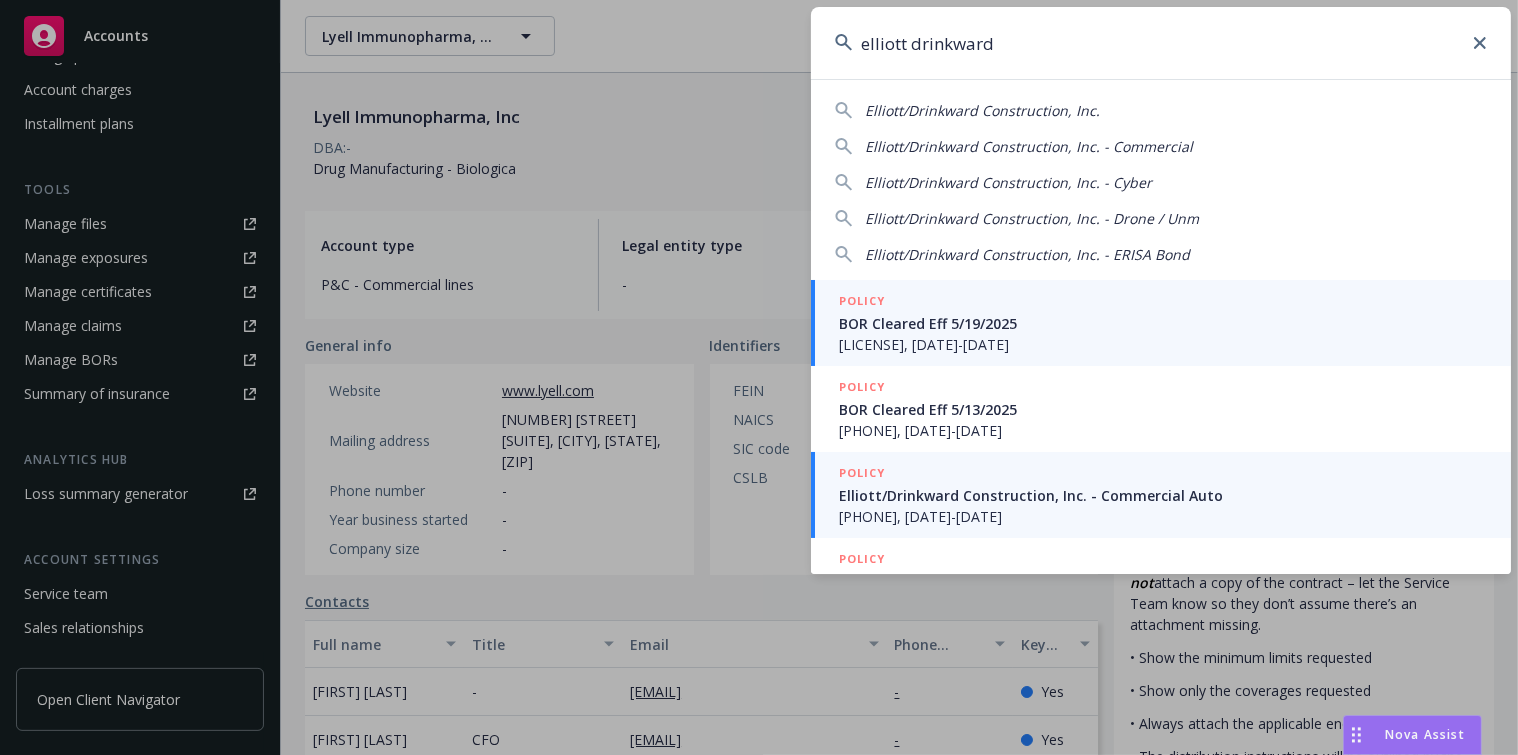 type on "elliott drinkward" 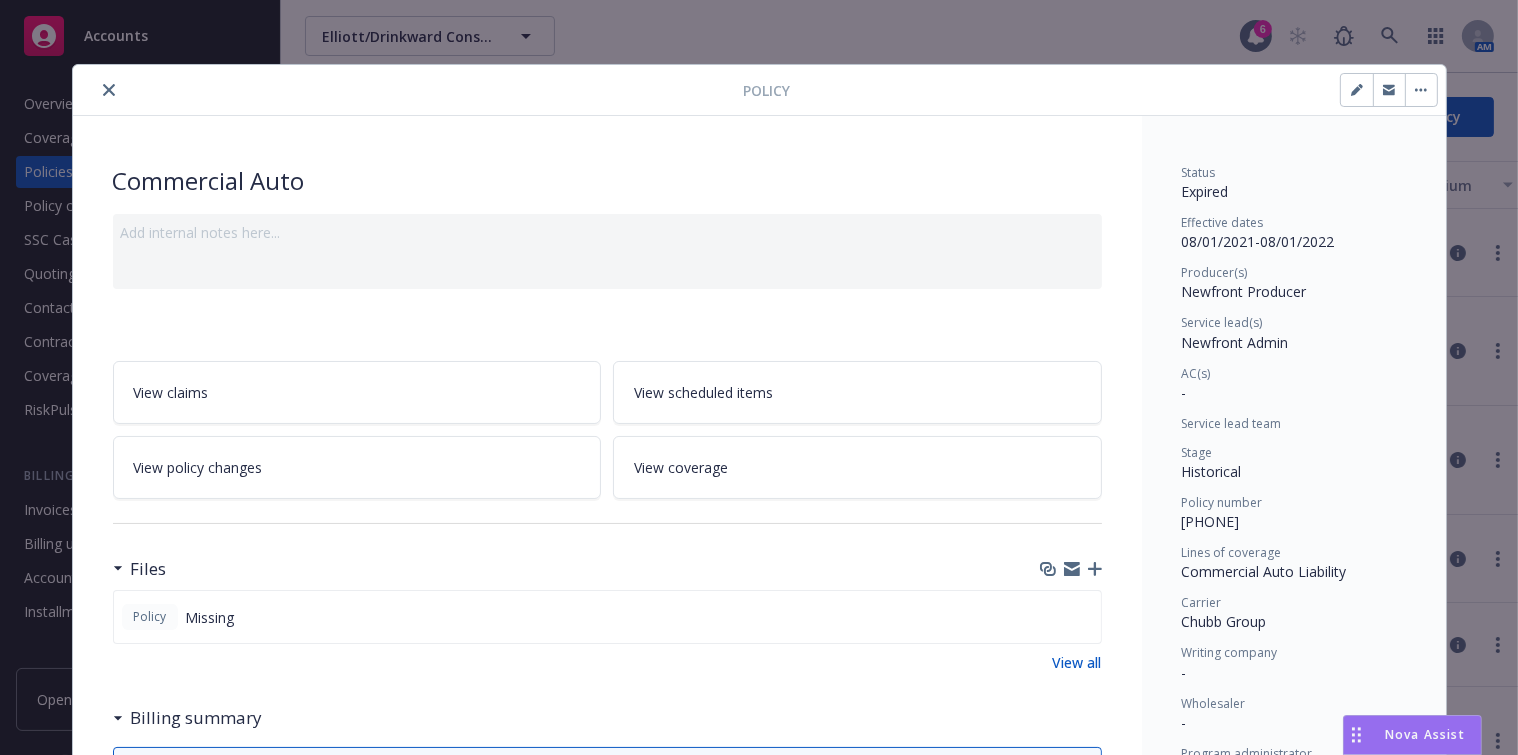 click at bounding box center [109, 90] 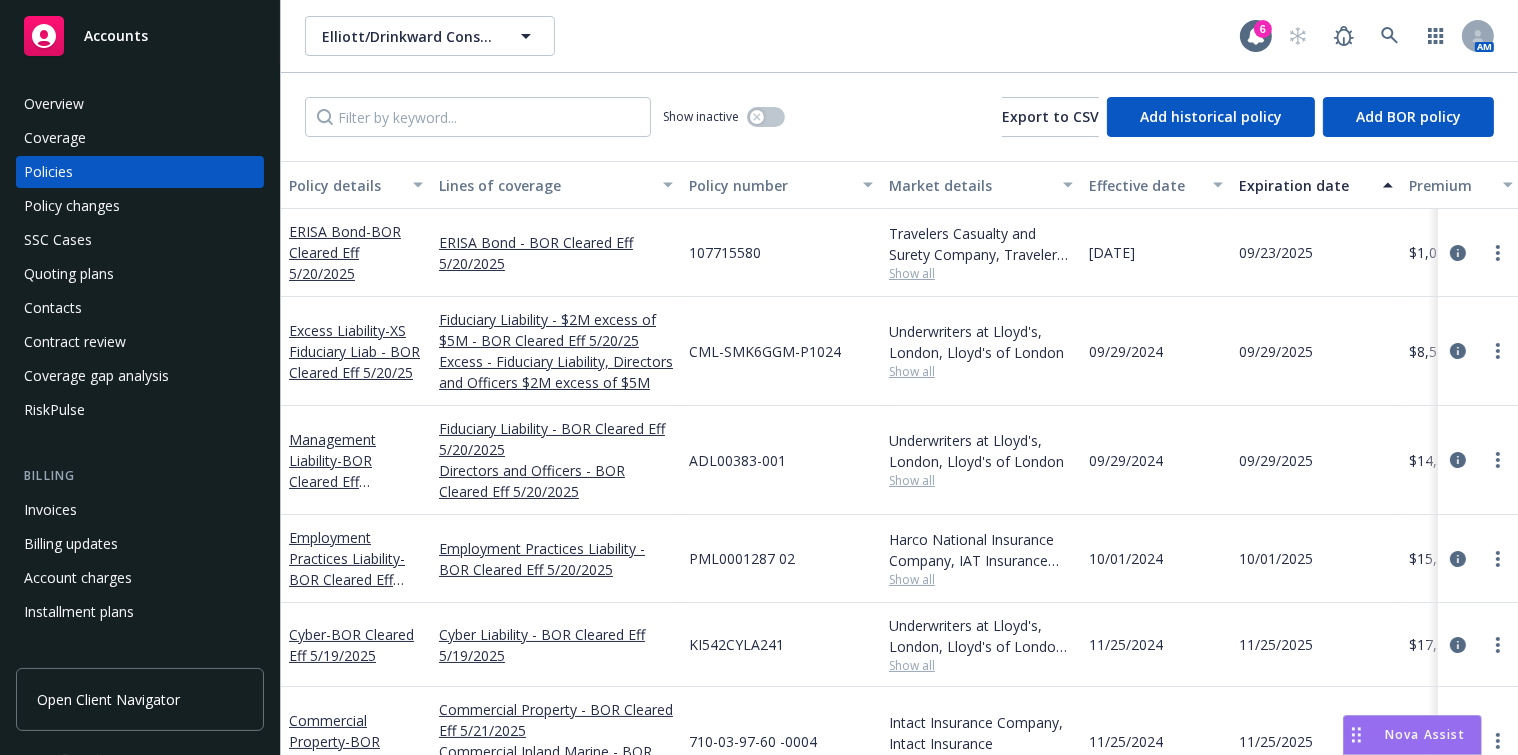 click on "Overview" at bounding box center [140, 104] 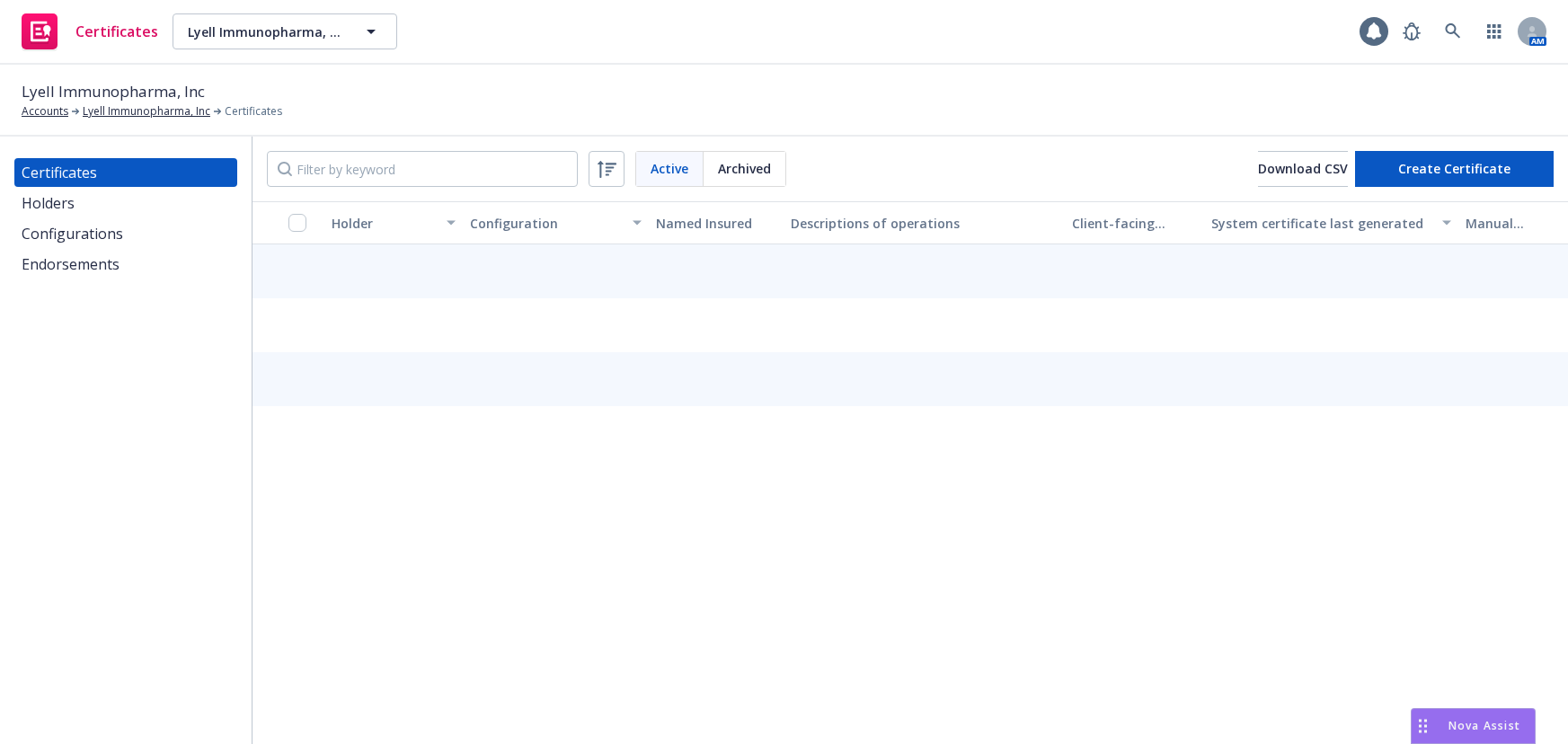 scroll, scrollTop: 0, scrollLeft: 0, axis: both 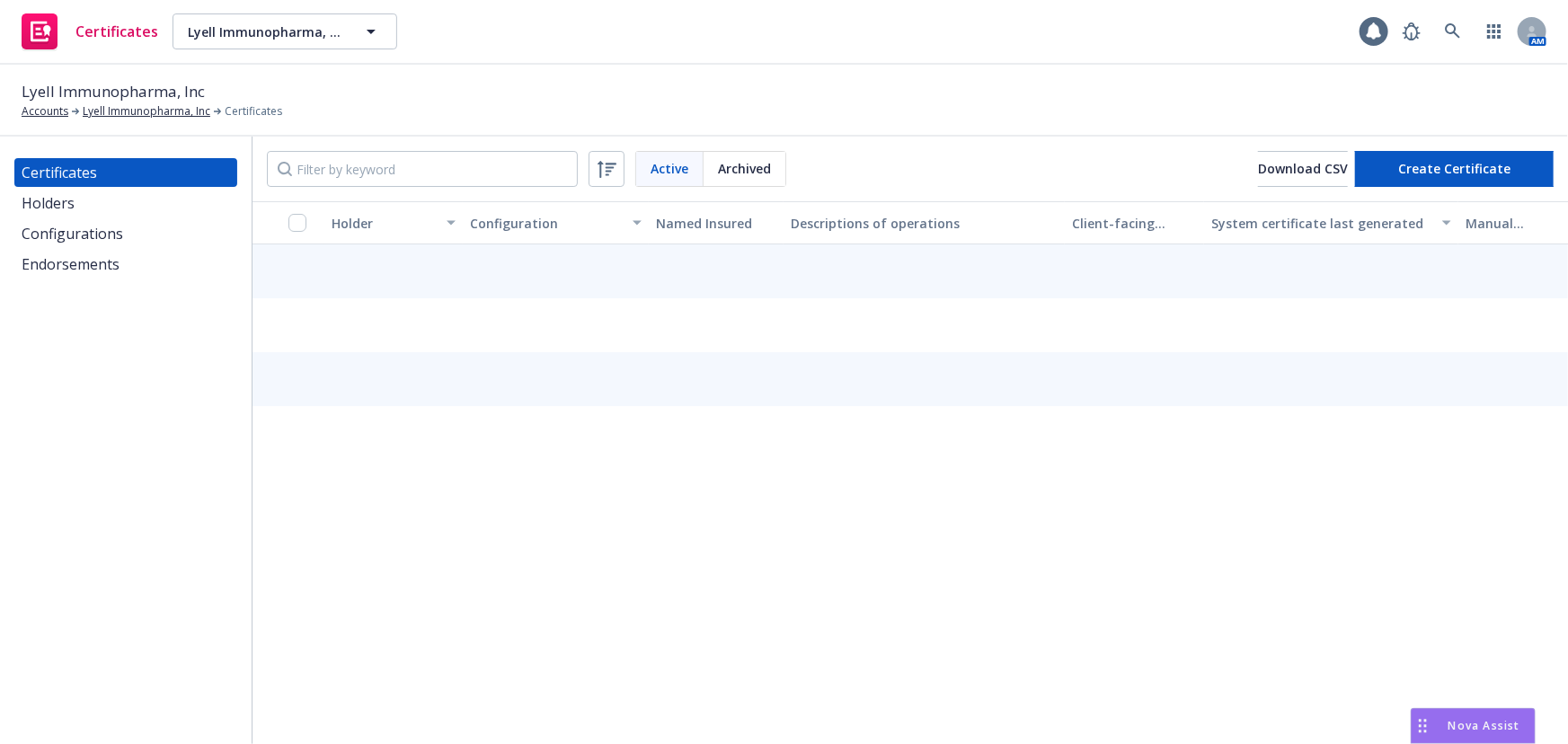click on "Configurations" at bounding box center (72, 234) 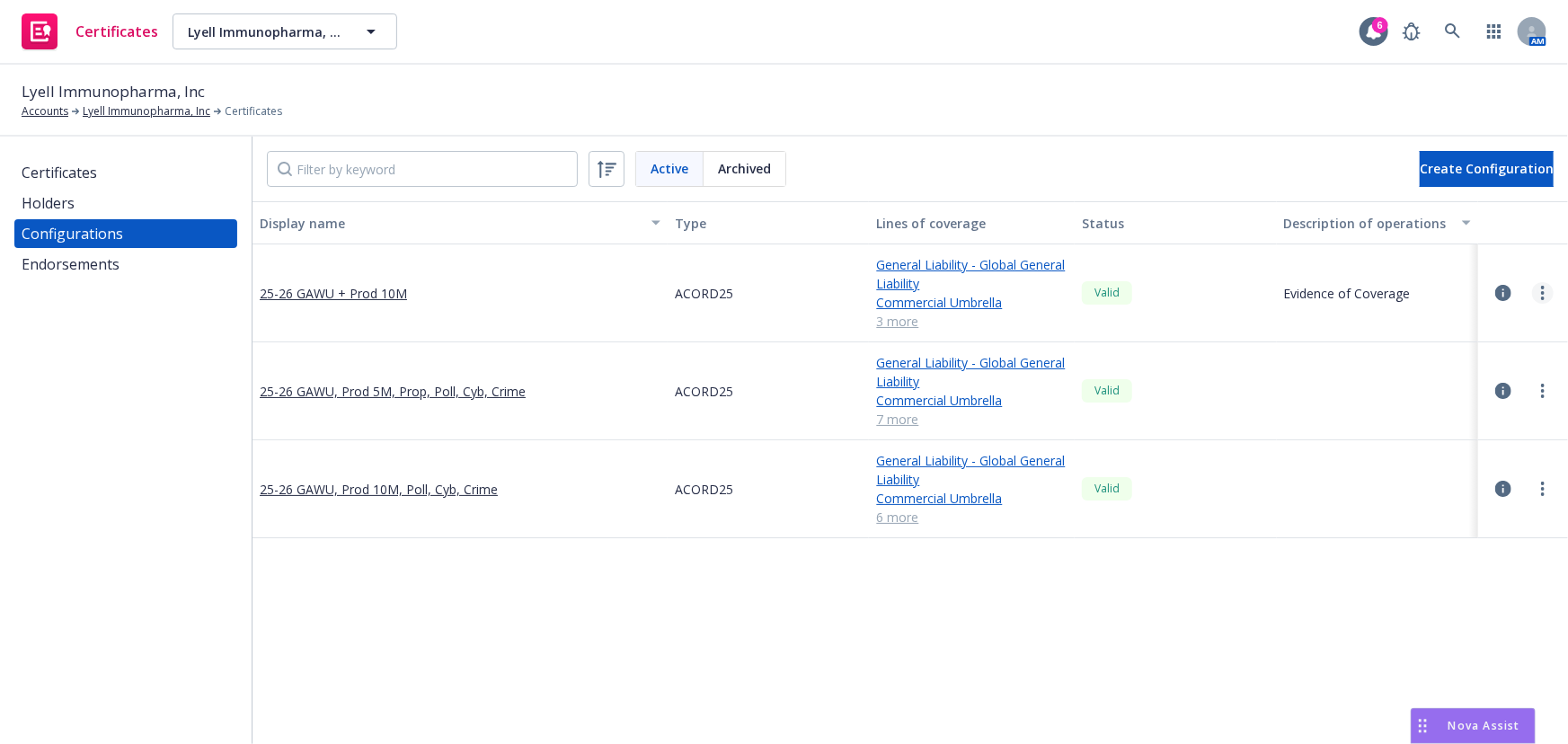 click 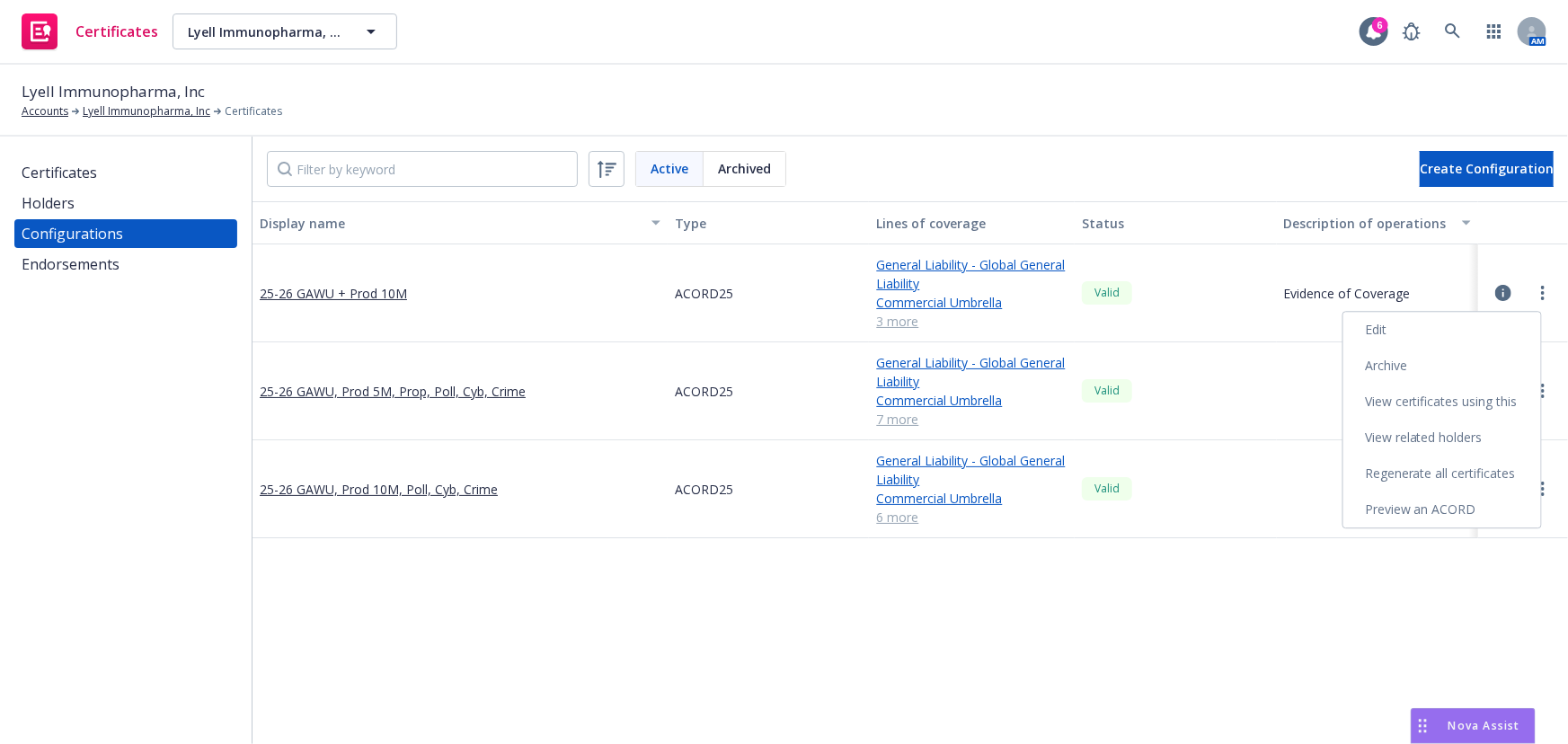 click on "Preview an ACORD" at bounding box center (1442, 509) 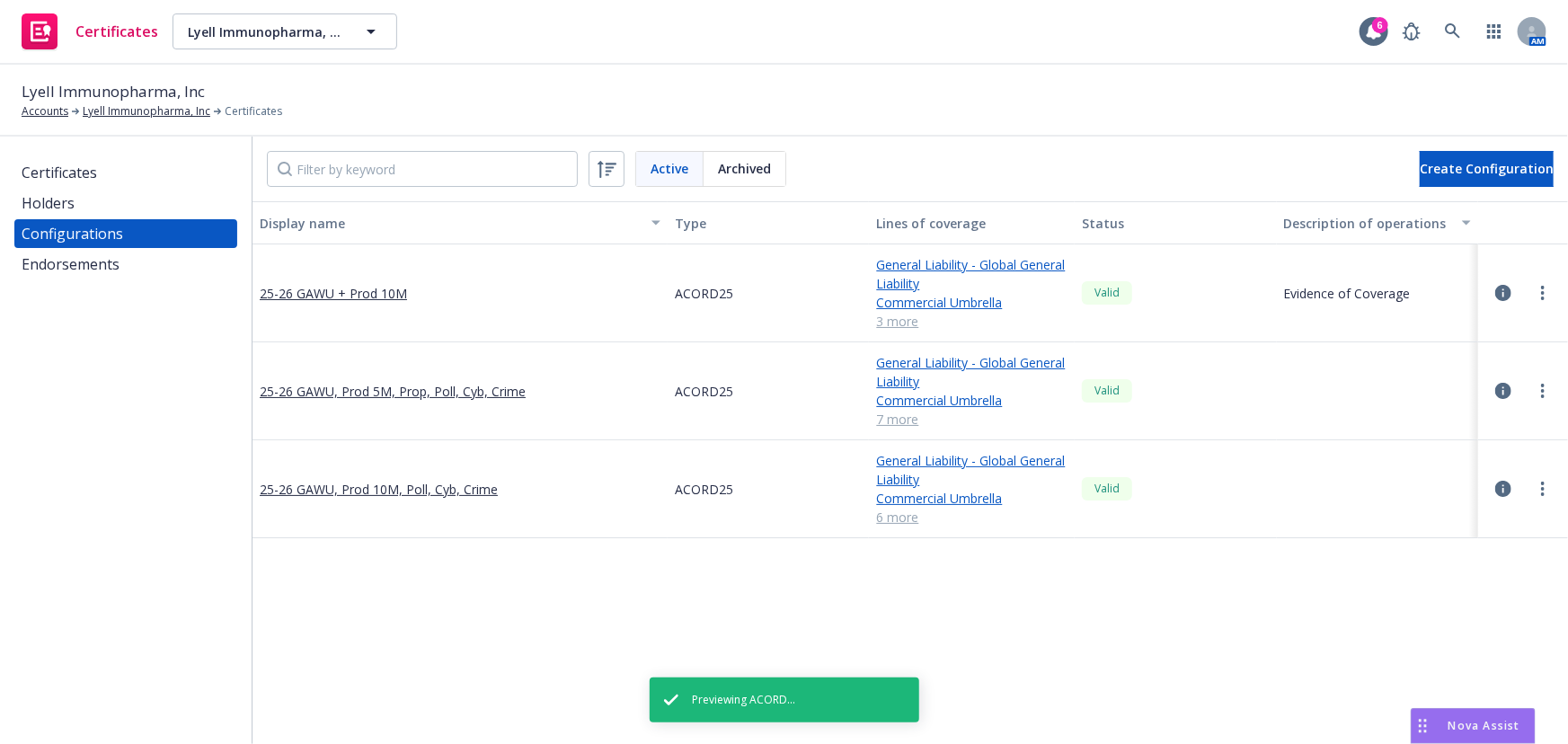 click at bounding box center [1523, 391] 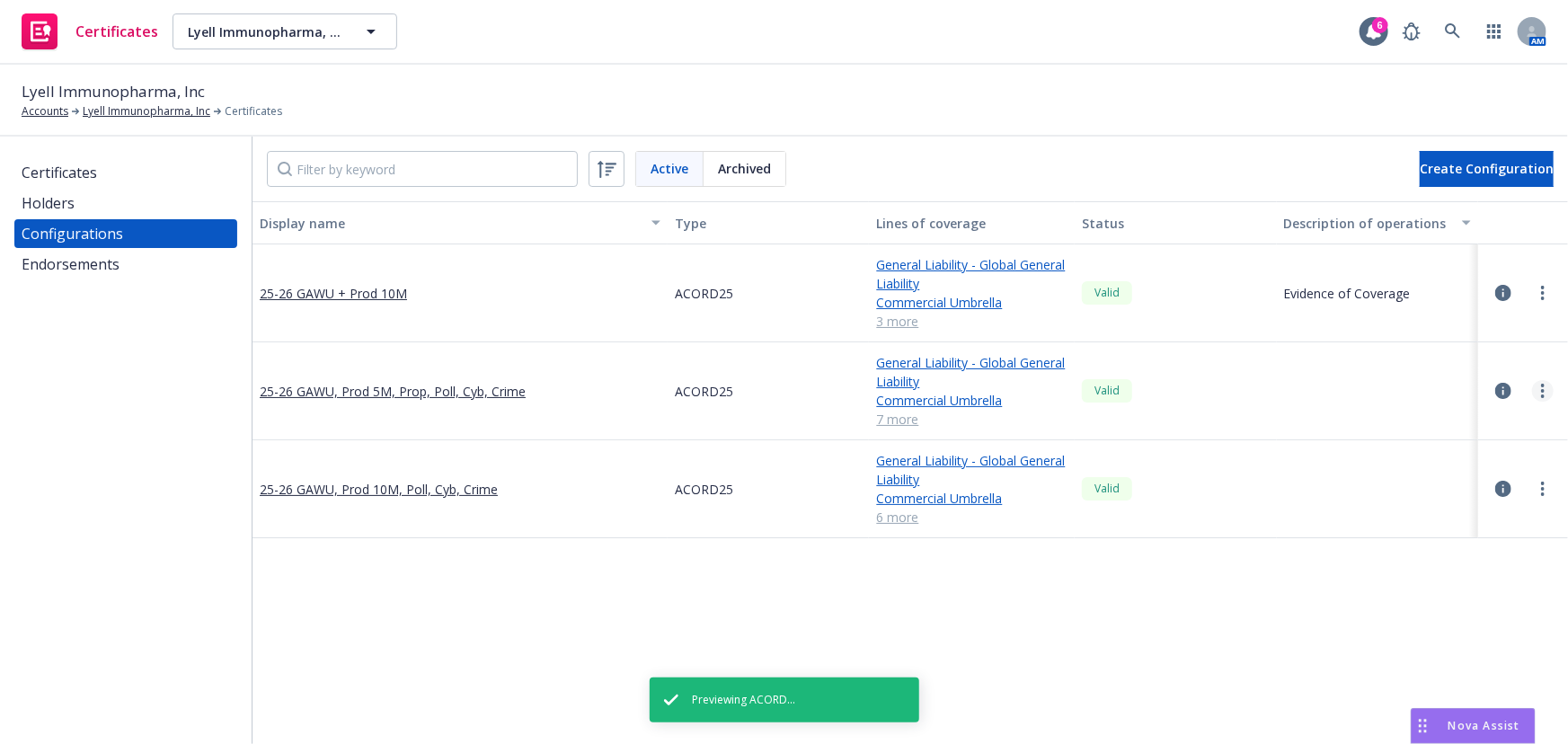click at bounding box center (1543, 391) 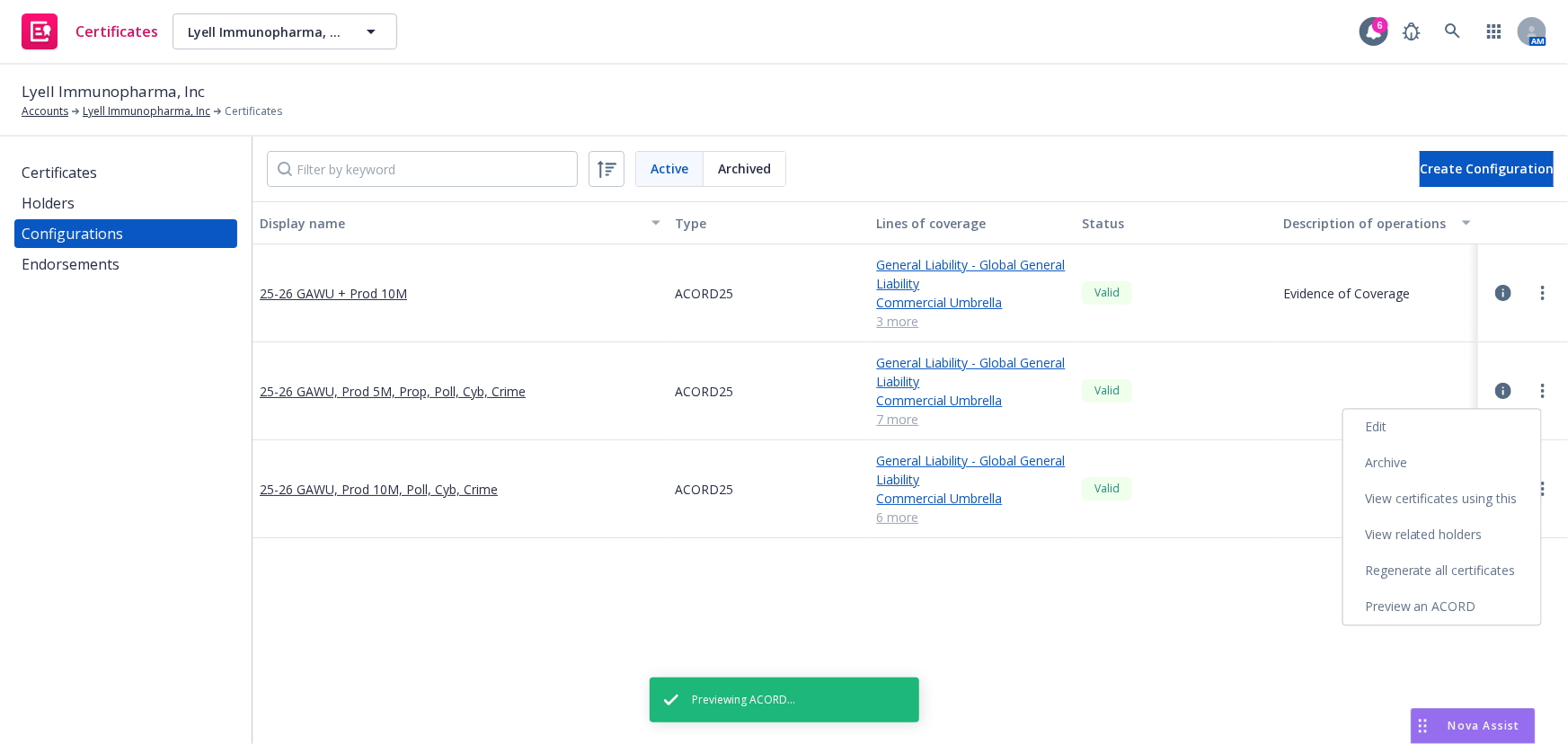 click on "Preview an ACORD" at bounding box center (1442, 607) 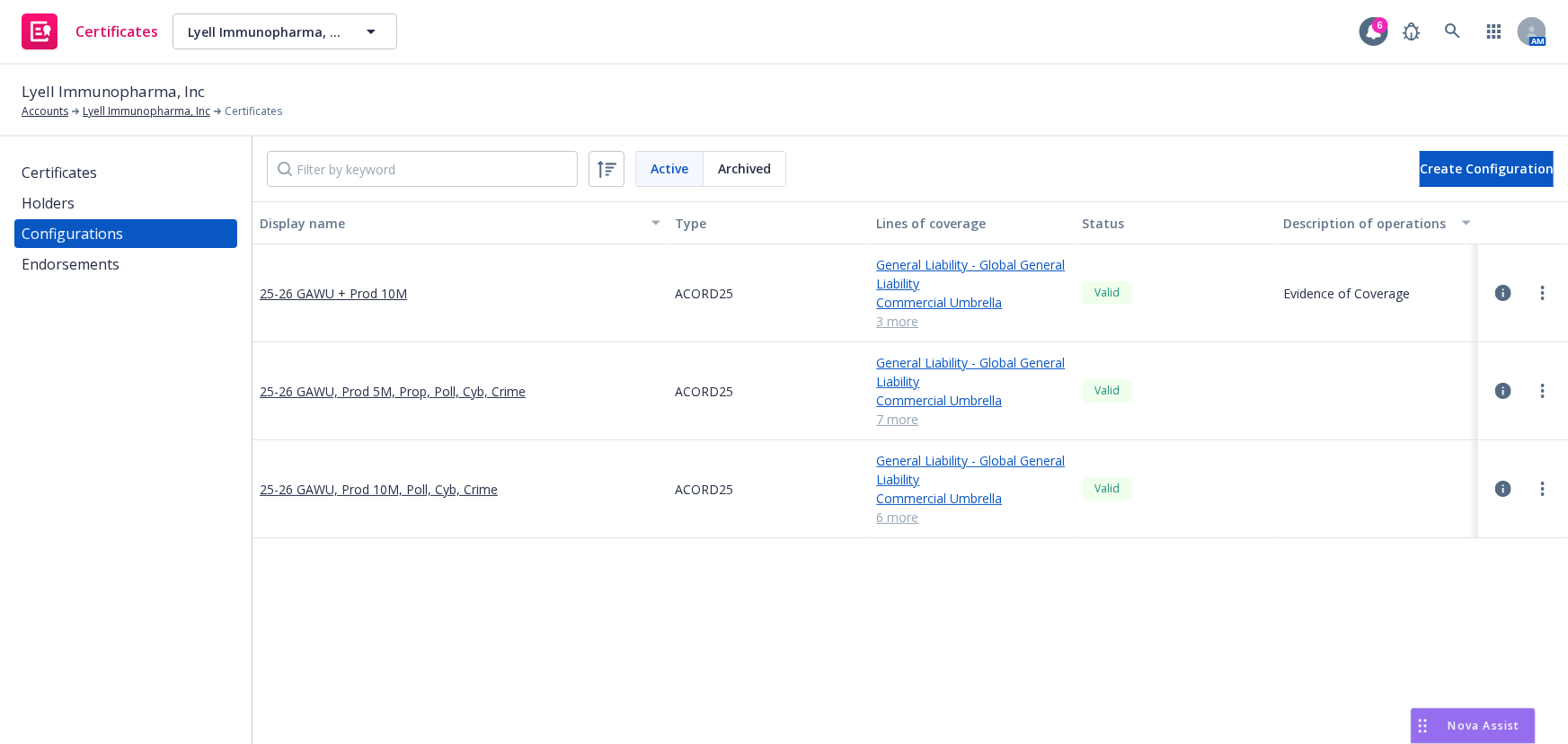 click on "Certificates Holders Configurations Endorsements" at bounding box center (126, 440) 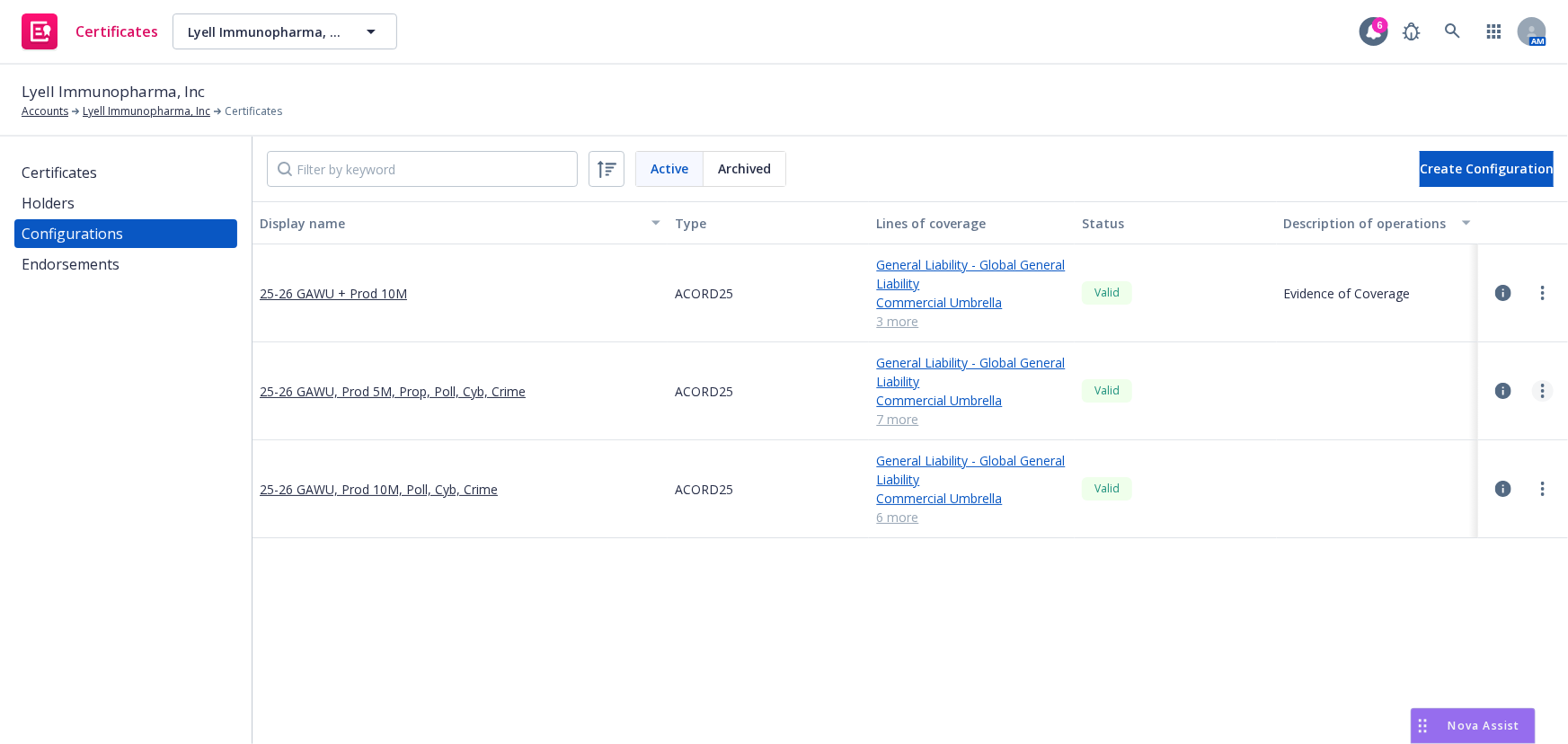 click 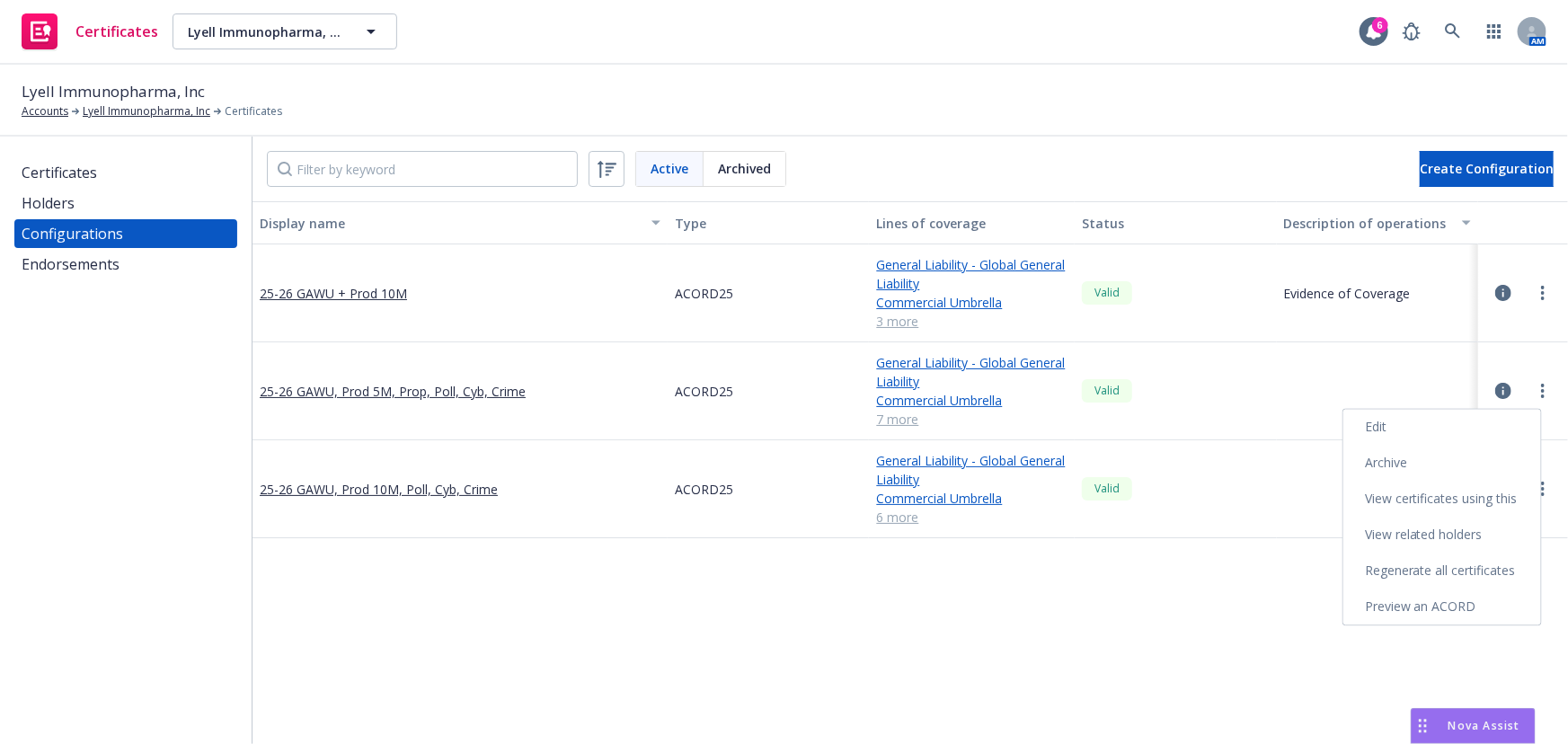 click on "Edit" at bounding box center (1442, 428) 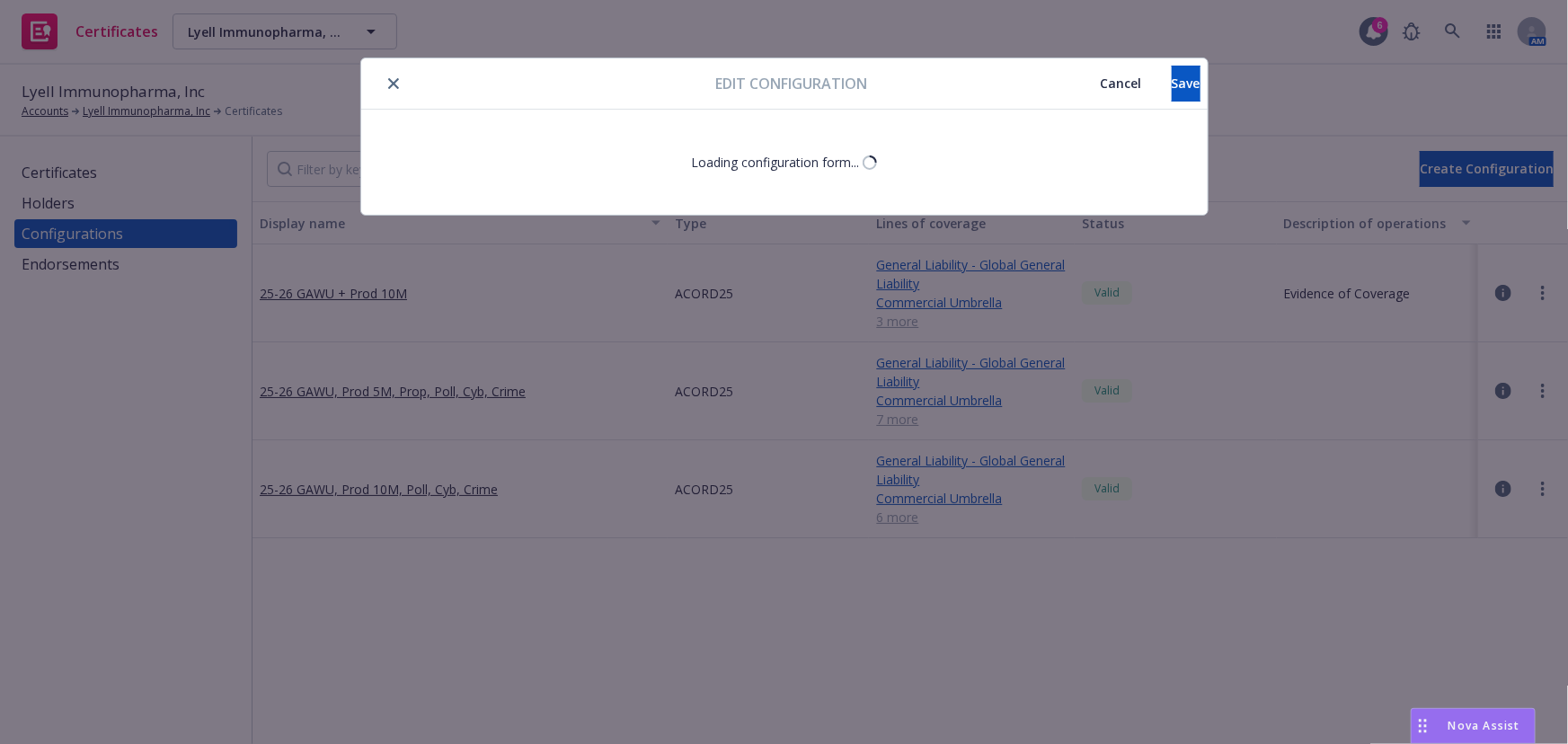 select on "Acord_25" 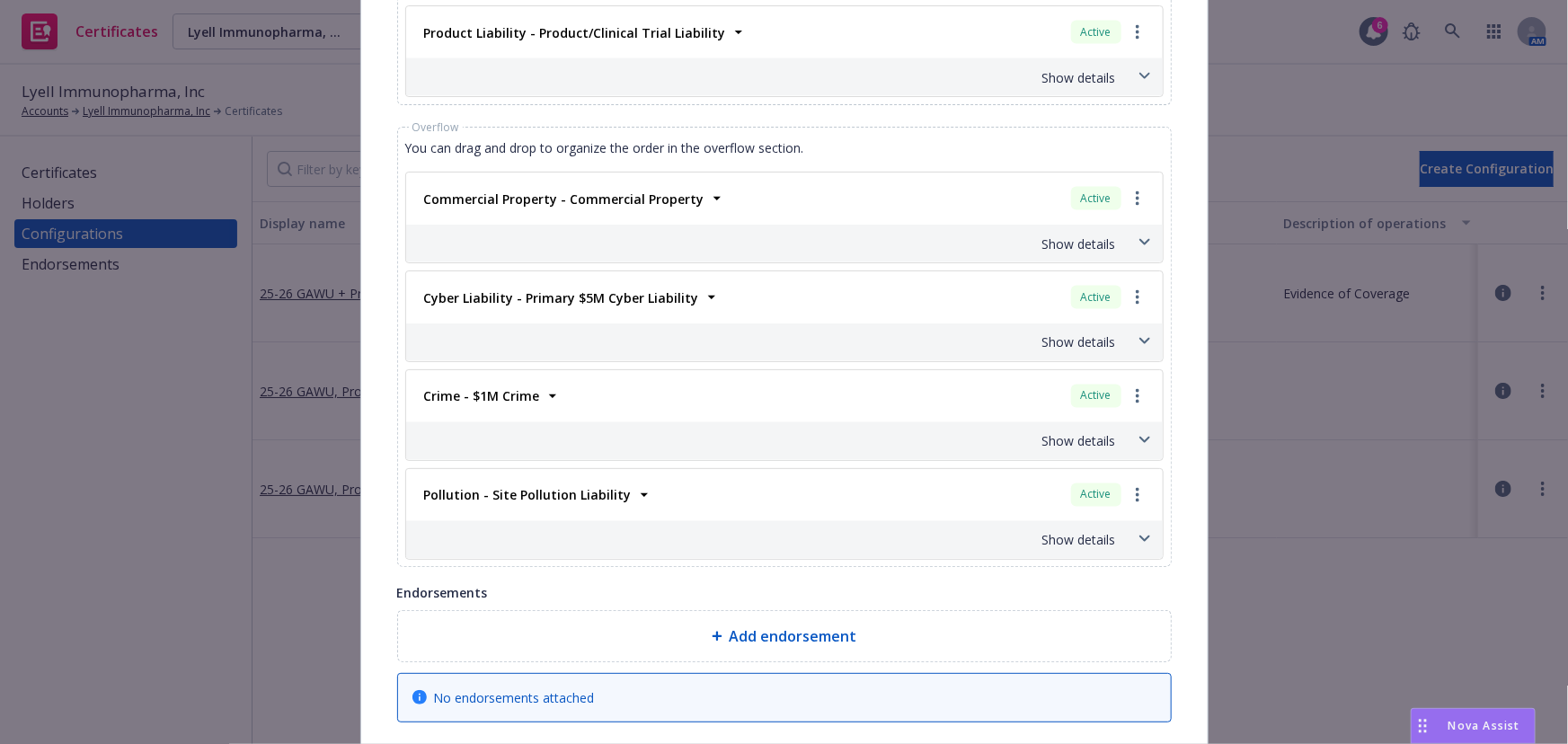 scroll, scrollTop: 1388, scrollLeft: 0, axis: vertical 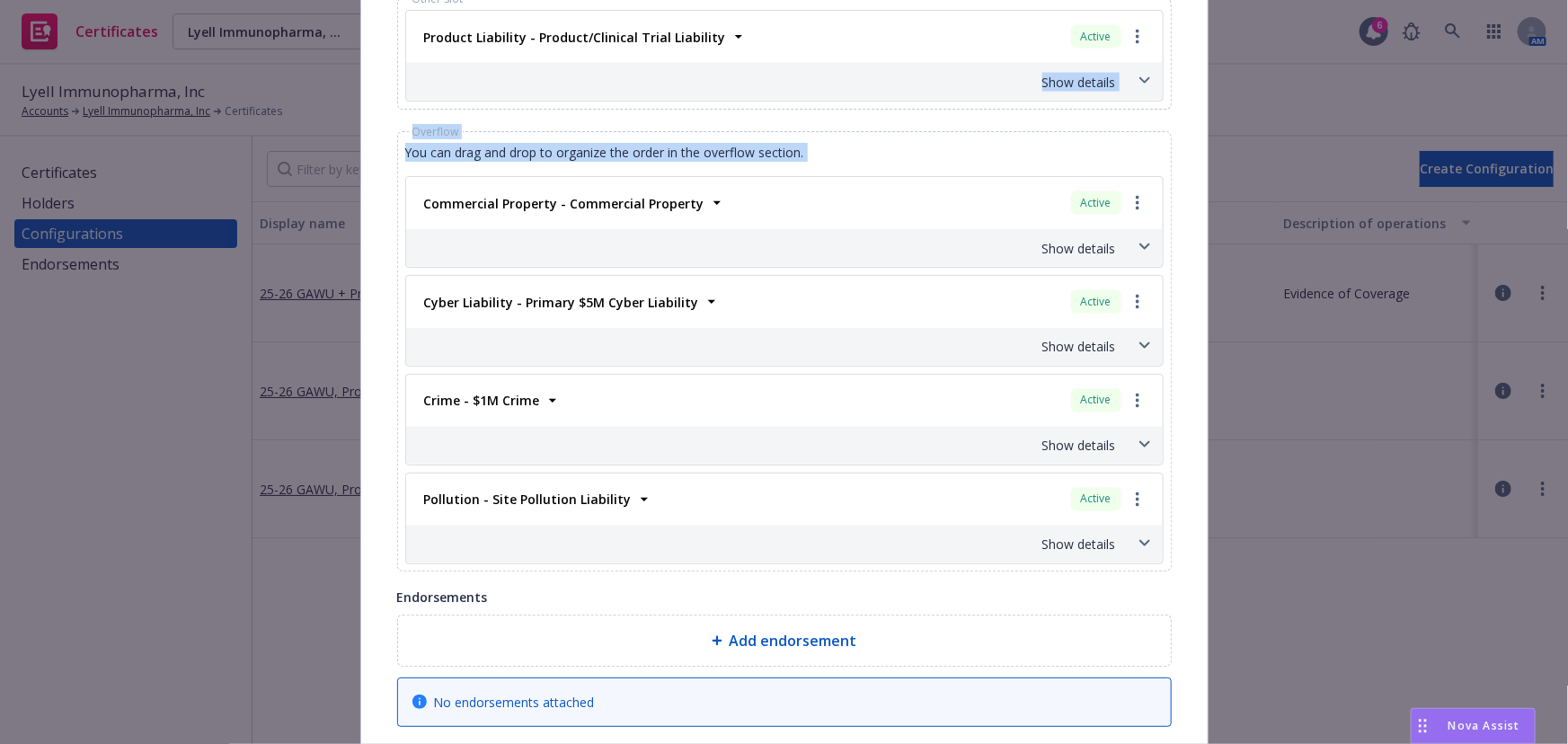 drag, startPoint x: 379, startPoint y: 132, endPoint x: 650, endPoint y: 265, distance: 301.87746 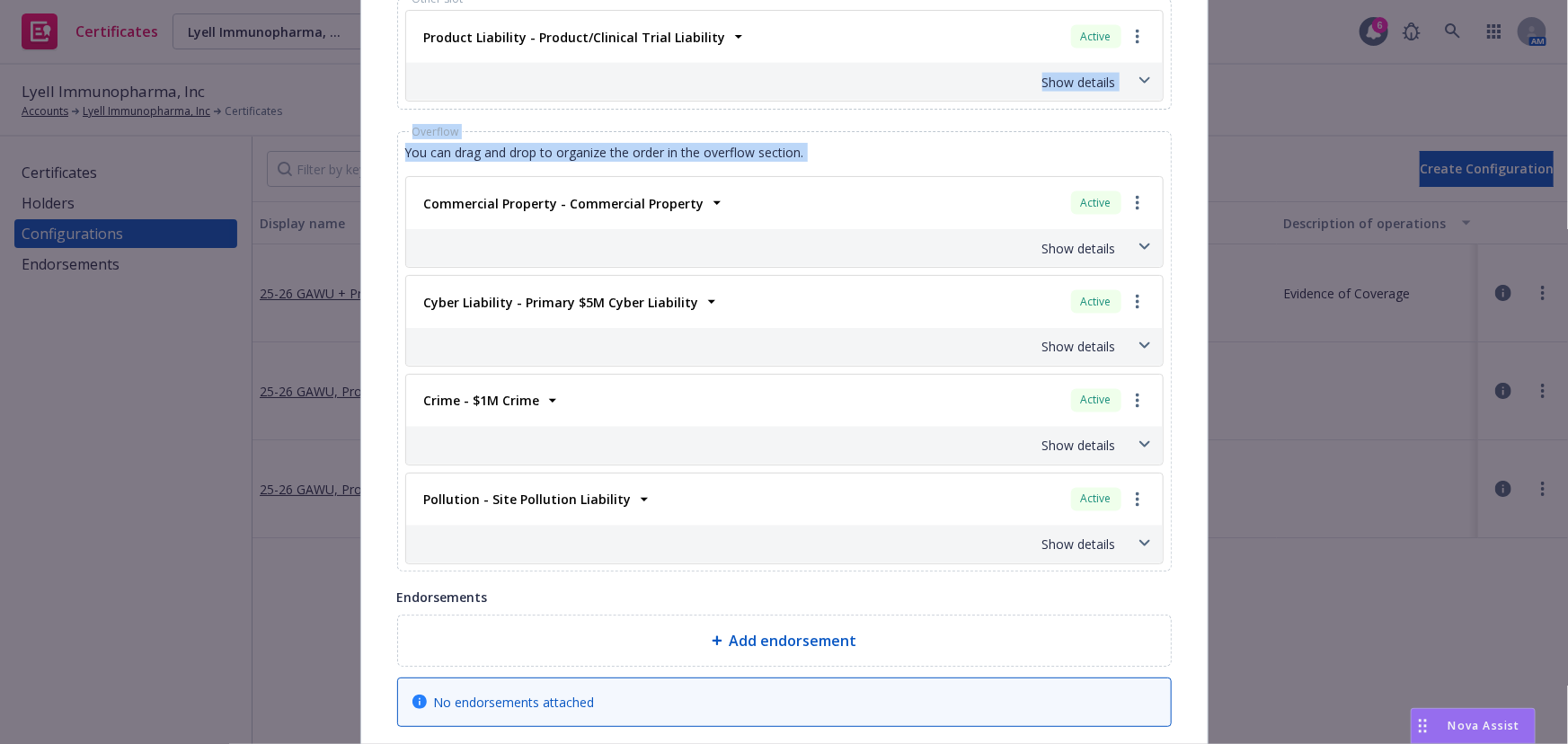 copy on "Show details Endorsements Subrogation waiver Additional insured Displayed Type of Insurance Product Liability Product Liability - Retroactive Date:                                                   08/01/2021 Displayed Limits Blank Each Occ./Aggregate $10,000,000.00 Blank Ded. Each Occ. $25,000.00 - Overflow You can drag and drop to organize the order in the overflow section. Commercial Property - Commercial Property Active Policy number LPK 5078852 -10 Premium $142,040.00 Effective dates 08/01/2025 - 08/01/2026 Carrier W.R. Berkley Corporation Show details Endorsements Subrogation waiver Additional insured Displayed additional content Blank Business Personal Property: Limit: $114,109,548, Deductible: $25,000
Business Income & Extra Expense: Limit: $80,237,627. Cyber Liability - Primary $5M Cyber Liability Active Policy number SPR 7276374 - 00 Premium $49,011.00 Effective dates 08/01/2025 - 08/01/2026 Carrier Zurich Insurance Group Show details Endorsements Subrogation waiver Additional insured Displayed a..." 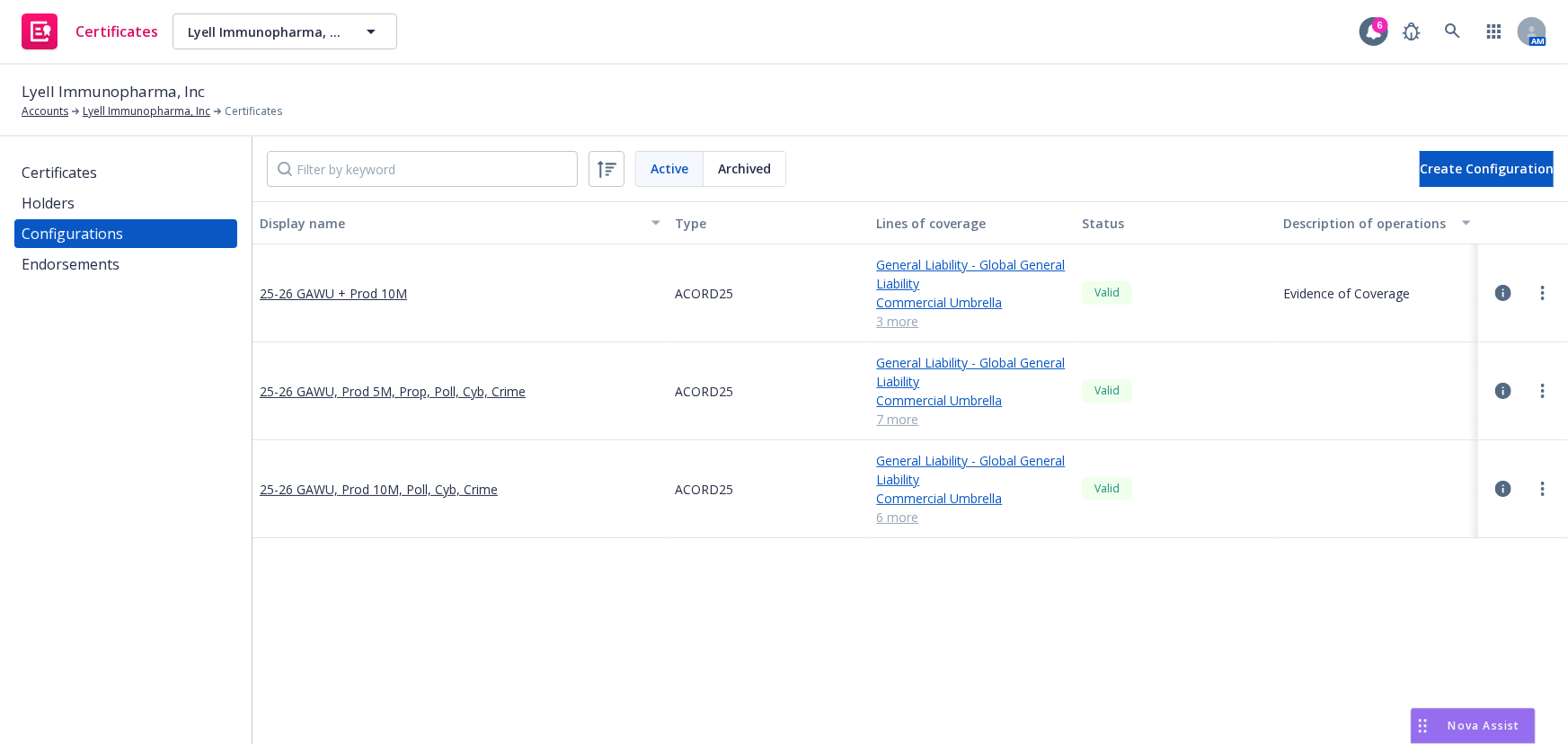 click at bounding box center [1523, 391] 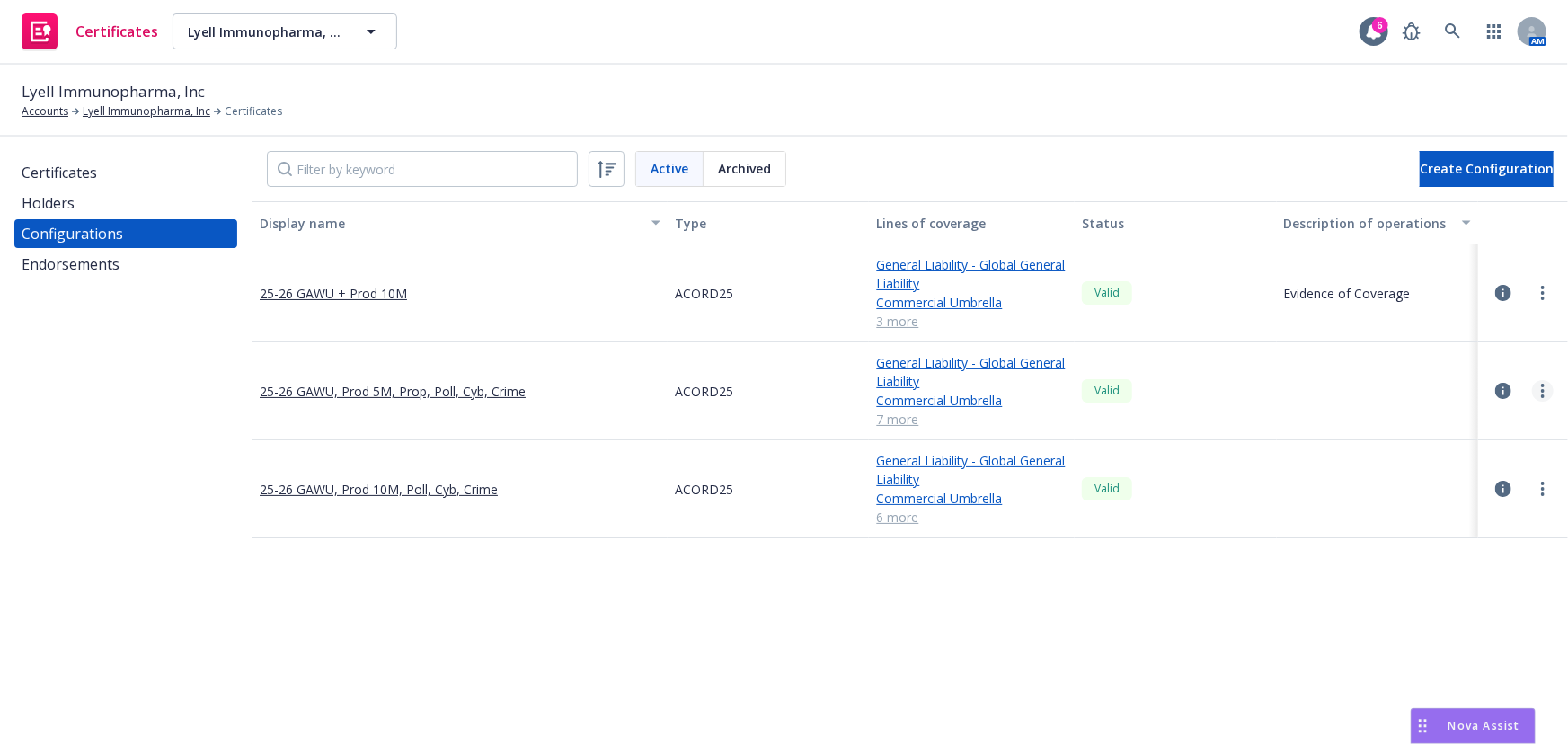 click 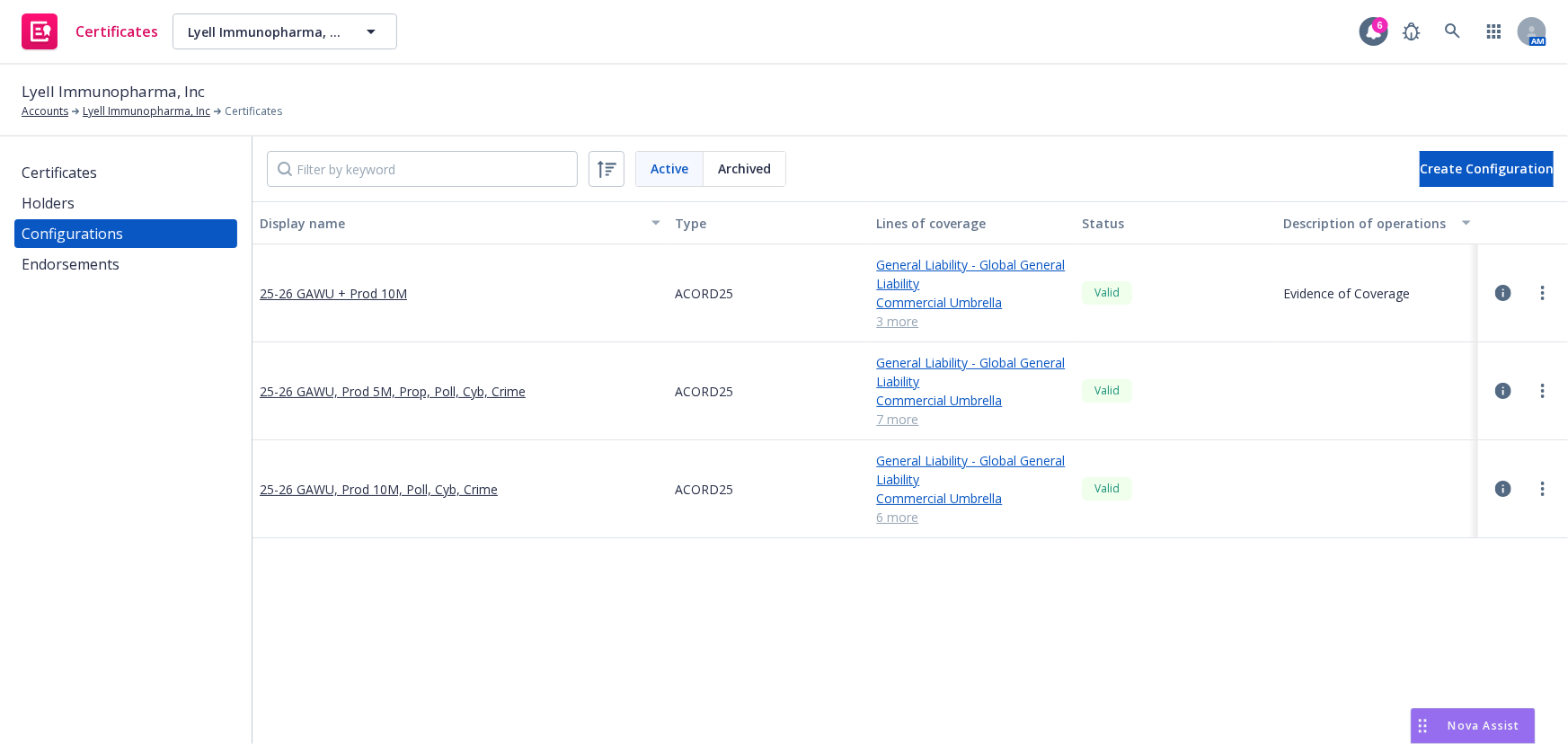 click on "Edit" at bounding box center [1442, 428] 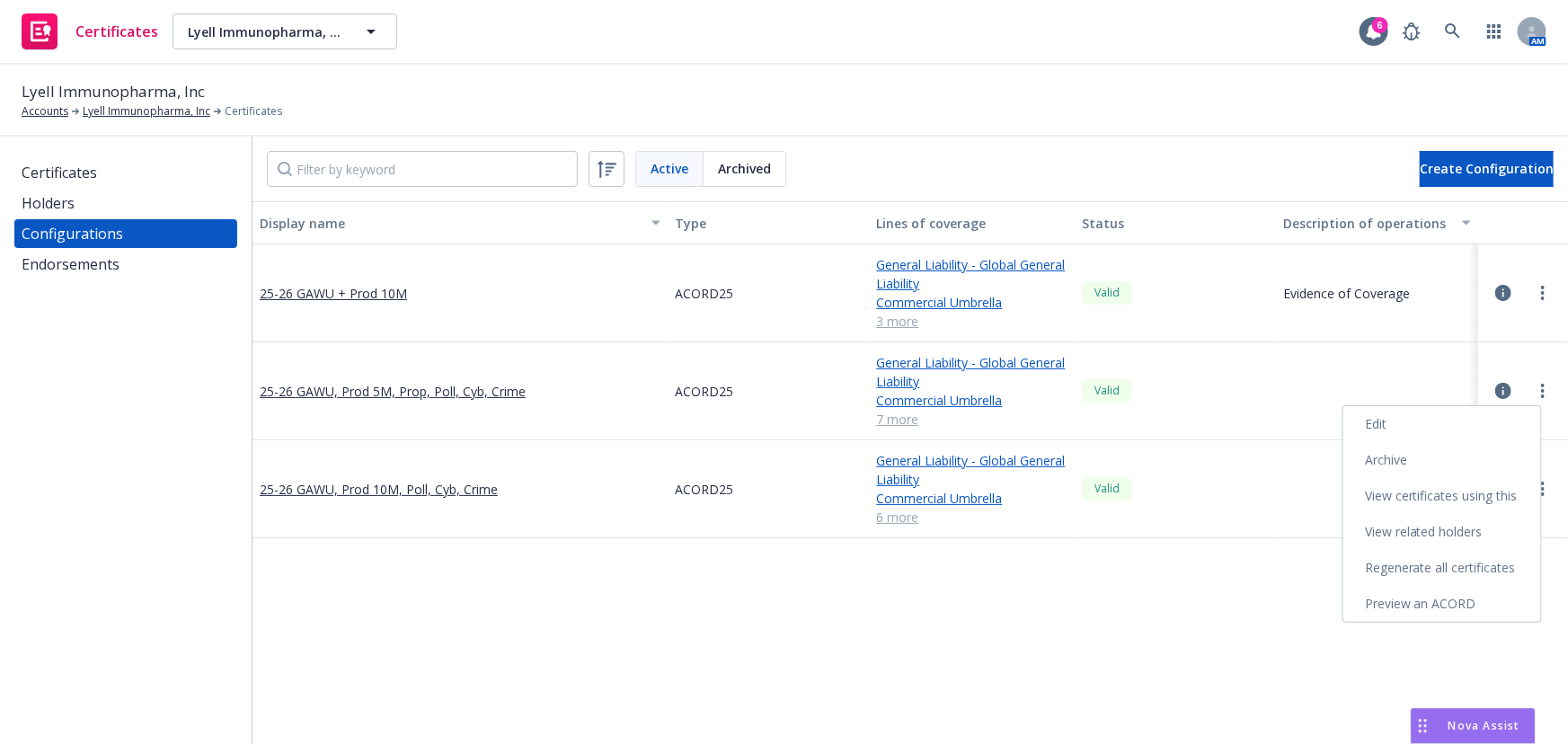 select on "Acord_25" 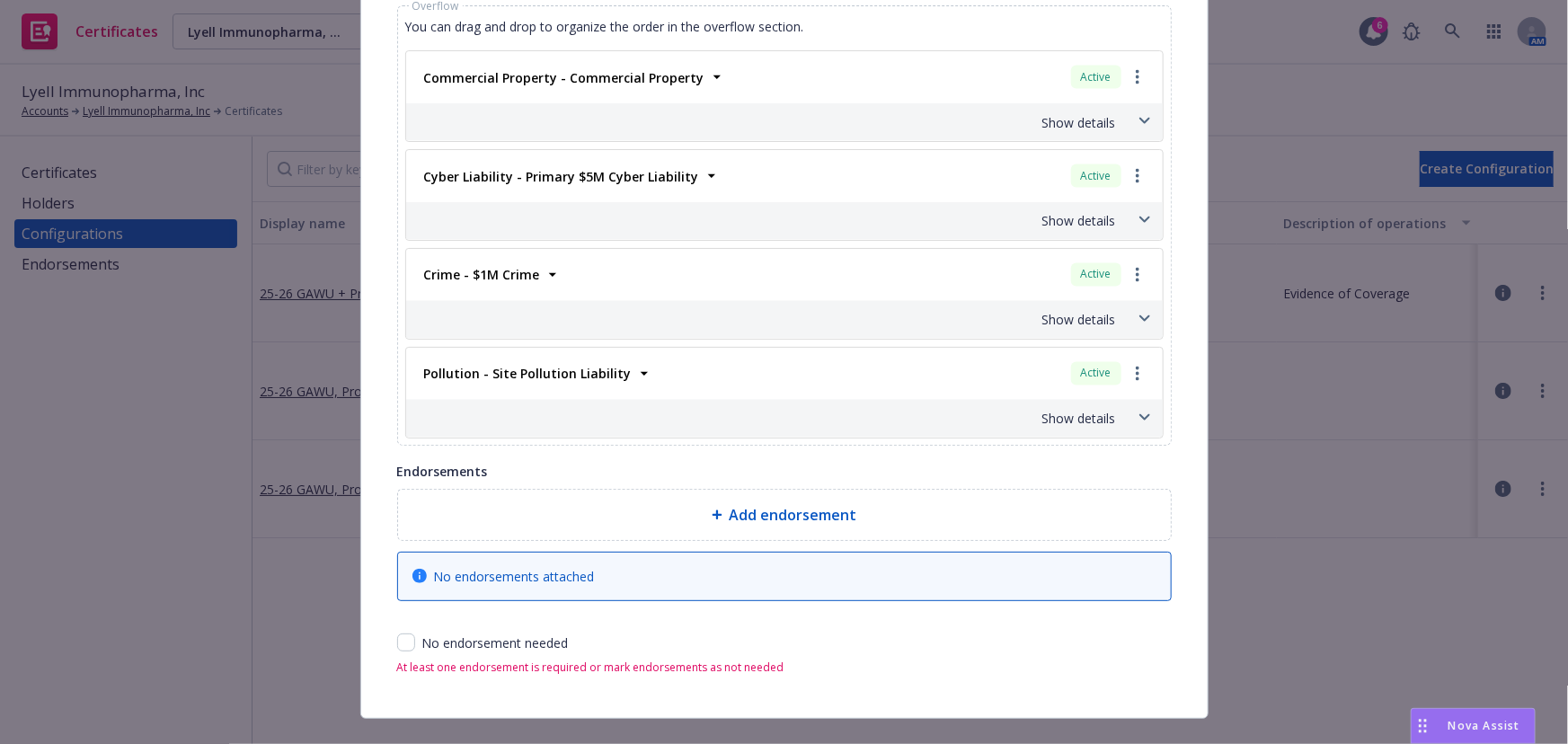 scroll, scrollTop: 1524, scrollLeft: 0, axis: vertical 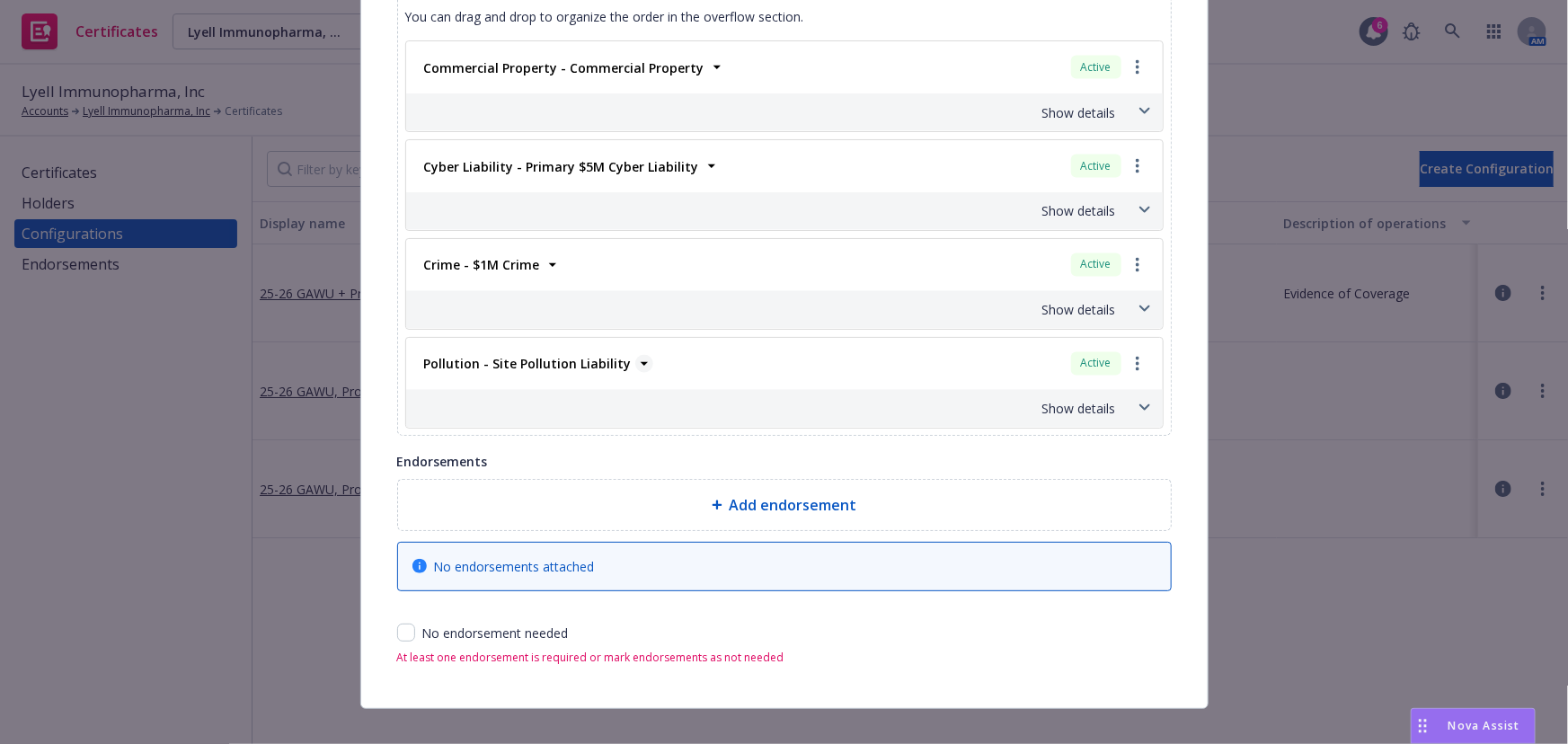 click on "Pollution - Site Pollution Liability" at bounding box center (527, 364) 